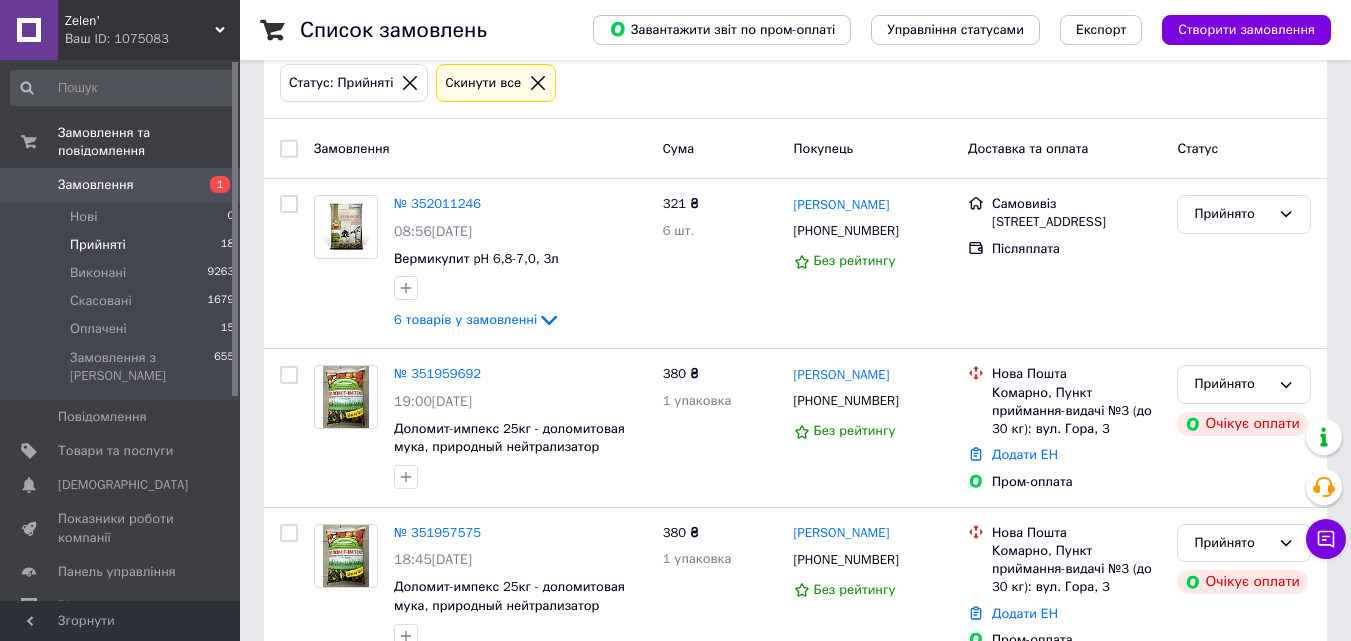 scroll, scrollTop: 108, scrollLeft: 0, axis: vertical 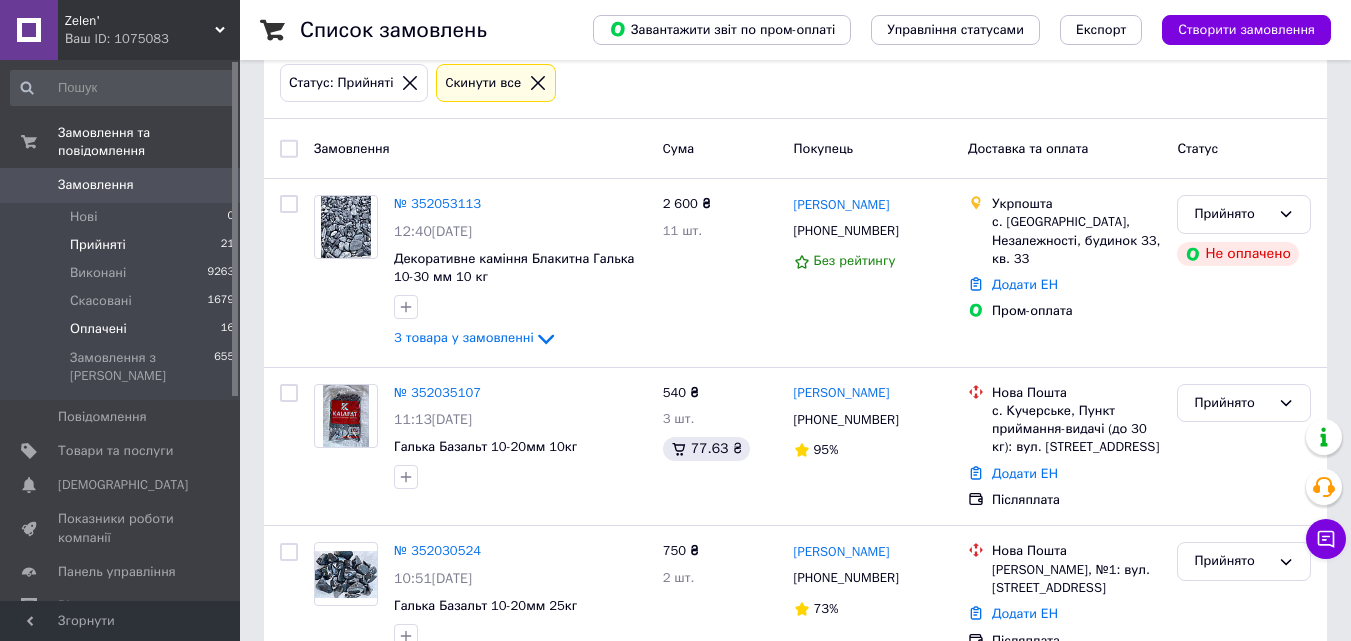 click on "Оплачені 16" at bounding box center [123, 329] 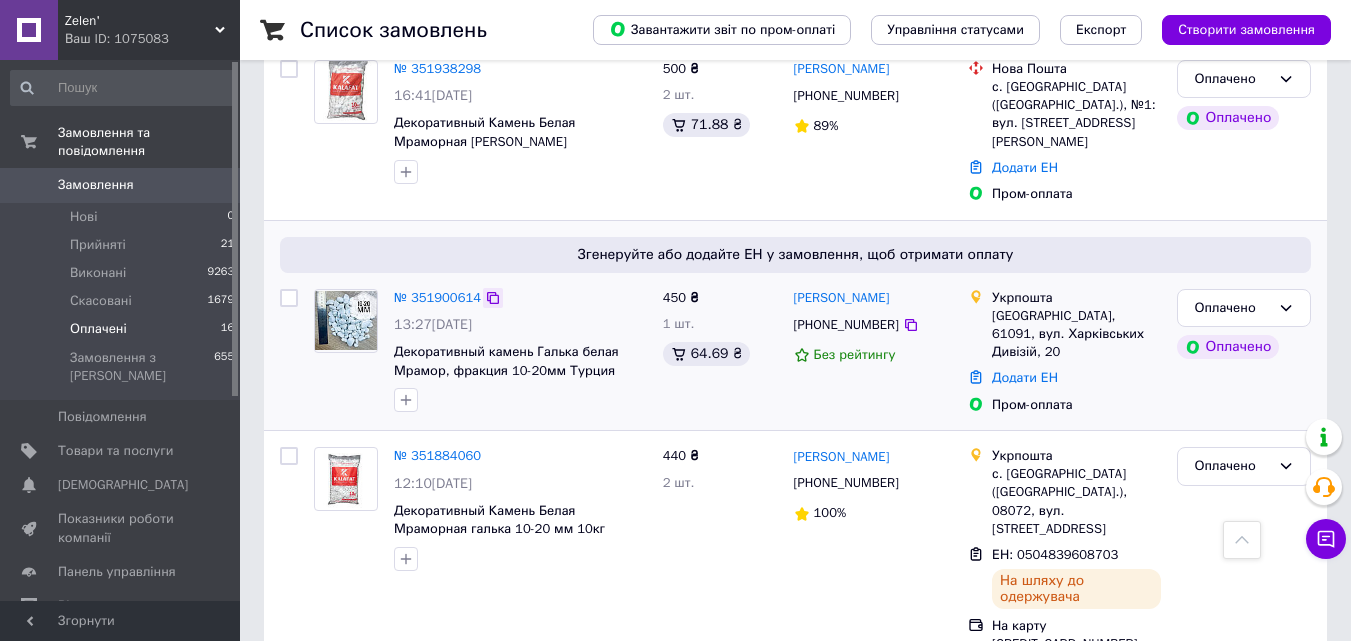 scroll, scrollTop: 971, scrollLeft: 0, axis: vertical 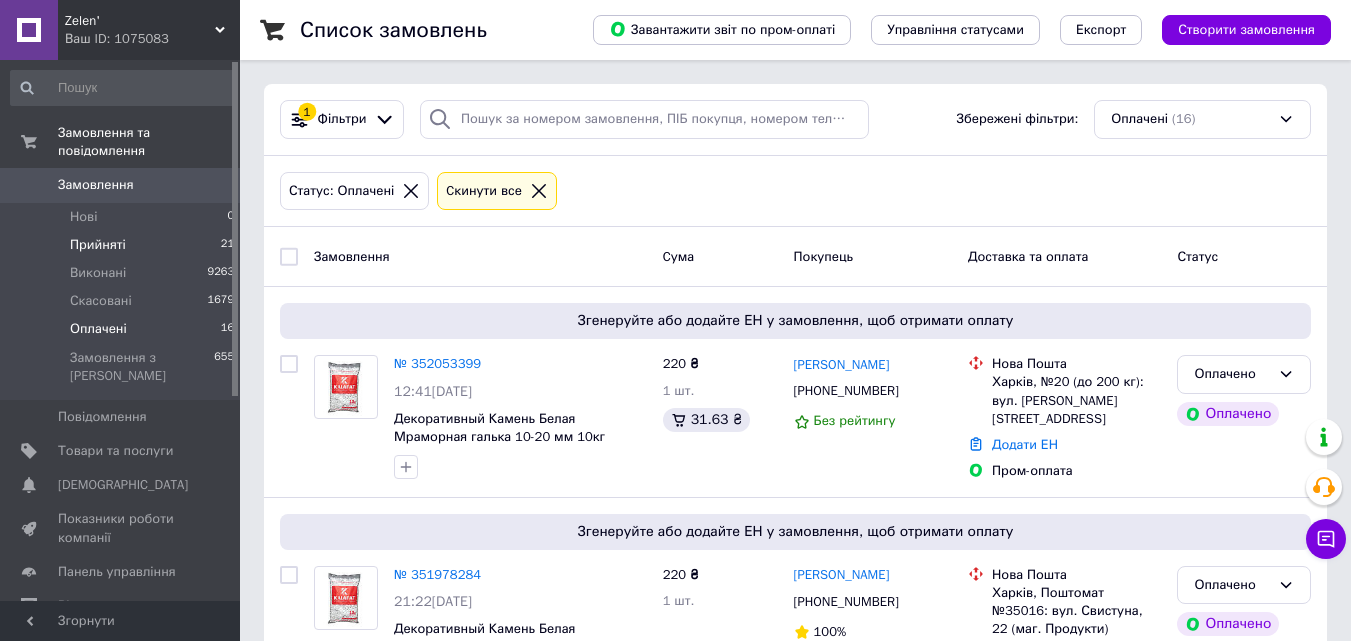 click on "Прийняті 21" at bounding box center (123, 245) 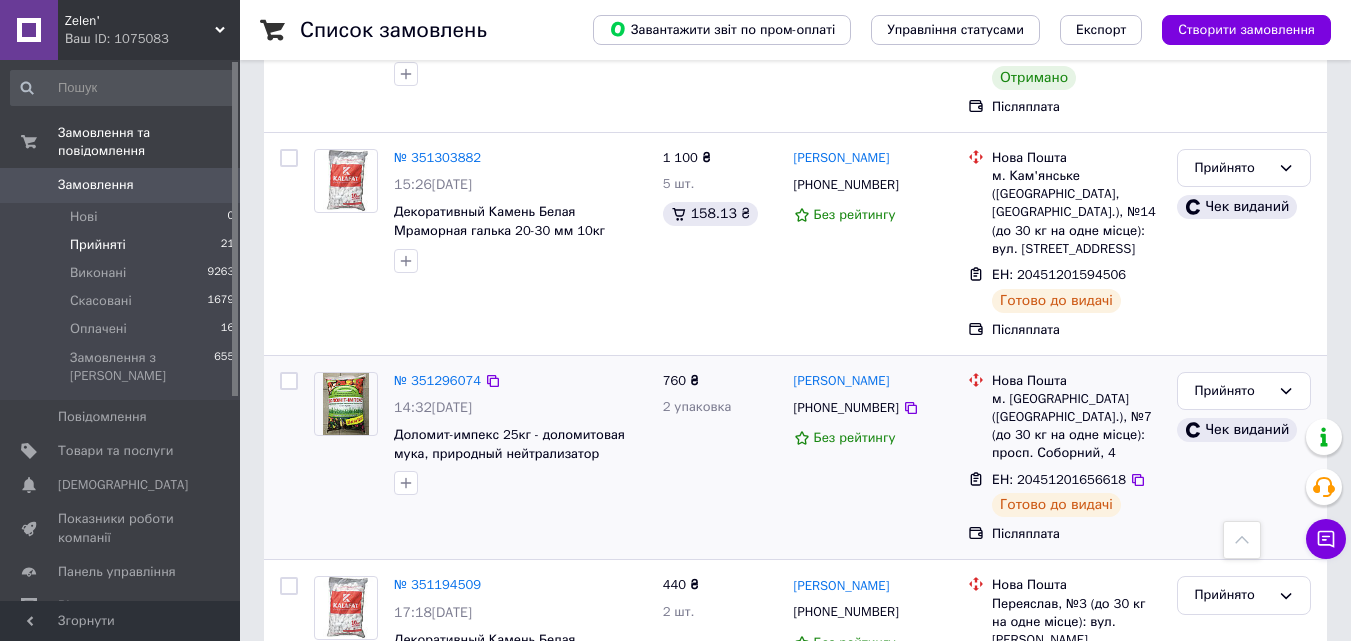 scroll, scrollTop: 3472, scrollLeft: 0, axis: vertical 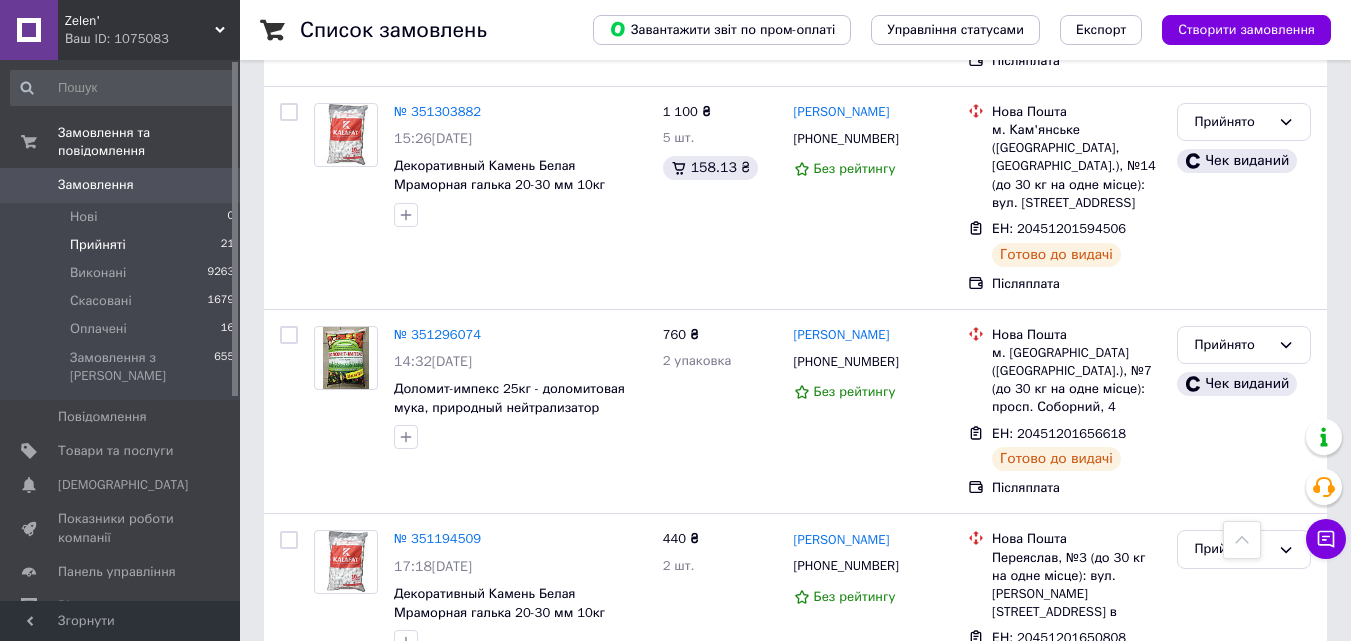 click on "2" at bounding box center (327, 779) 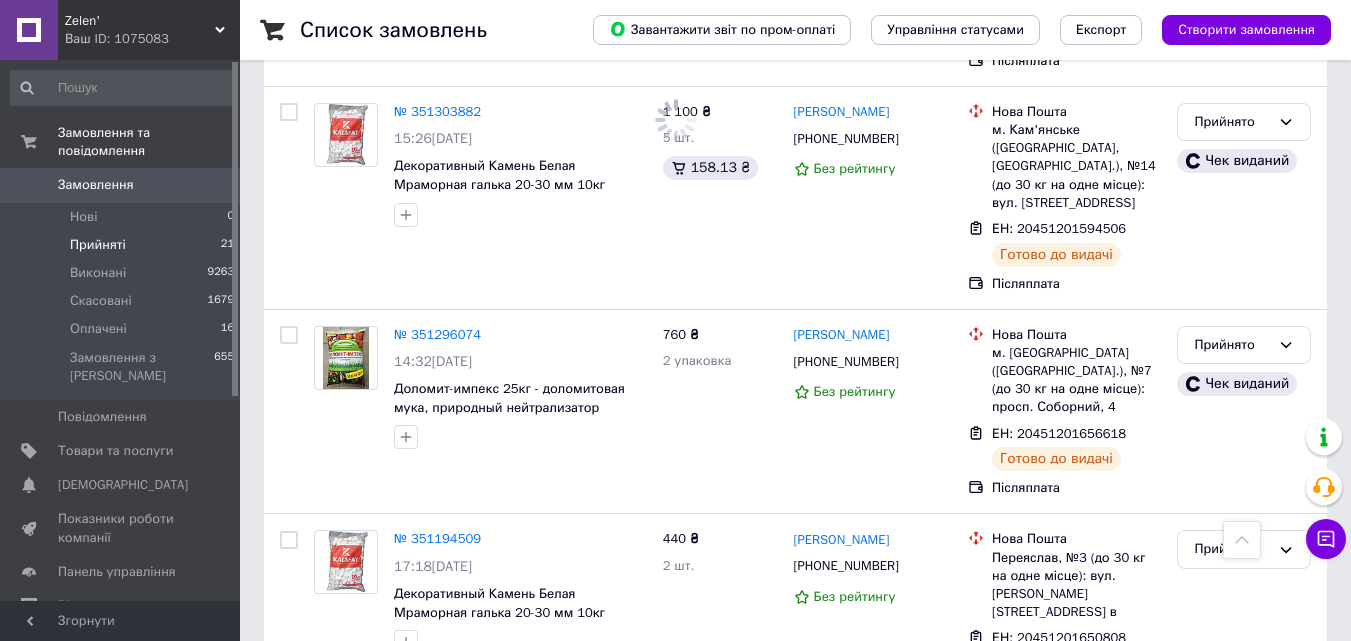 scroll, scrollTop: 0, scrollLeft: 0, axis: both 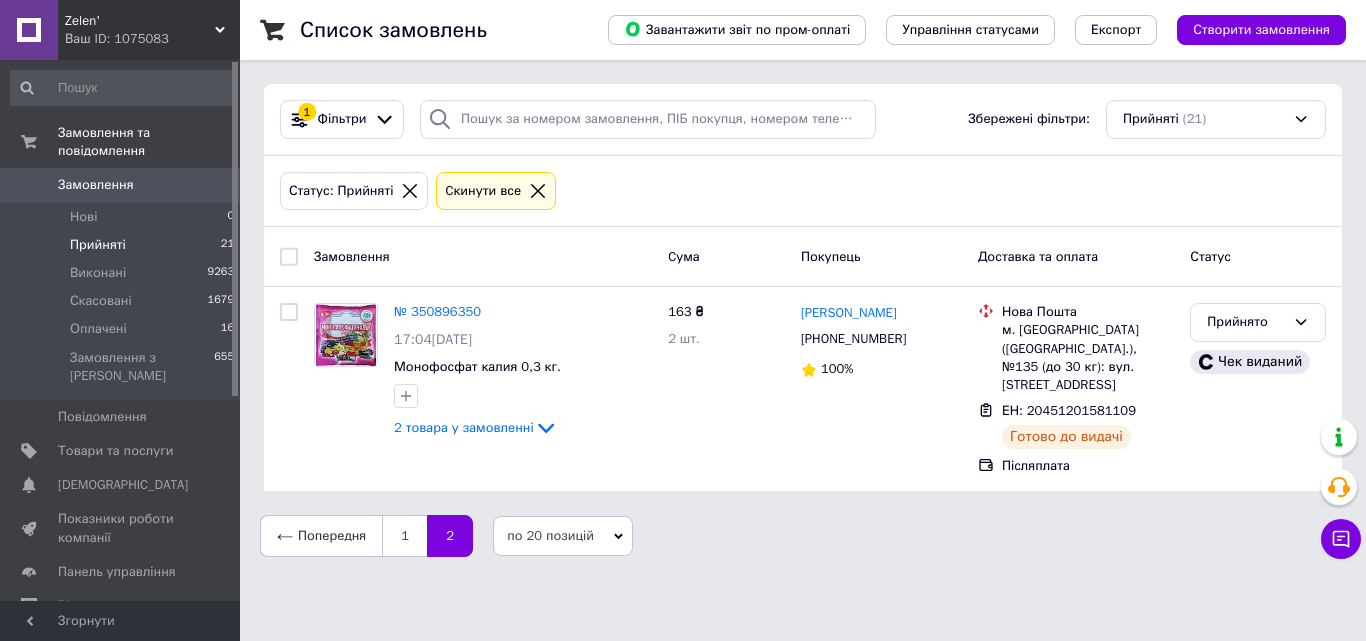 click on "1" at bounding box center (404, 536) 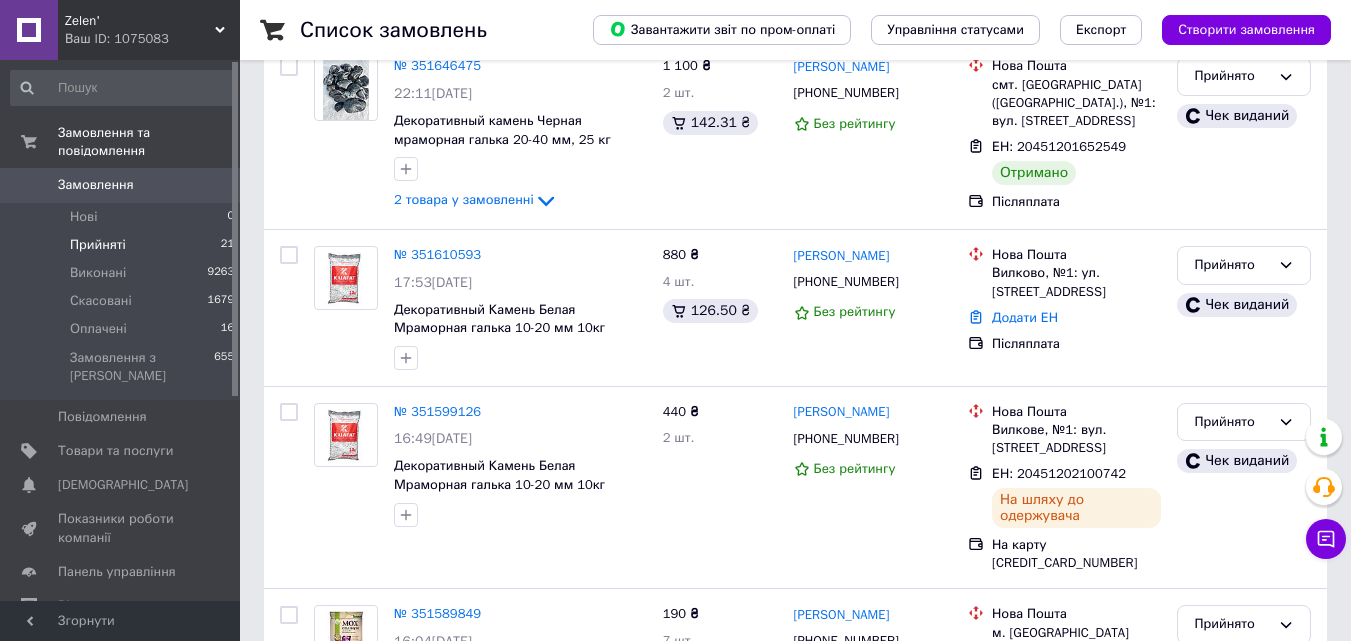 scroll, scrollTop: 3472, scrollLeft: 0, axis: vertical 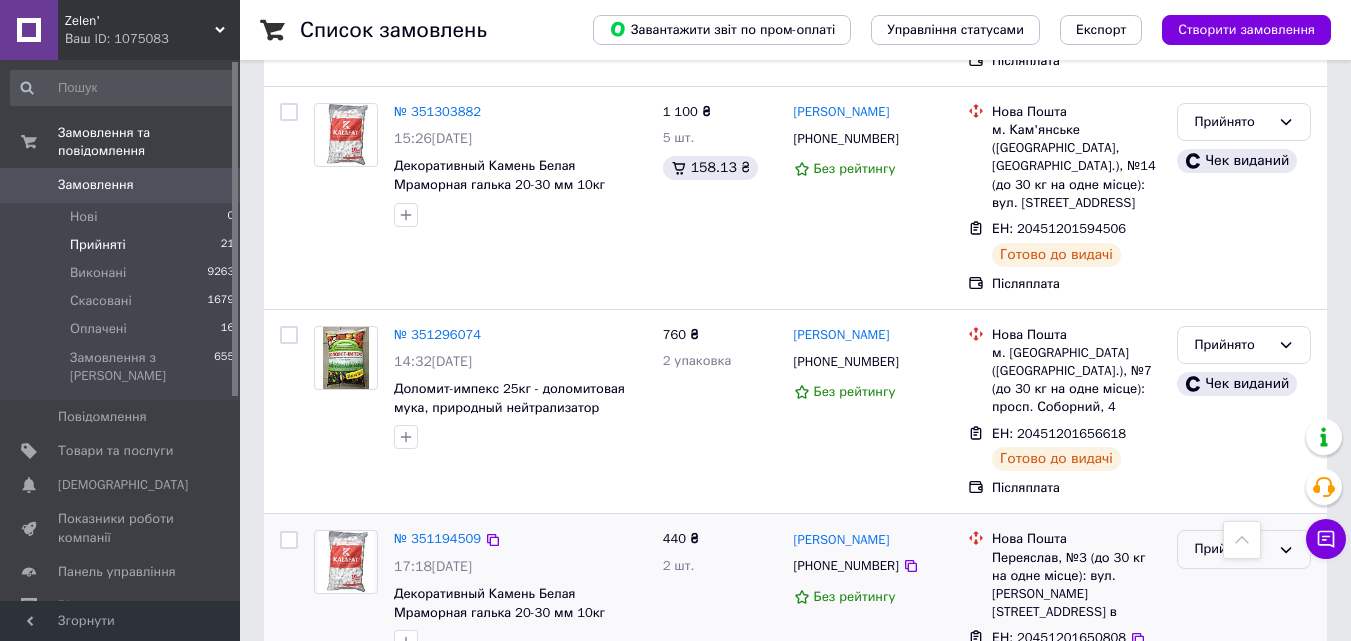 click on "Прийнято" at bounding box center [1232, 549] 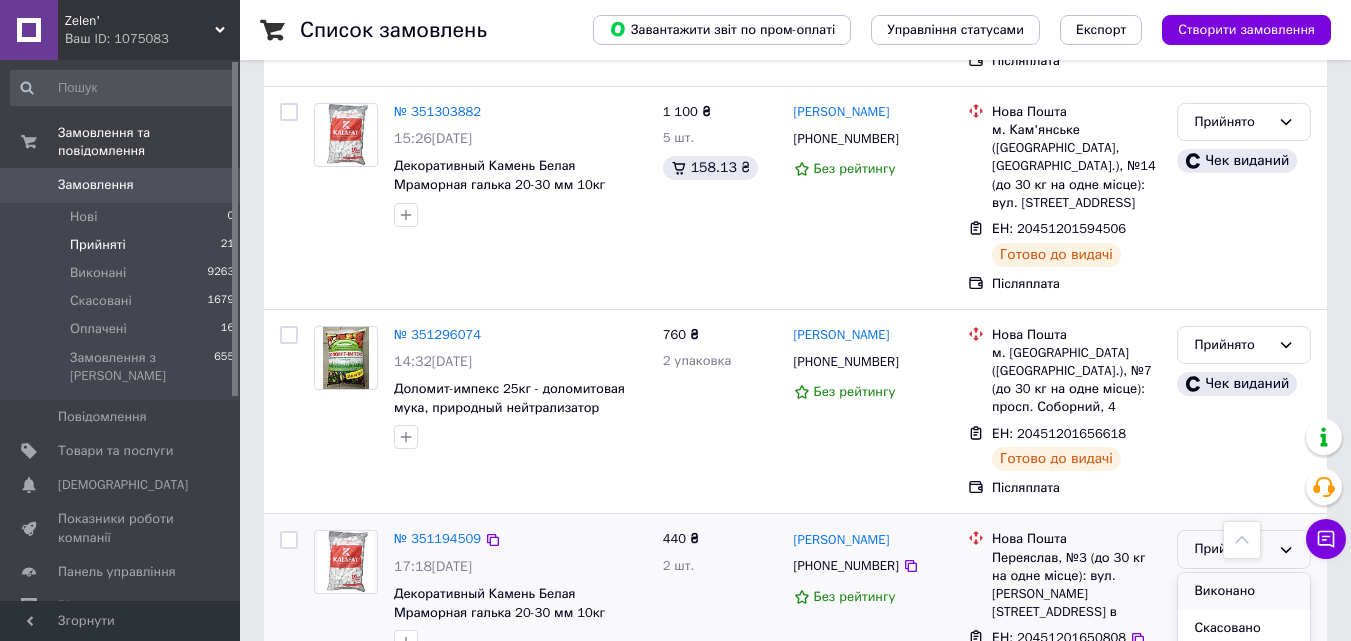 click on "Виконано" at bounding box center [1244, 591] 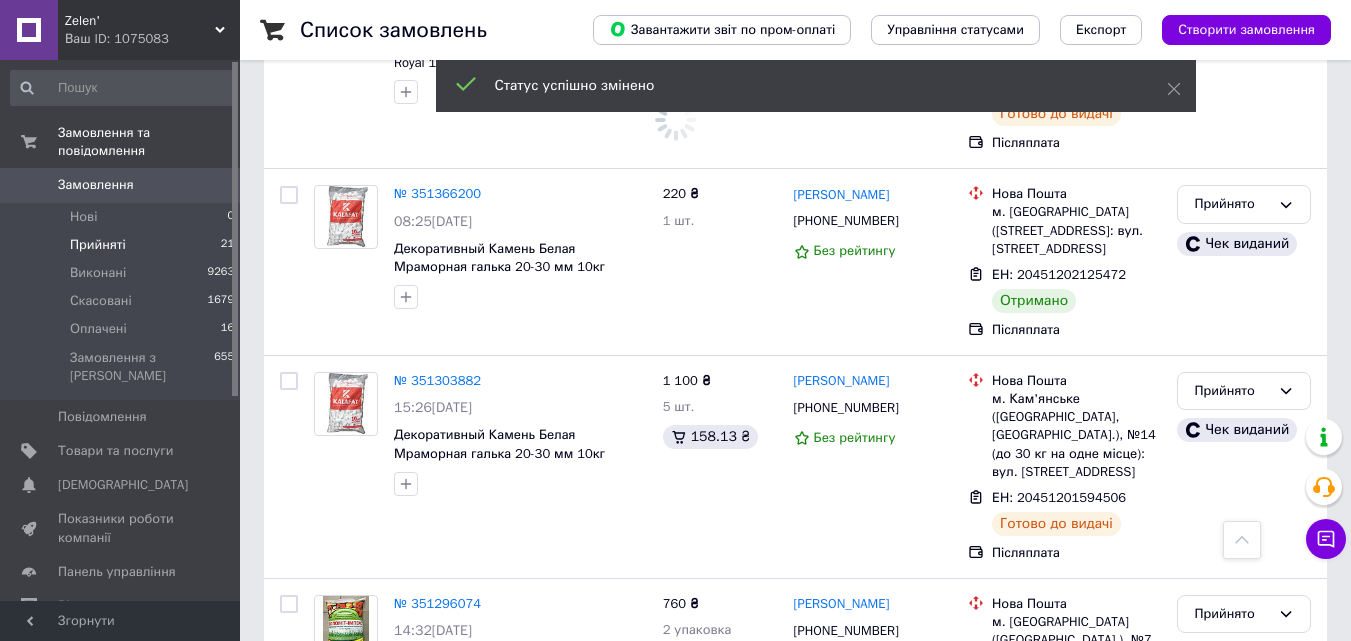 scroll, scrollTop: 3072, scrollLeft: 0, axis: vertical 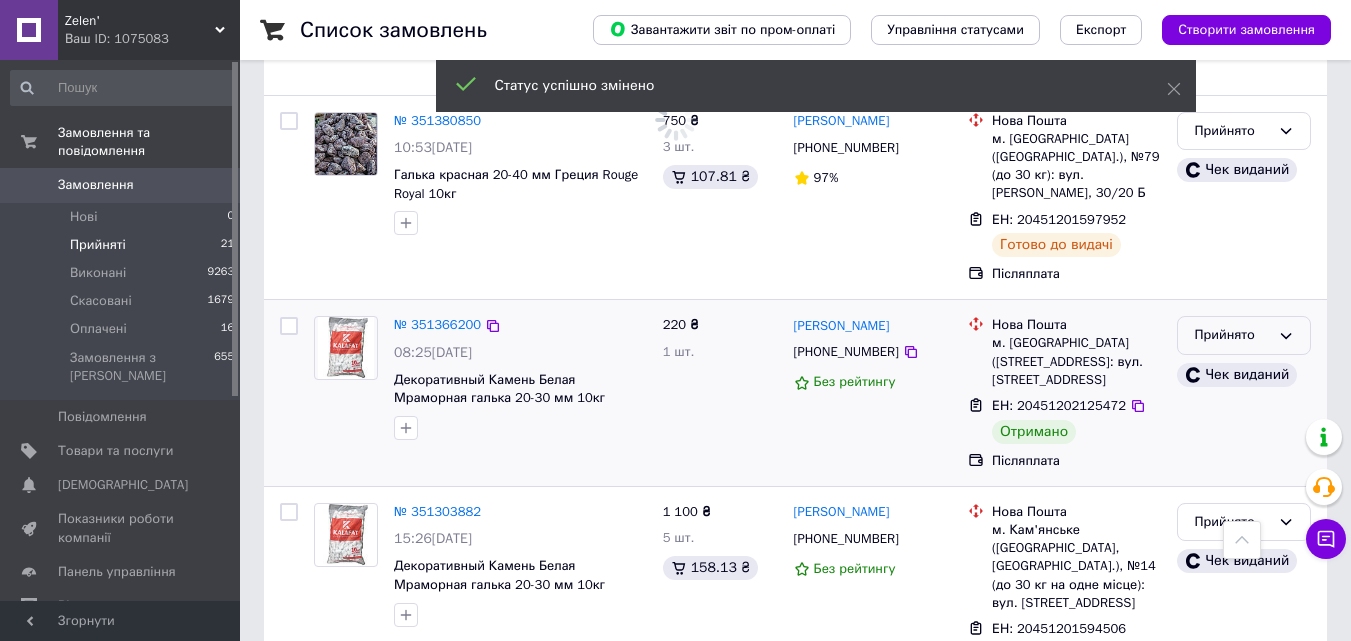 click on "Прийнято" at bounding box center (1232, 335) 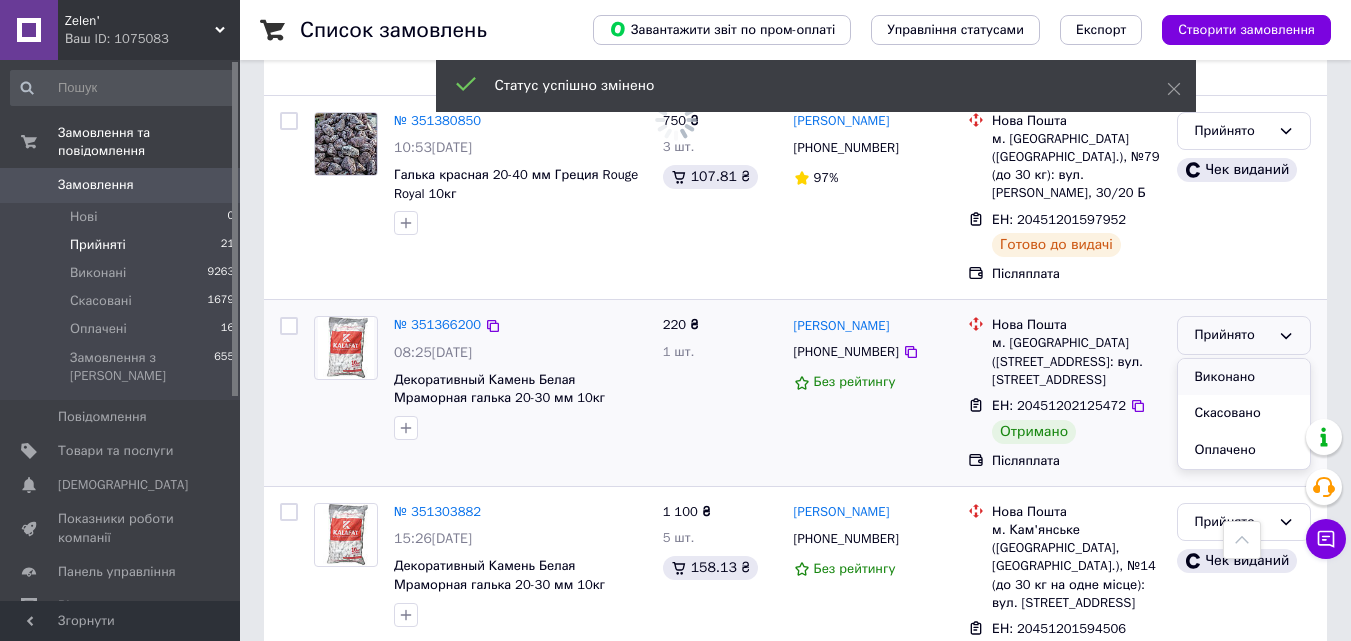 click on "Виконано" at bounding box center [1244, 377] 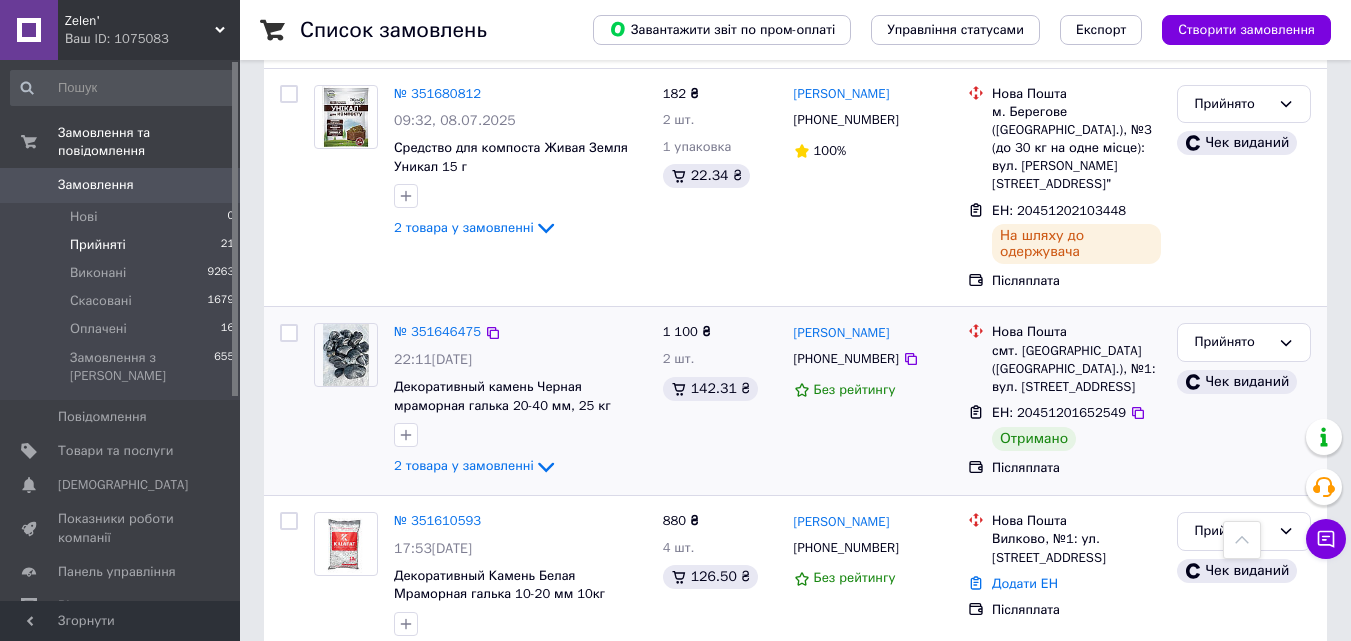 scroll, scrollTop: 1572, scrollLeft: 0, axis: vertical 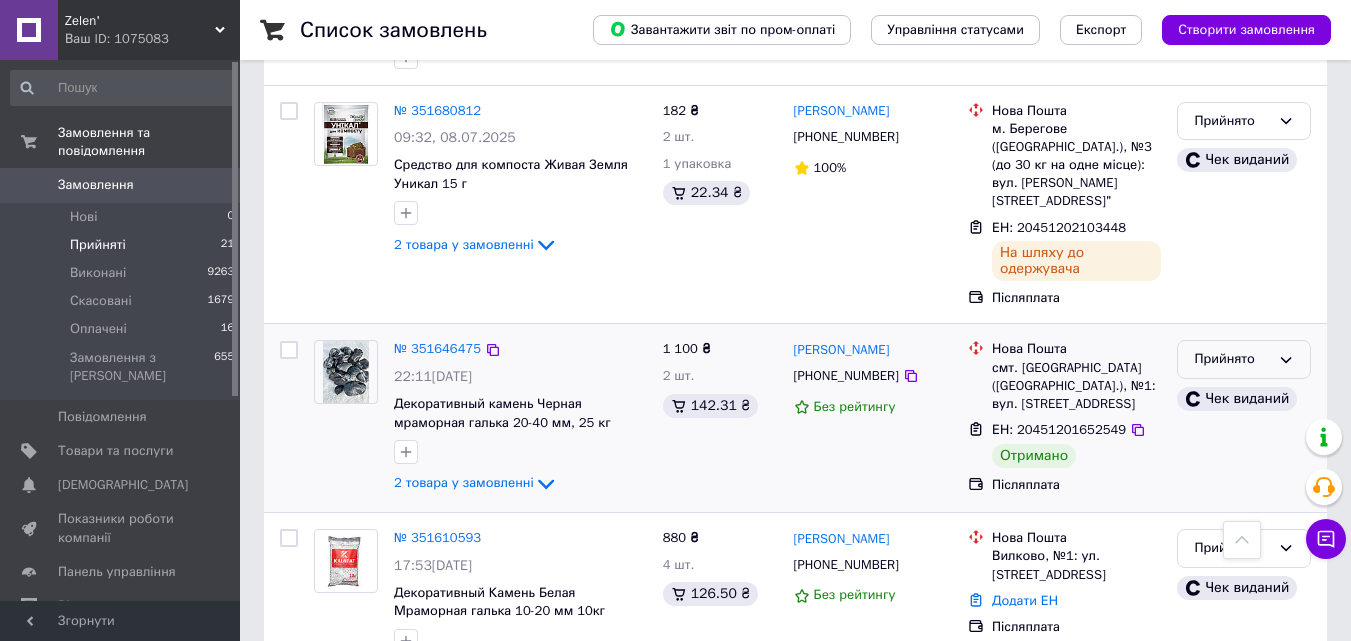 click on "Прийнято" at bounding box center (1232, 359) 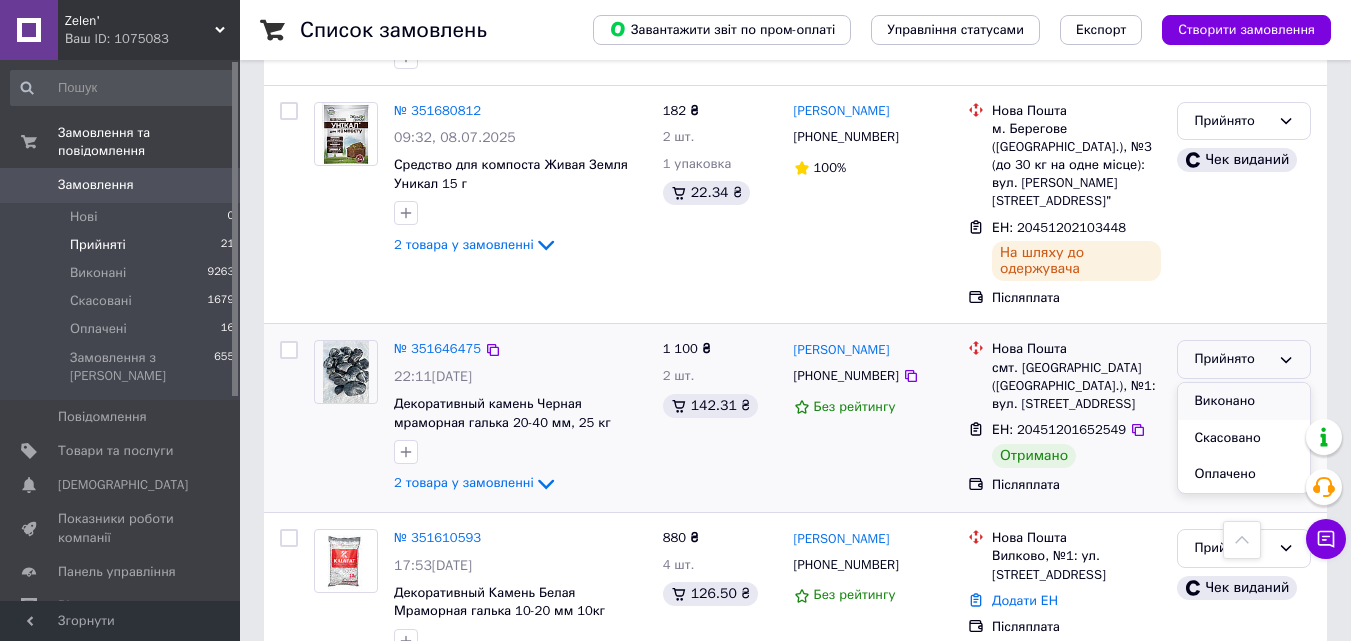 click on "Виконано" at bounding box center (1244, 401) 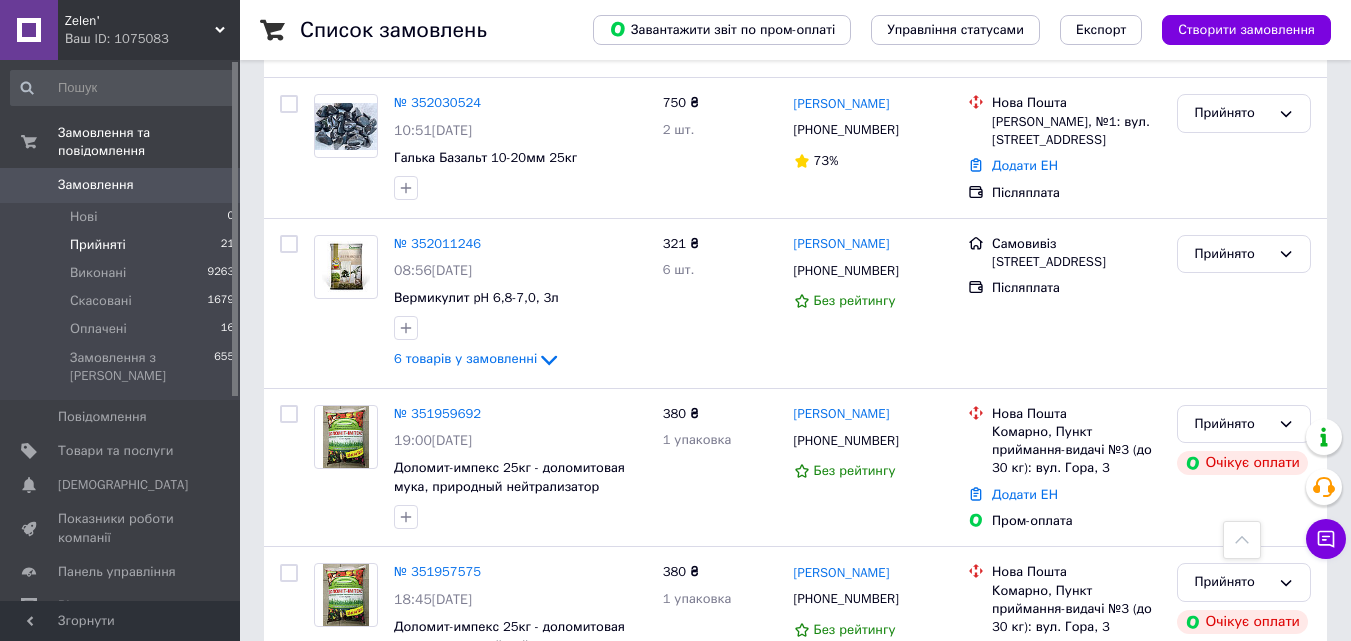 scroll, scrollTop: 472, scrollLeft: 0, axis: vertical 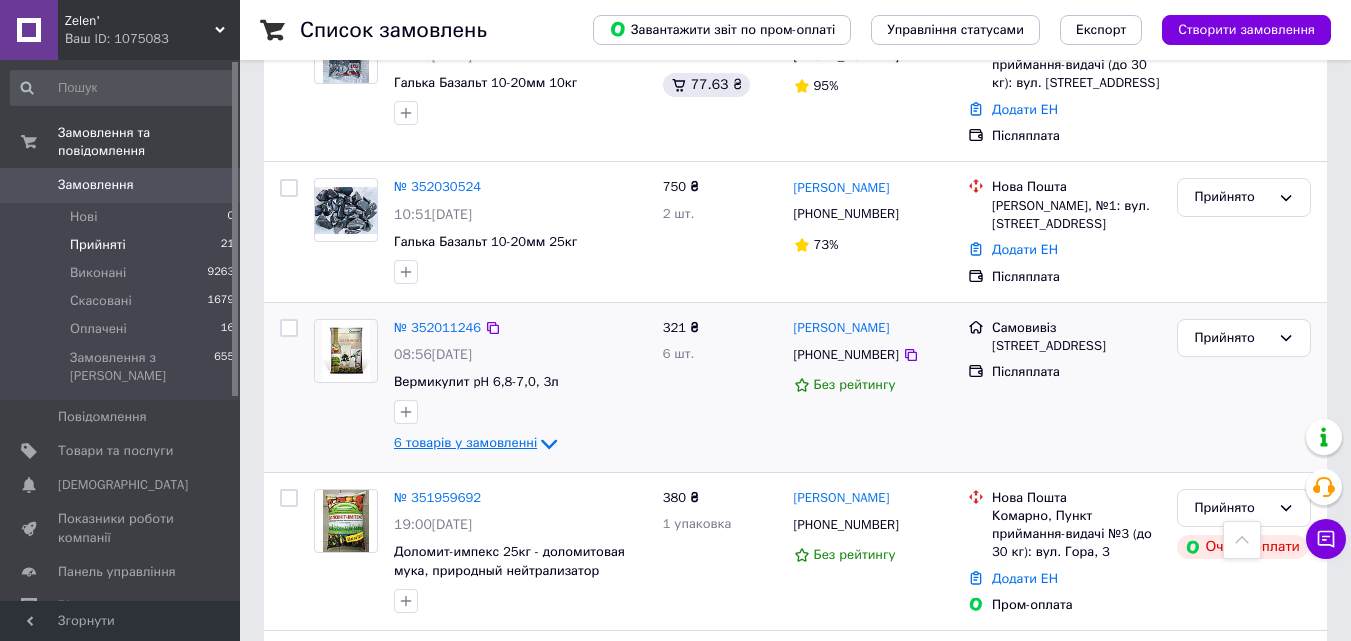 click 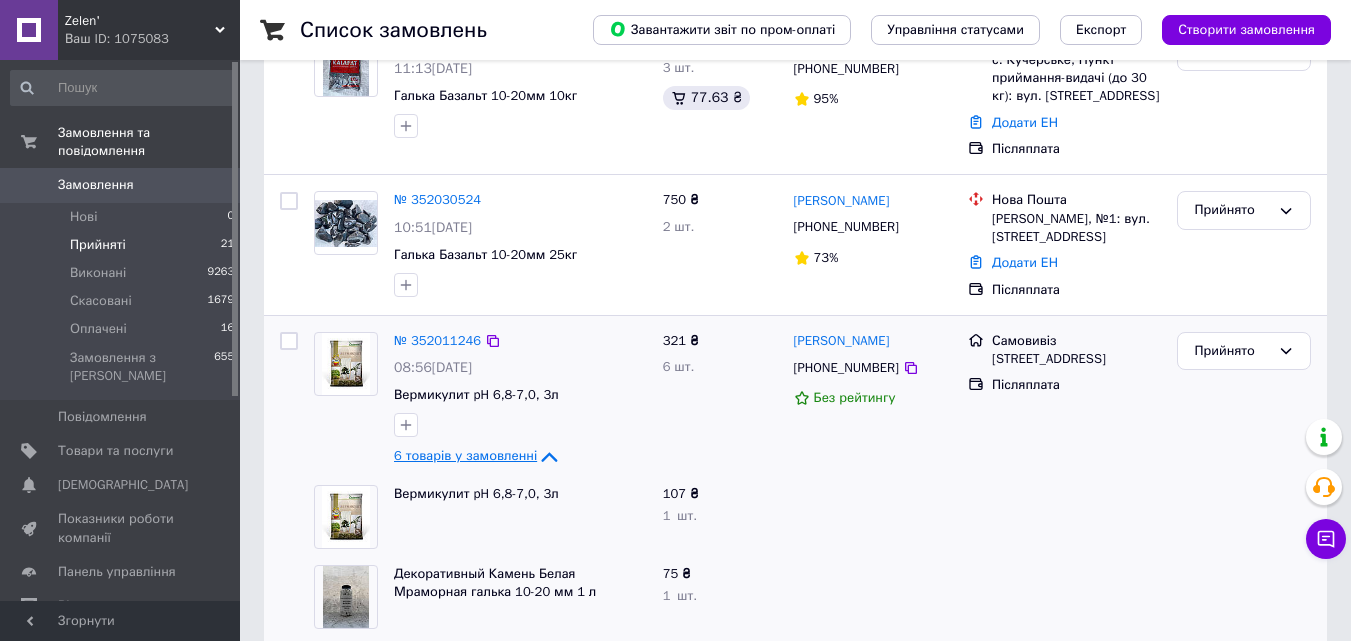 scroll, scrollTop: 472, scrollLeft: 0, axis: vertical 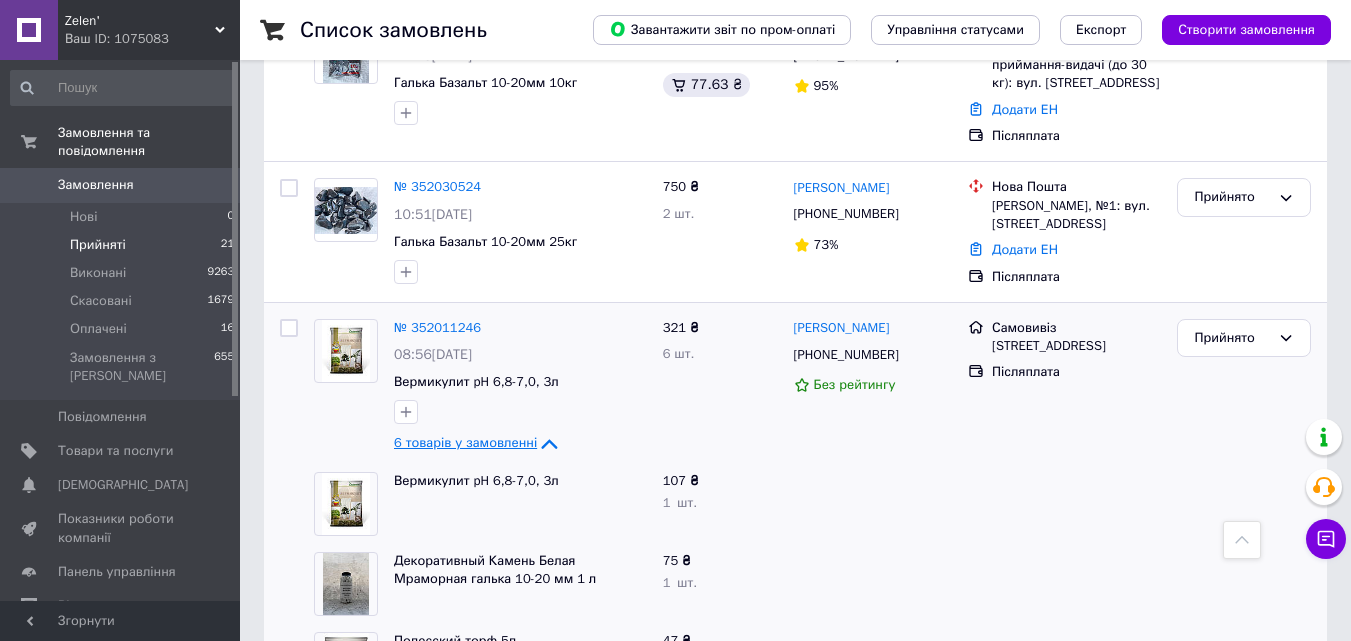 click on "6 товарів у замовленні" at bounding box center (465, 443) 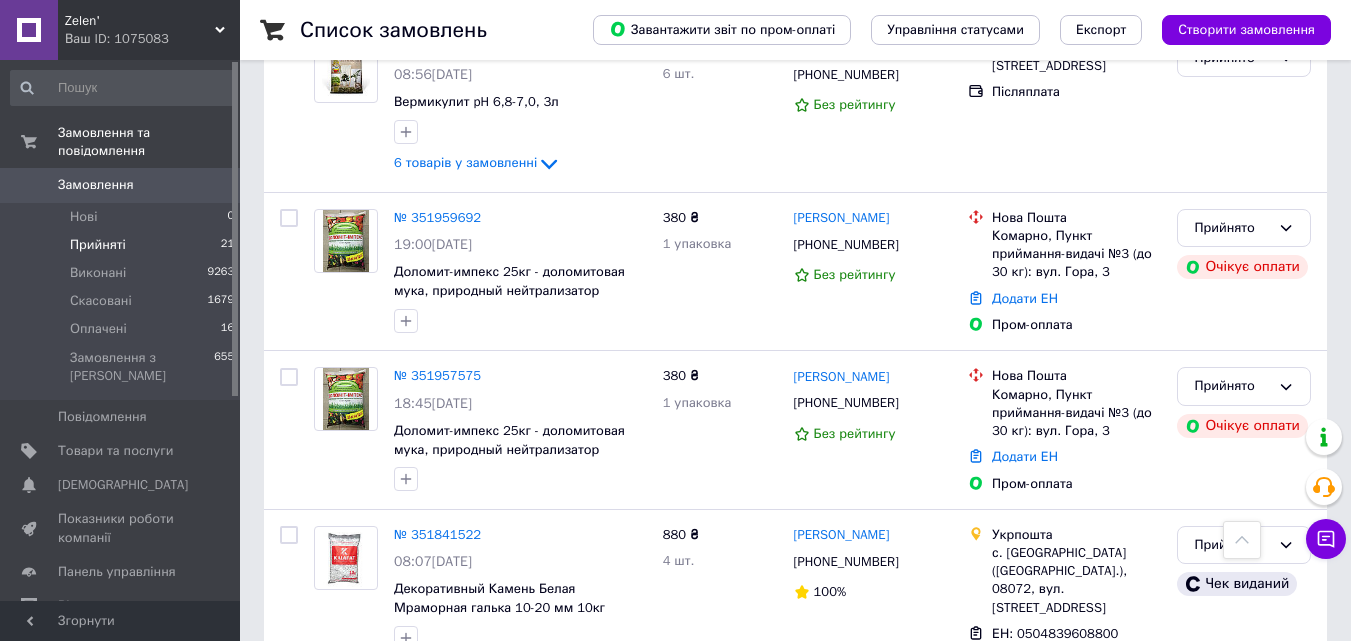 scroll, scrollTop: 800, scrollLeft: 0, axis: vertical 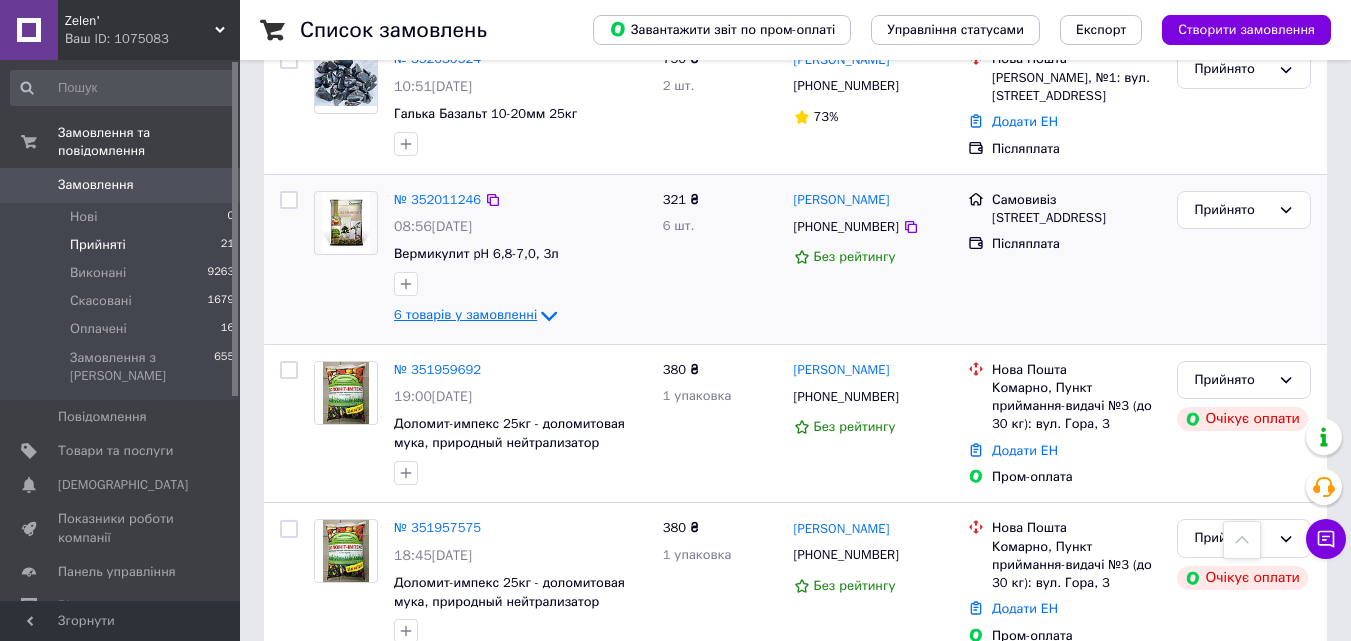 click on "6 товарів у замовленні" at bounding box center [465, 315] 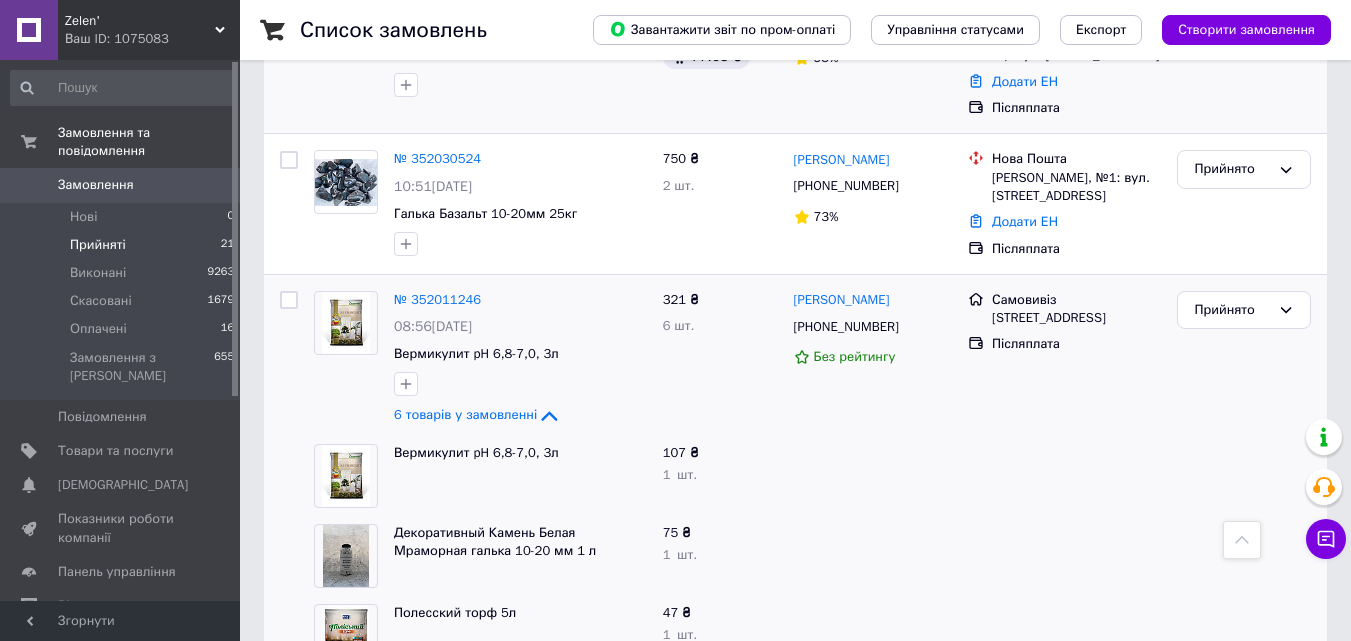 scroll, scrollTop: 400, scrollLeft: 0, axis: vertical 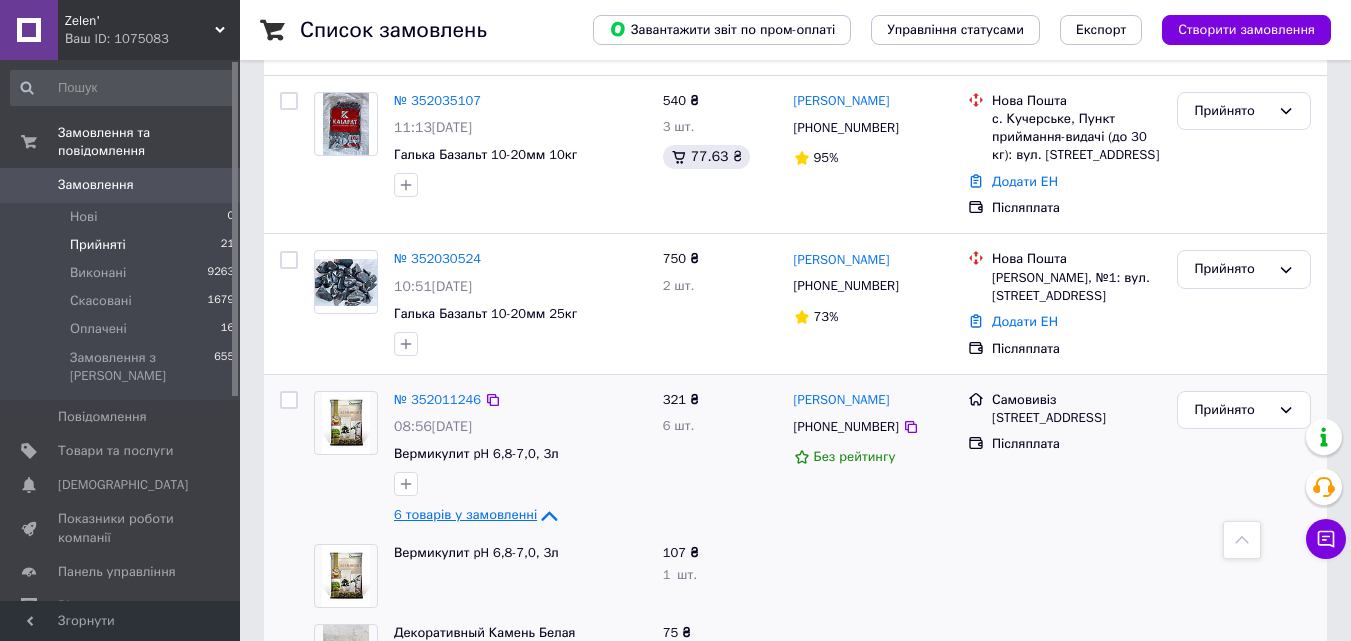 click on "6 товарів у замовленні" at bounding box center (465, 515) 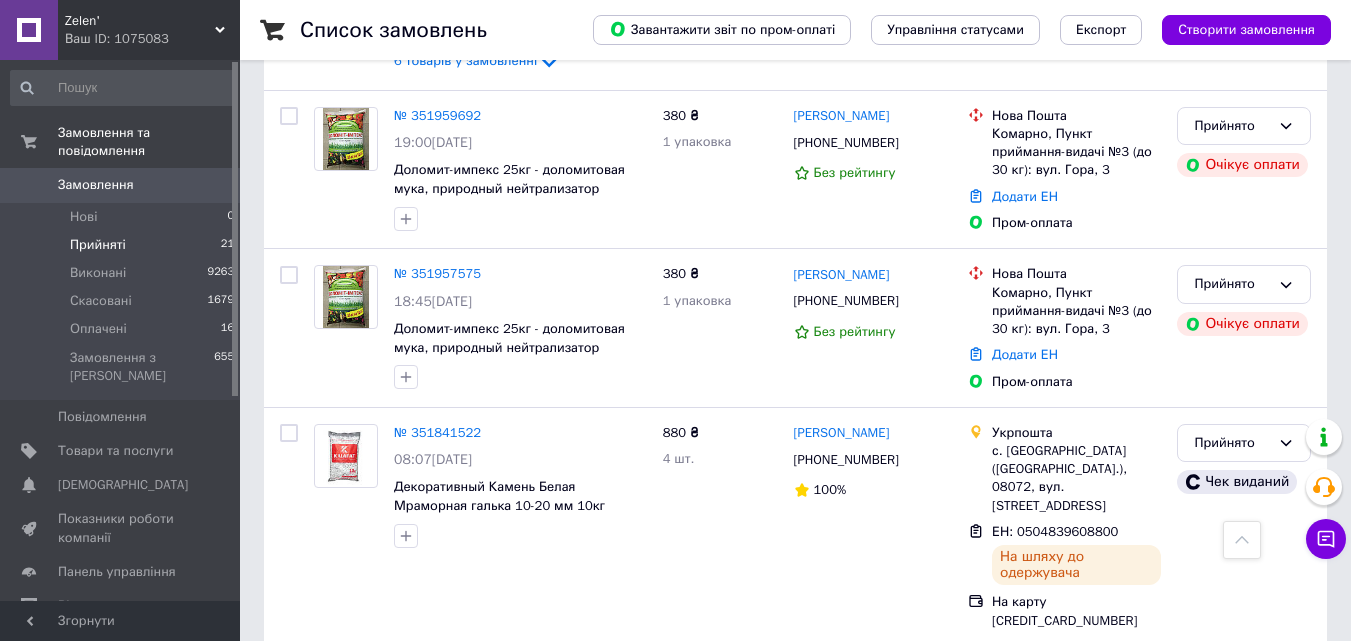 scroll, scrollTop: 900, scrollLeft: 0, axis: vertical 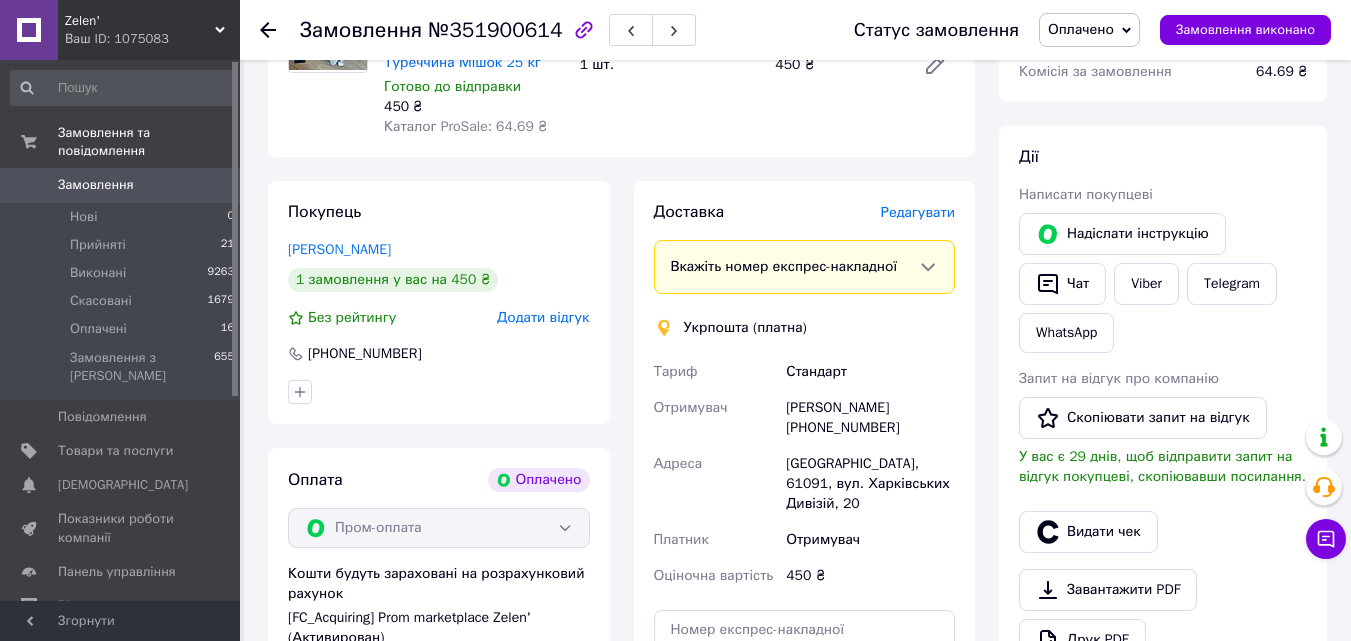 click on "Редагувати" at bounding box center (918, 212) 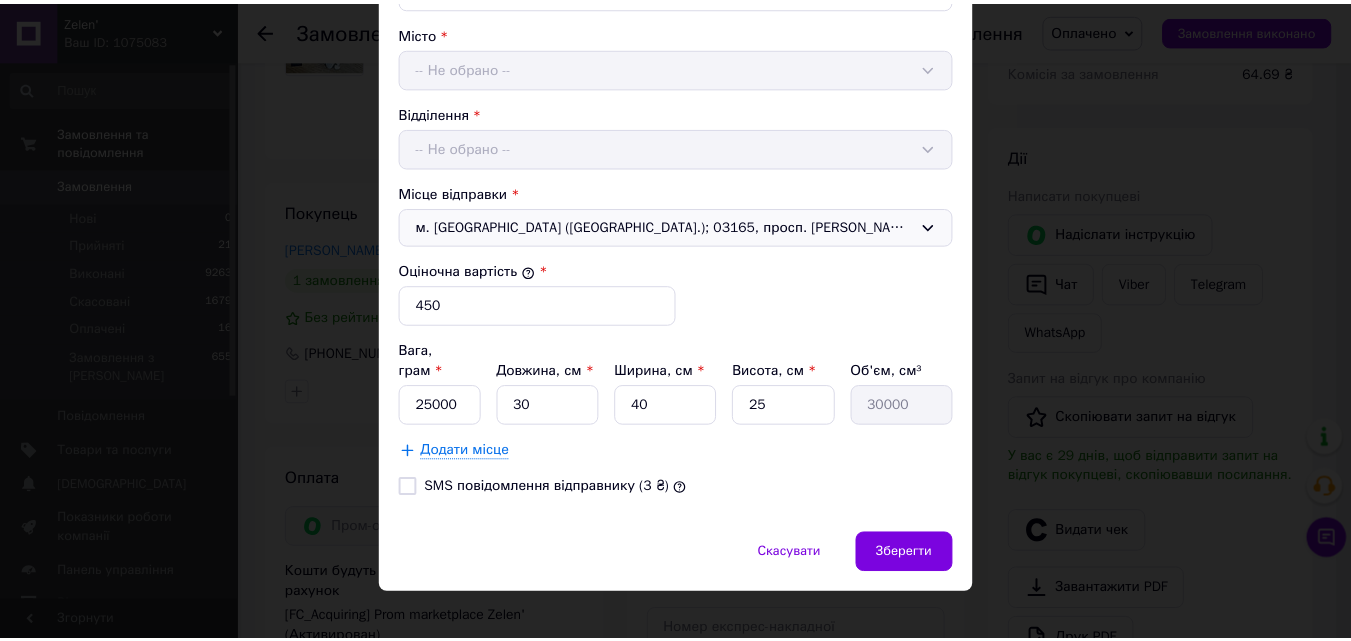 scroll, scrollTop: 610, scrollLeft: 0, axis: vertical 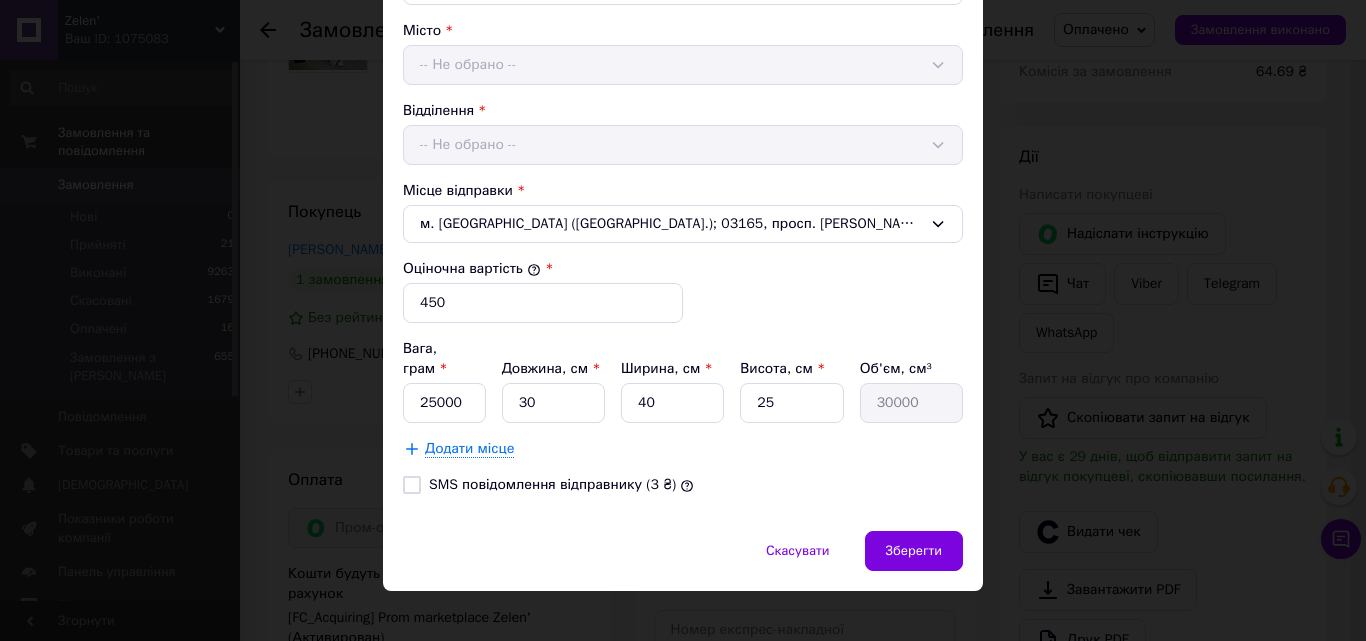 click on "× Редагування доставки Спосіб доставки Укрпошта (платна) Тариф     * Стандарт Платник   * Отримувач Прізвище отримувача   * Савченко Ім'я отримувача   * Андрей По батькові отримувача Телефон отримувача   * +380931411793 Тип доставки     * Склад - склад Місто -- Не обрано -- Відділення -- Не обрано -- Місце відправки   * м. Київ (Київська обл.); 03165, просп. Любомира Гузара, 15А Оціночна вартість     * 450 Вага, грам   * 25000 Довжина, см   * 30 Ширина, см   * 40 Висота, см   * 25 Об'єм, см³ 30000 Додати місце SMS повідомлення відправнику (3 ₴)   Скасувати   Зберегти" at bounding box center (683, 320) 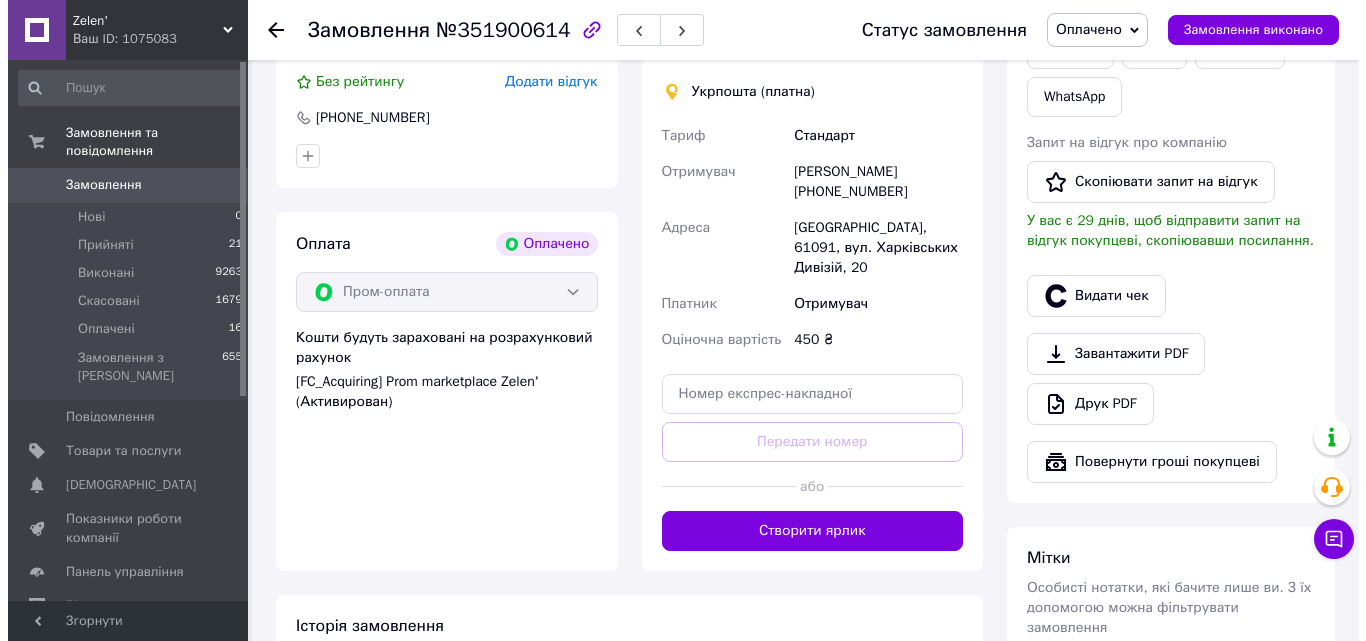 scroll, scrollTop: 600, scrollLeft: 0, axis: vertical 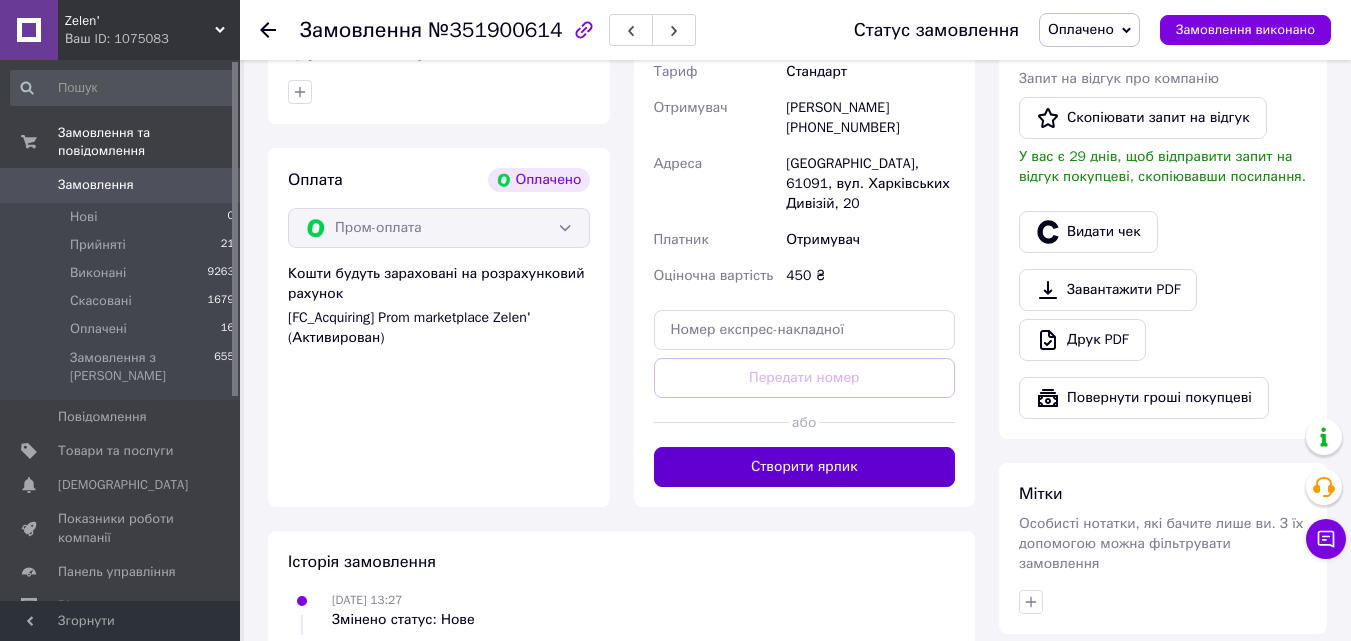 click on "Створити ярлик" at bounding box center (805, 467) 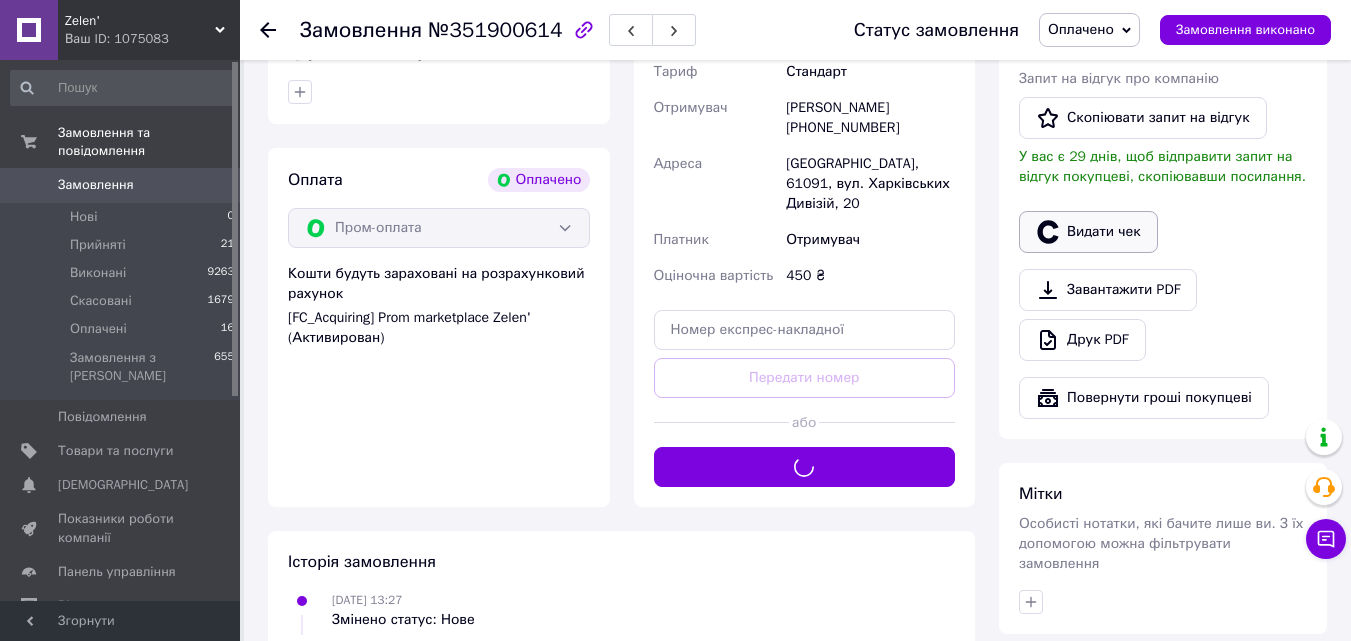 click on "Видати чек" at bounding box center [1088, 232] 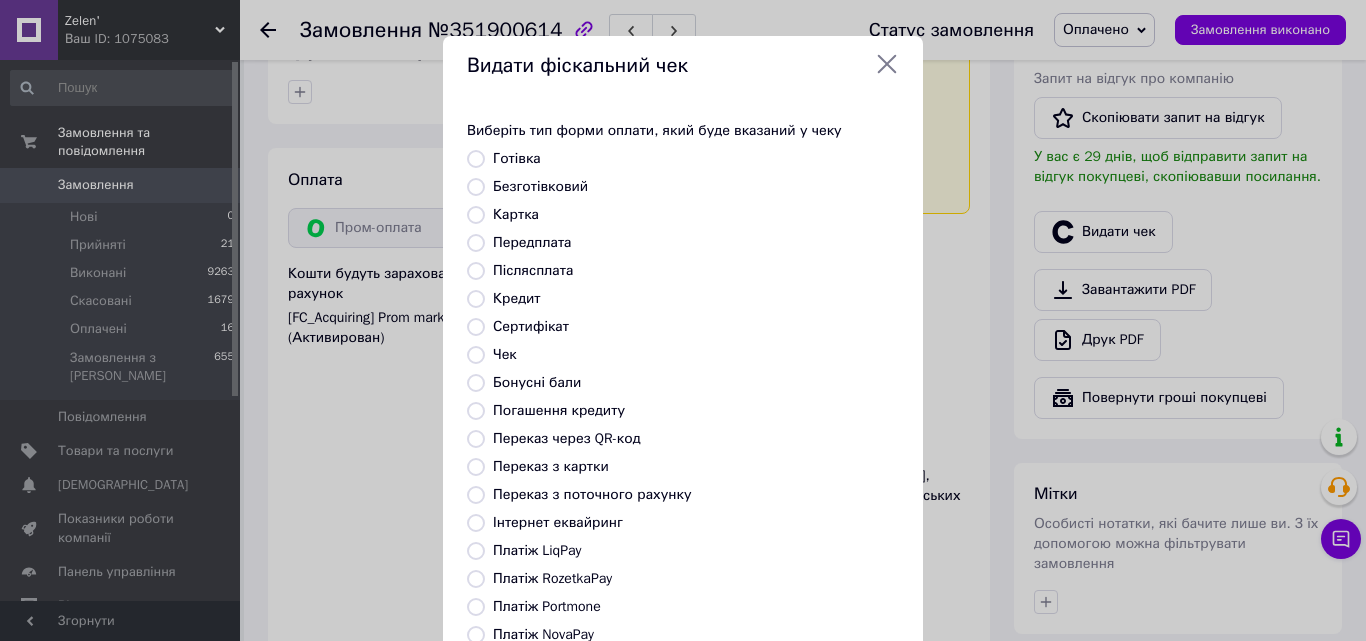 click on "Безготівковий" at bounding box center (540, 186) 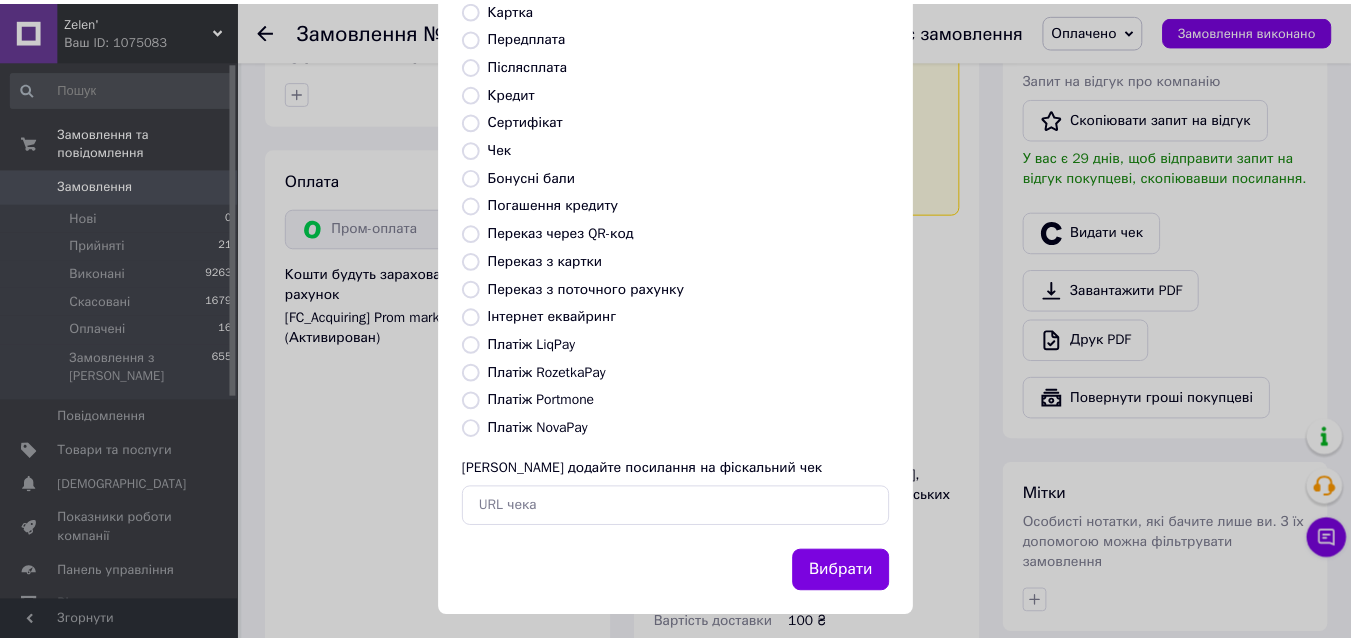 scroll, scrollTop: 218, scrollLeft: 0, axis: vertical 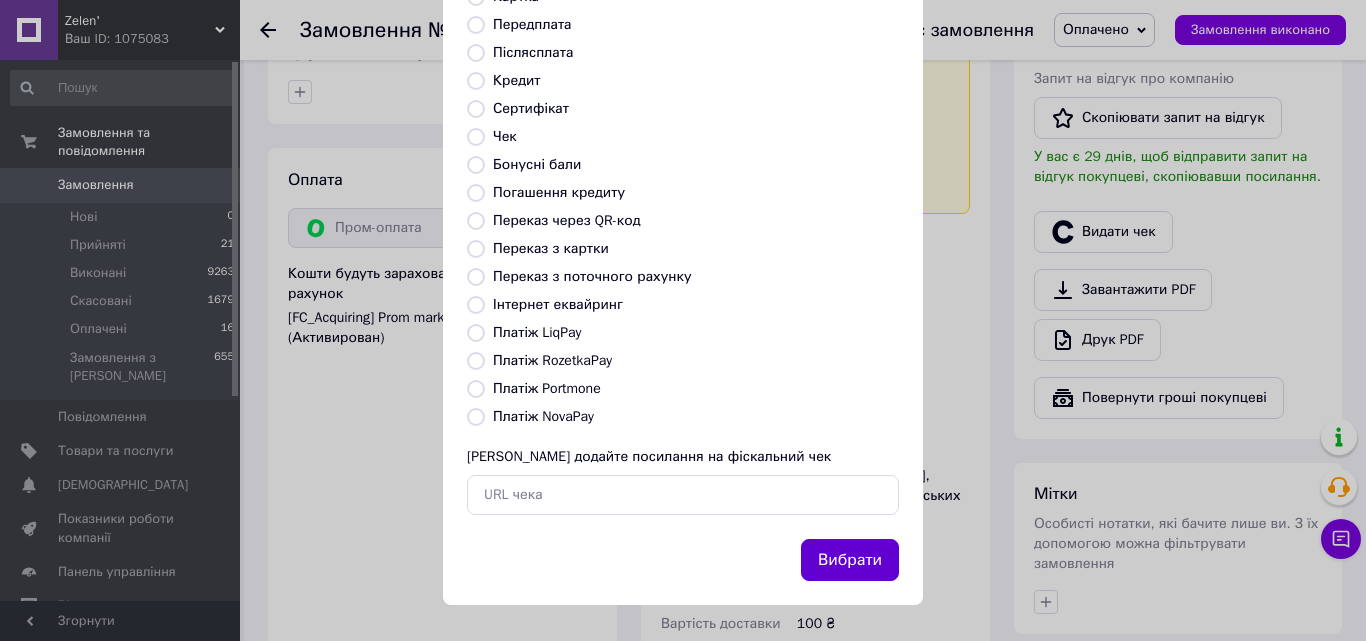 click on "Вибрати" at bounding box center [850, 560] 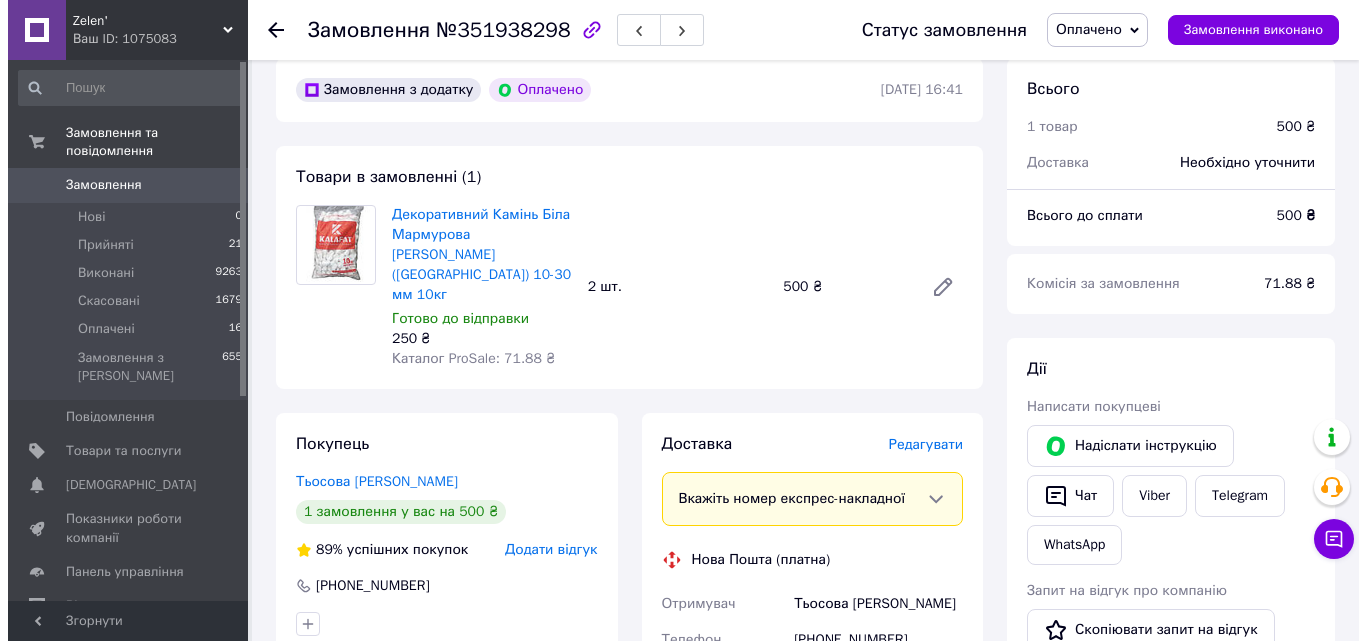 scroll, scrollTop: 200, scrollLeft: 0, axis: vertical 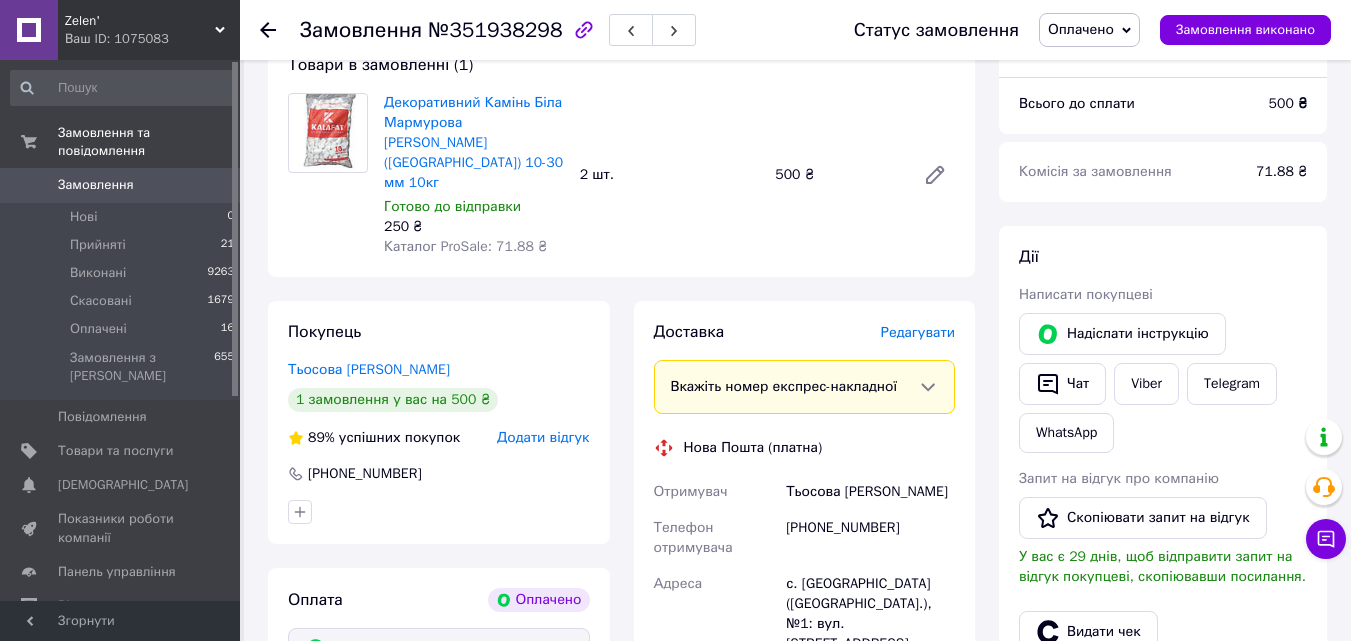 click on "Редагувати" at bounding box center [918, 332] 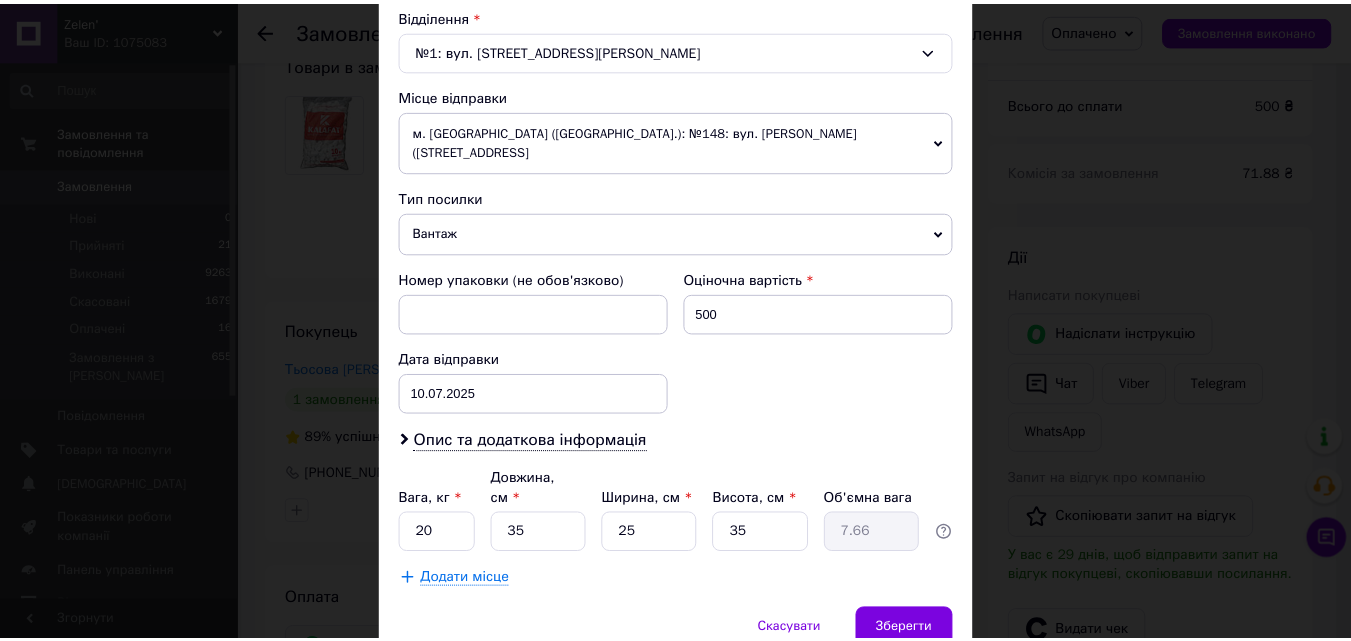 scroll, scrollTop: 707, scrollLeft: 0, axis: vertical 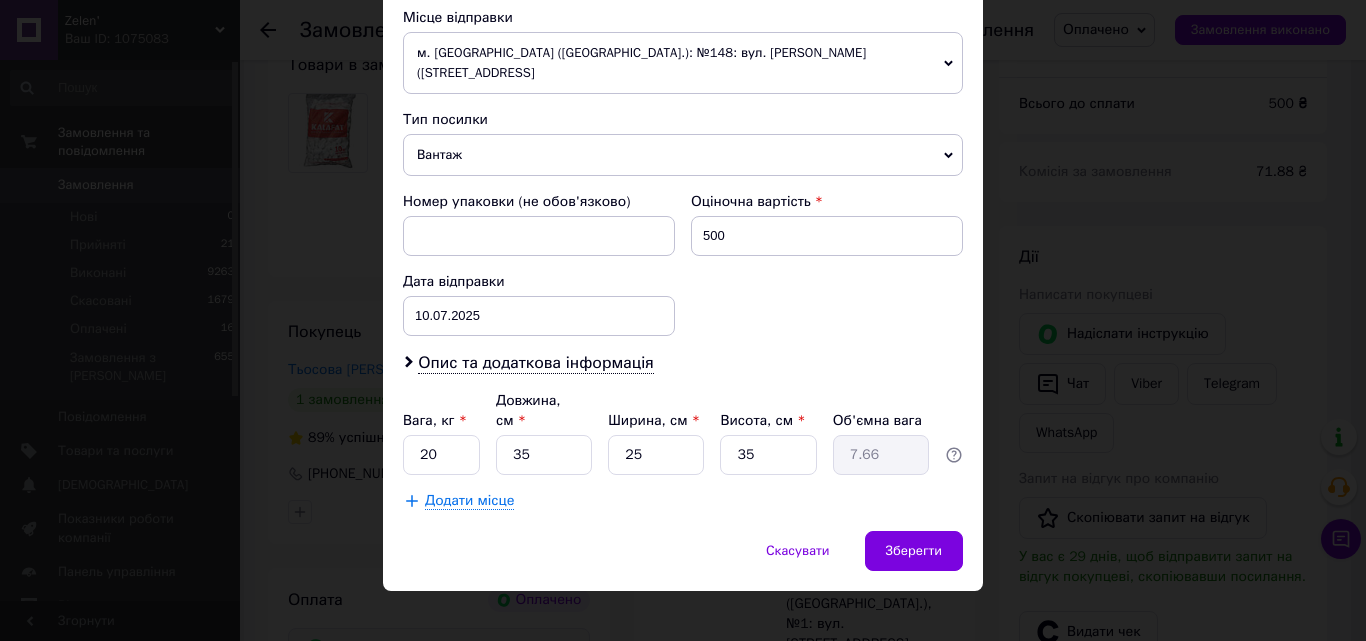 click on "× Редагування доставки Спосіб доставки Нова Пошта (платна) Платник Отримувач Відправник Прізвище отримувача Тьосова Ім'я отримувача Наталія По батькові отримувача Телефон отримувача +380993596646 Тип доставки У відділенні Кур'єром В поштоматі Місто с. Знам'янка (Одеська обл.) Відділення №1: вул. Генерала Плієва, 29/4 Місце відправки м. Київ (Київська обл.): №148: вул. Балабуєва Петра Авіаконструктора (ран. вул.Екскаваторна), 37А Немає збігів. Спробуйте змінити умови пошуку Додати ще місце відправки Тип посилки Вантаж Документи Номер упаковки (не обов'язково) 500 10.07.2025 <" at bounding box center [683, 320] 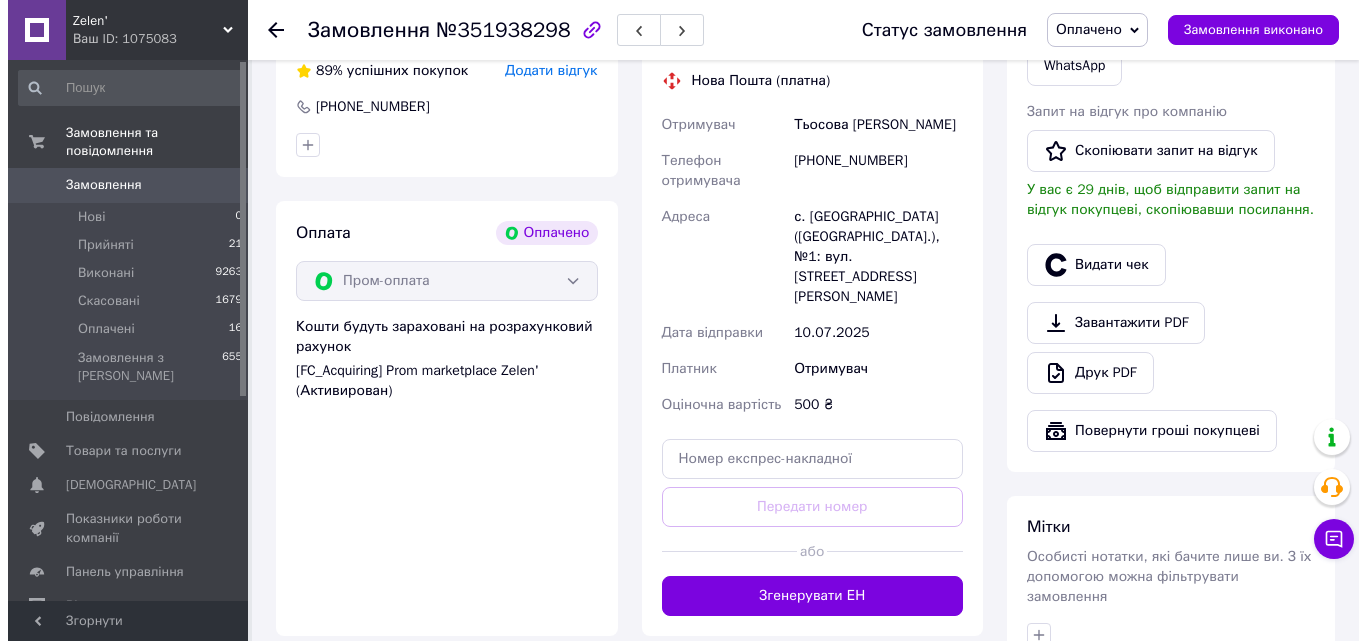 scroll, scrollTop: 600, scrollLeft: 0, axis: vertical 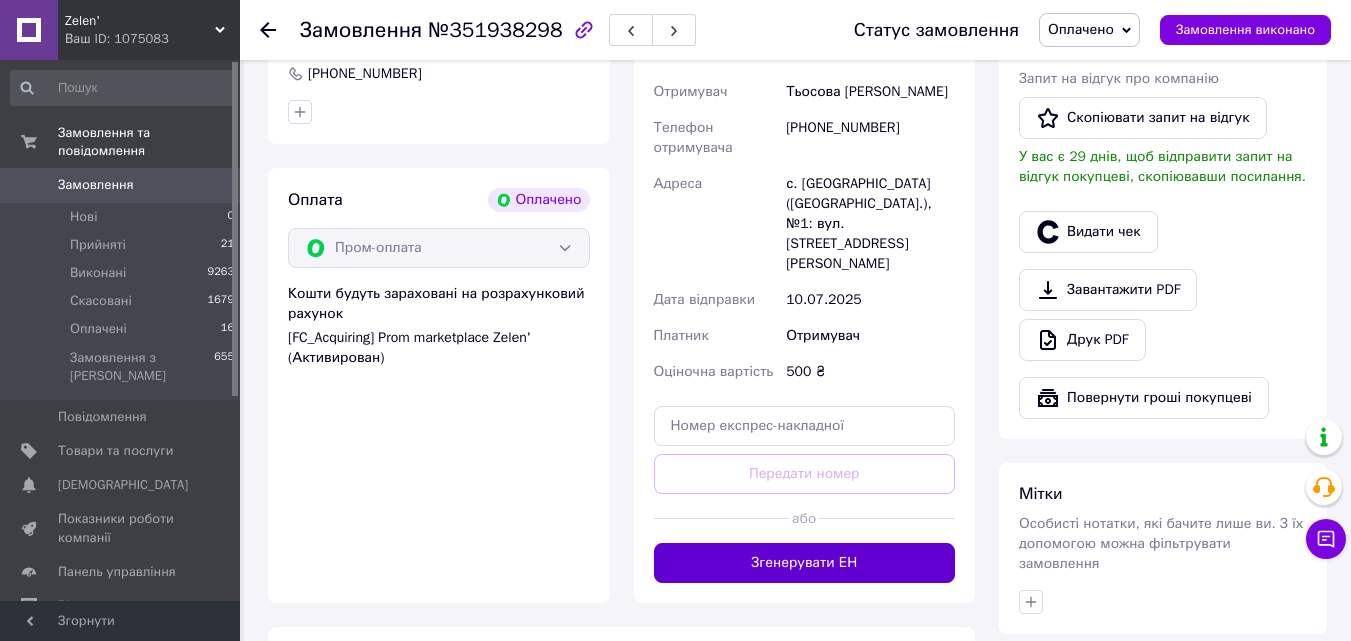 click on "Згенерувати ЕН" at bounding box center (805, 563) 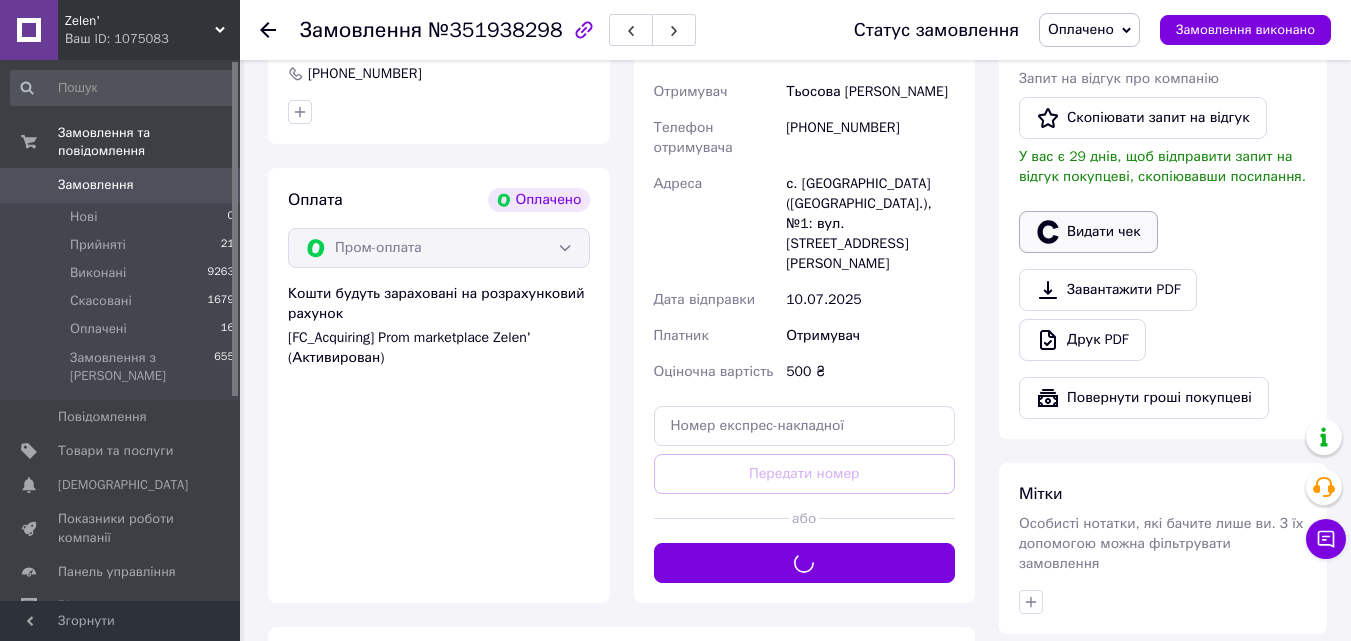 click on "Видати чек" at bounding box center [1088, 232] 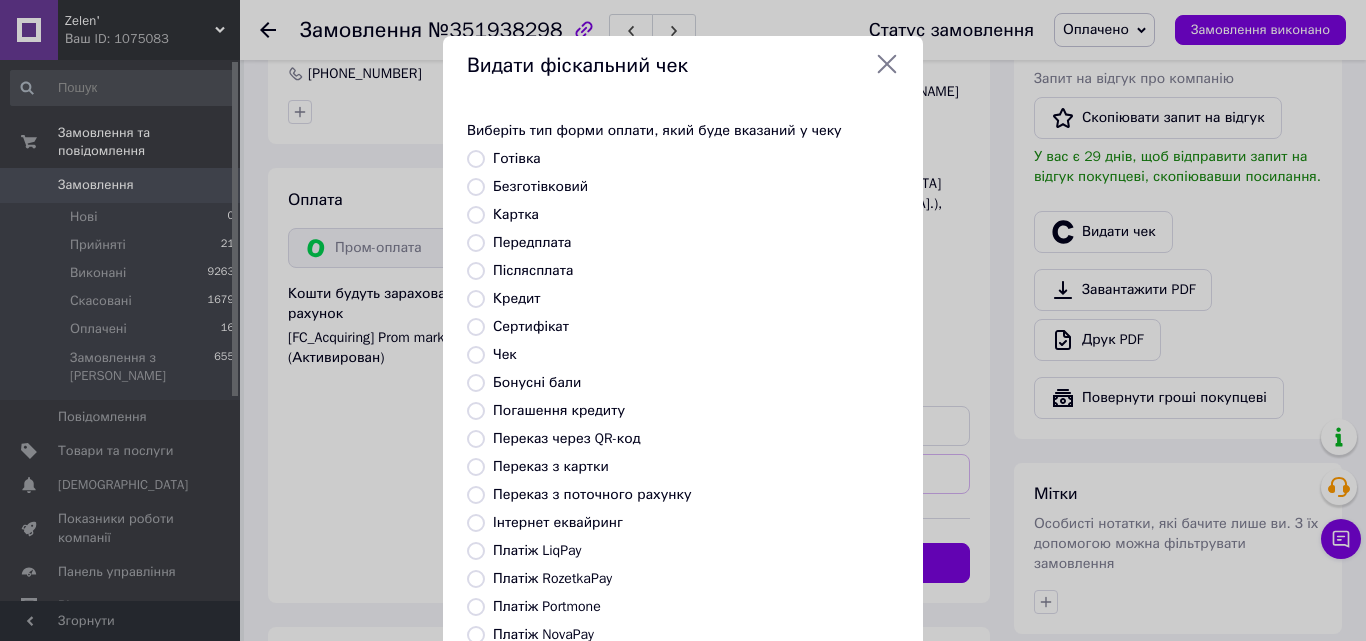 click on "Безготівковий" at bounding box center (540, 186) 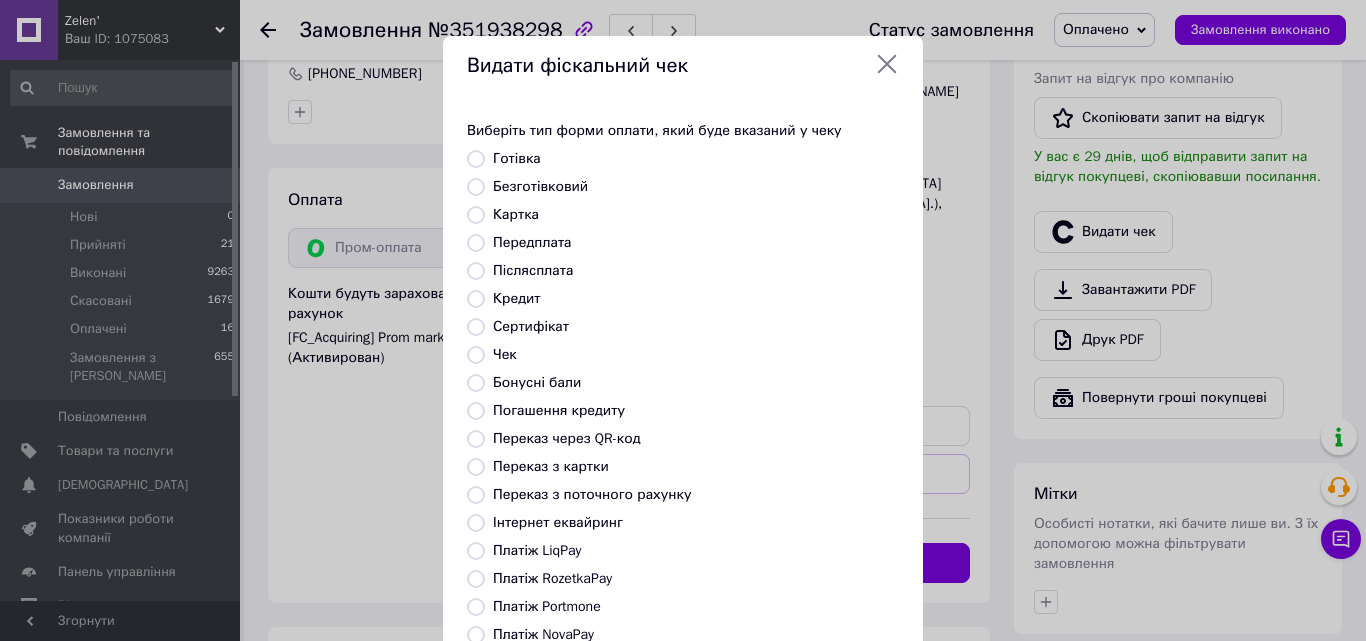 radio on "true" 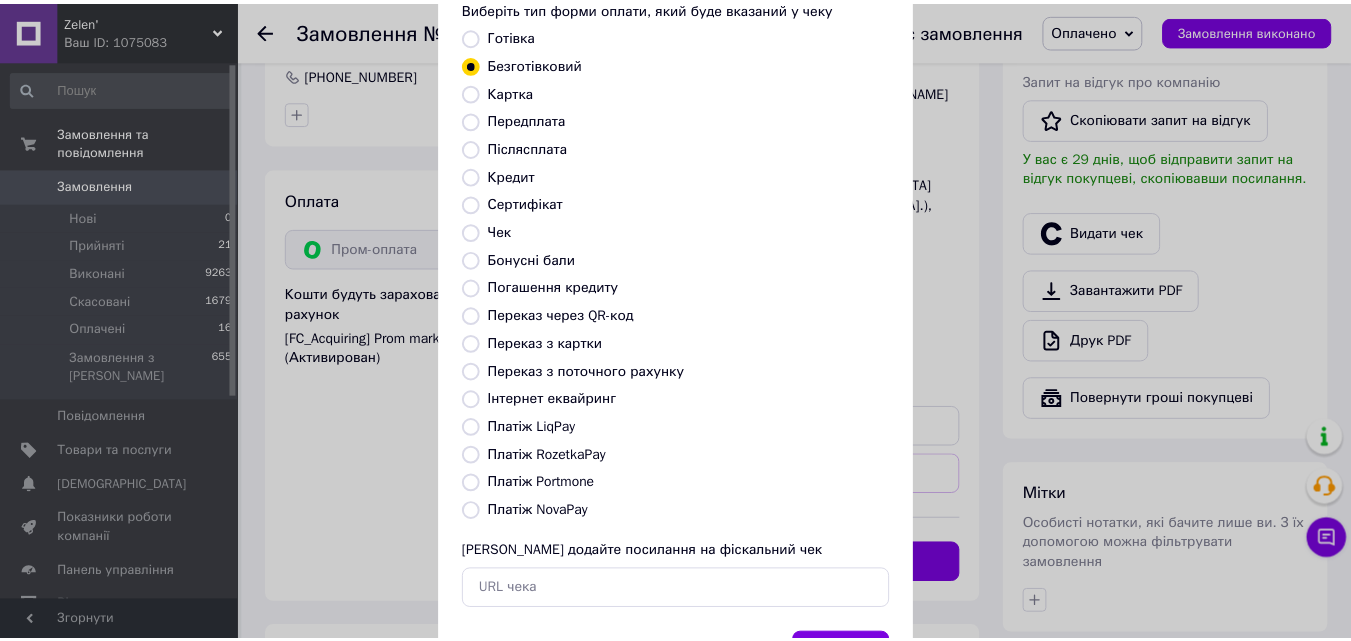 scroll, scrollTop: 218, scrollLeft: 0, axis: vertical 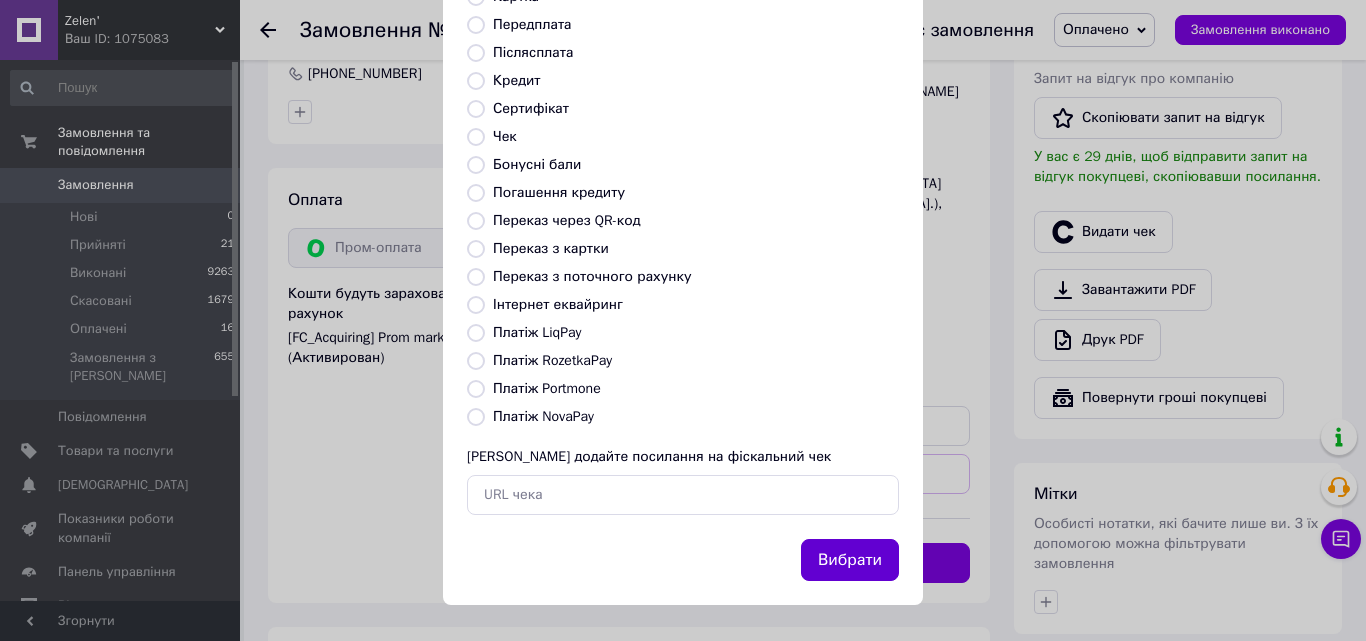 click on "Вибрати" at bounding box center [850, 560] 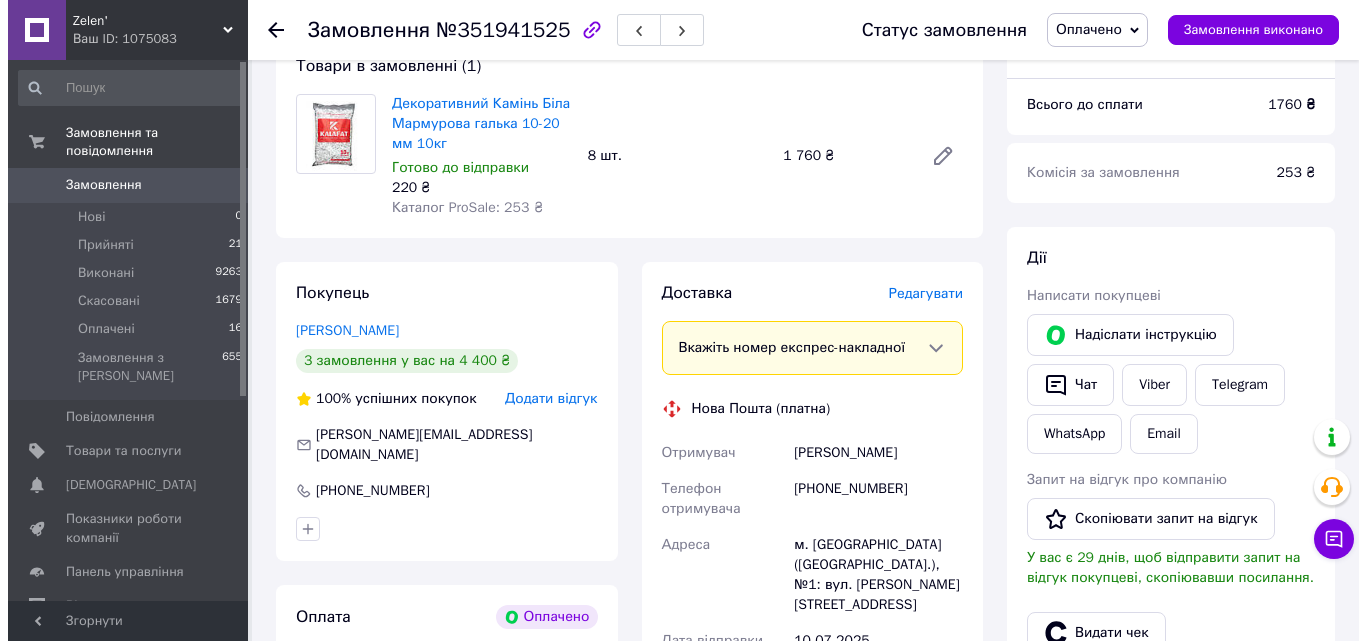 scroll, scrollTop: 200, scrollLeft: 0, axis: vertical 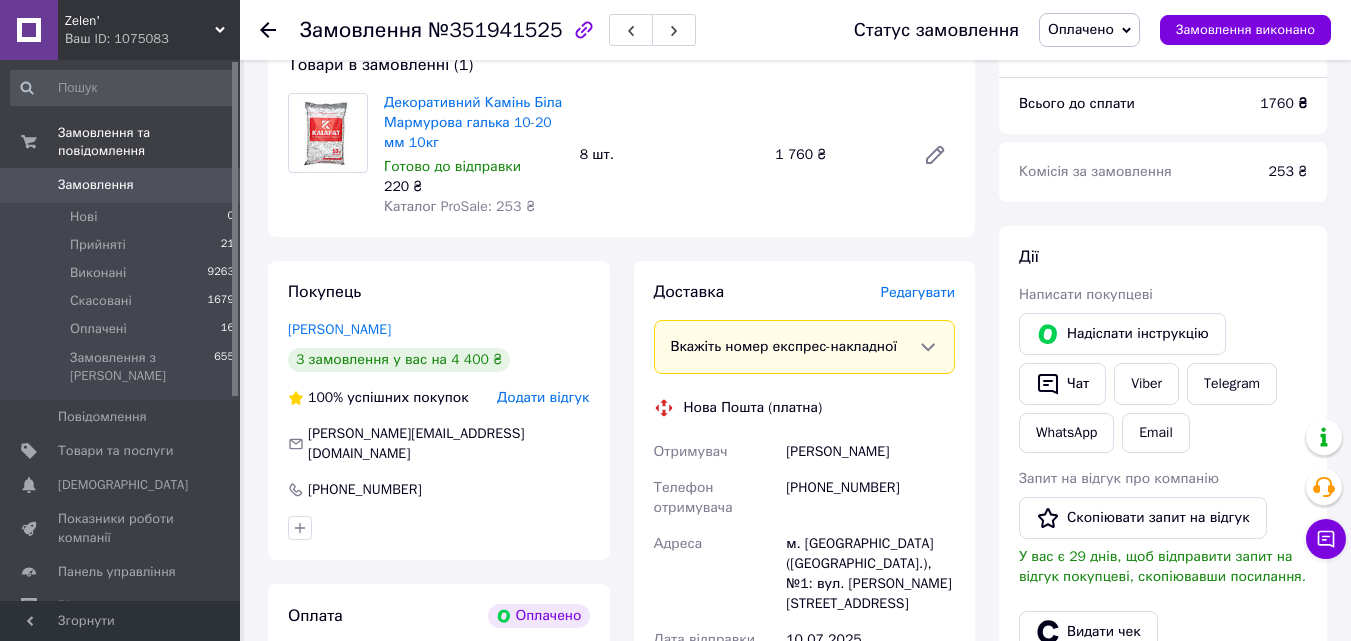 click on "Редагувати" at bounding box center (918, 292) 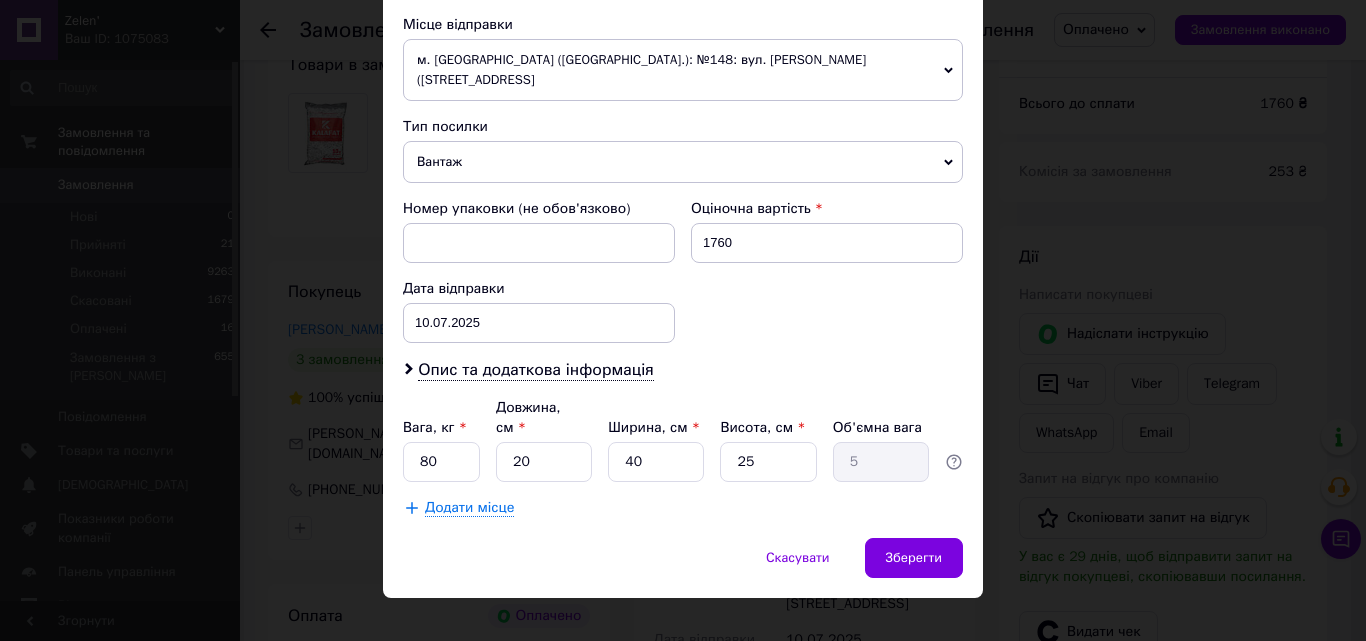 scroll, scrollTop: 707, scrollLeft: 0, axis: vertical 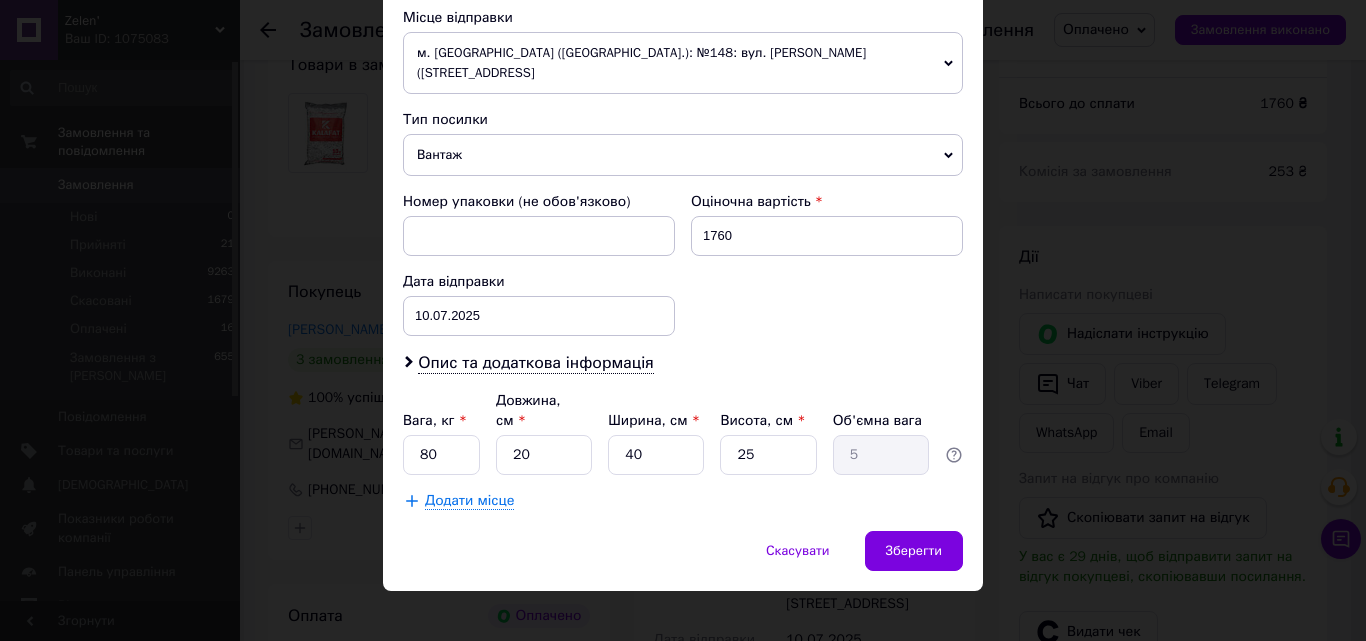 click on "Додати місце" at bounding box center [469, 501] 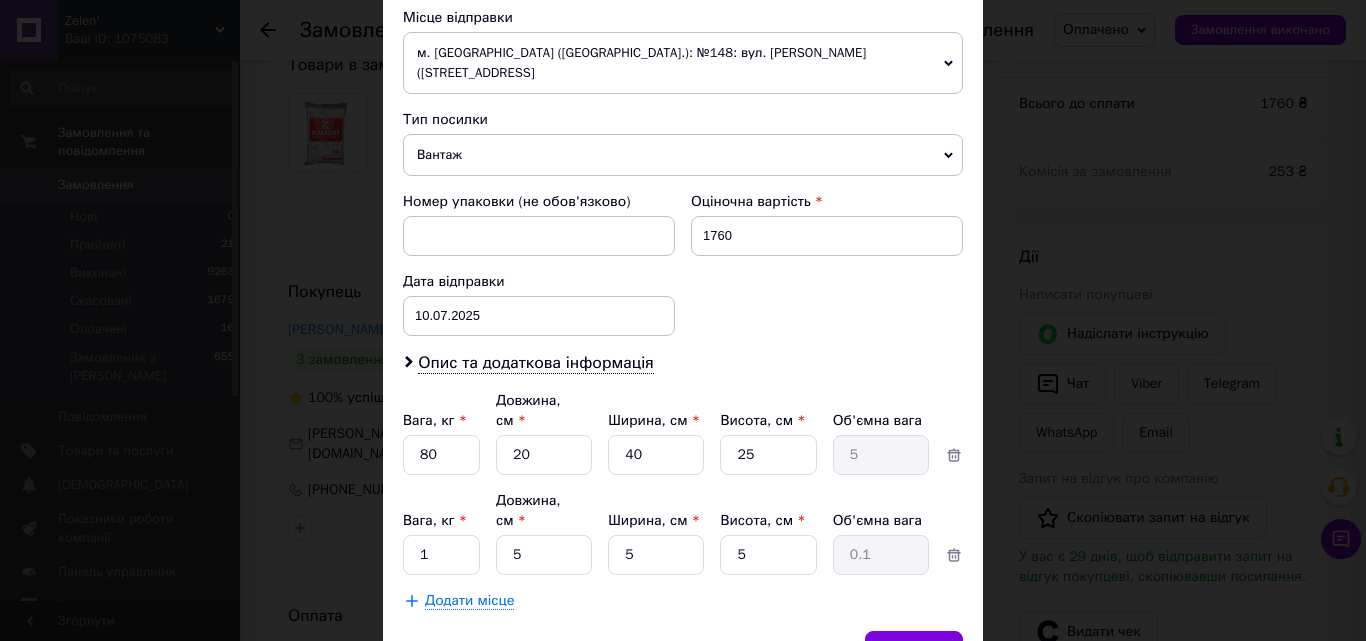 click on "Додати місце" at bounding box center [469, 601] 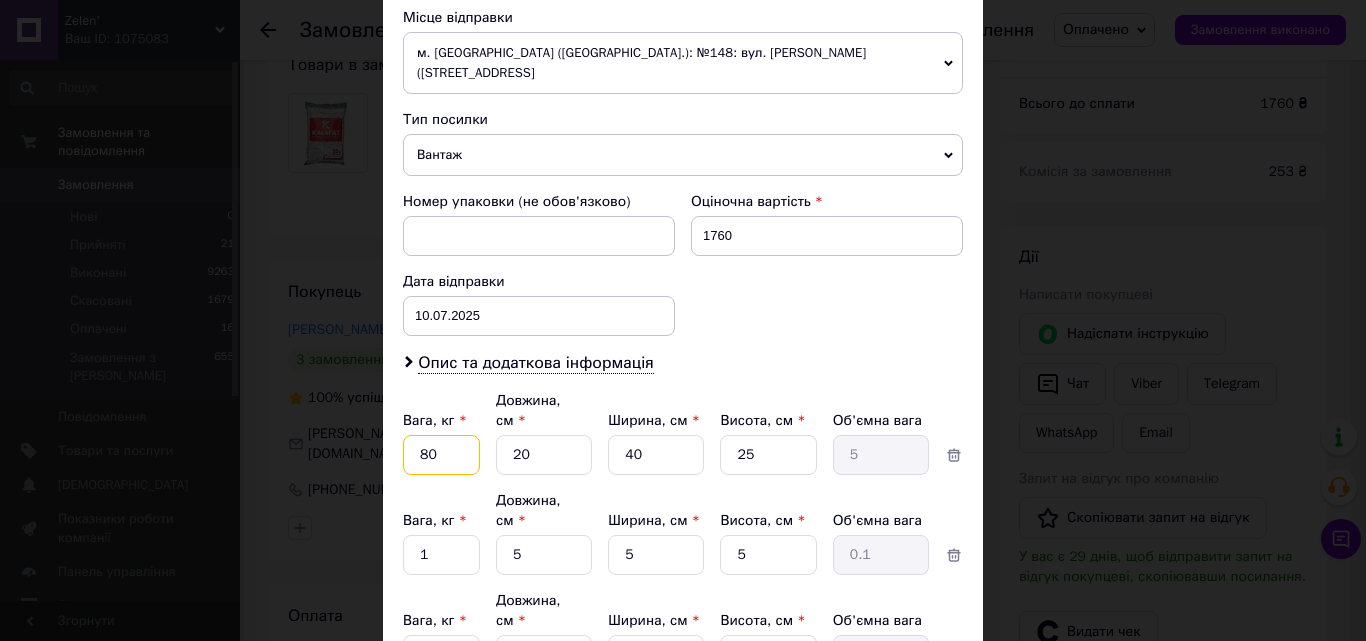click on "80" at bounding box center [441, 455] 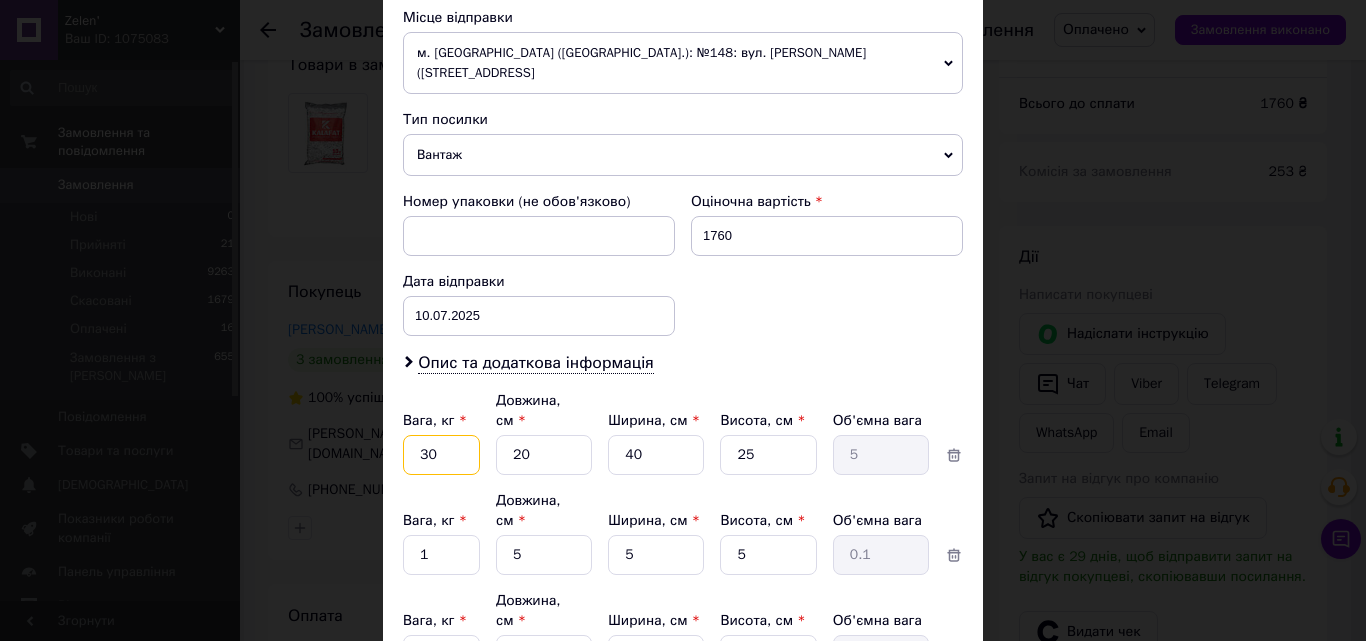 type on "30" 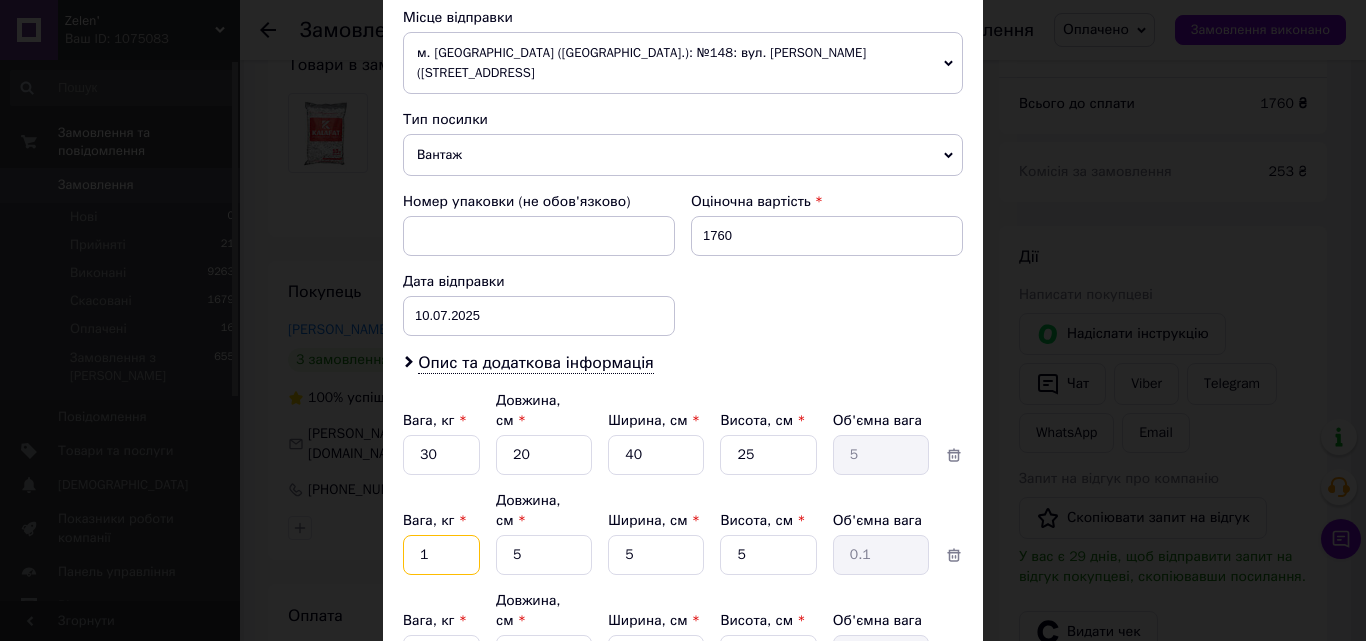 click on "1" at bounding box center [441, 455] 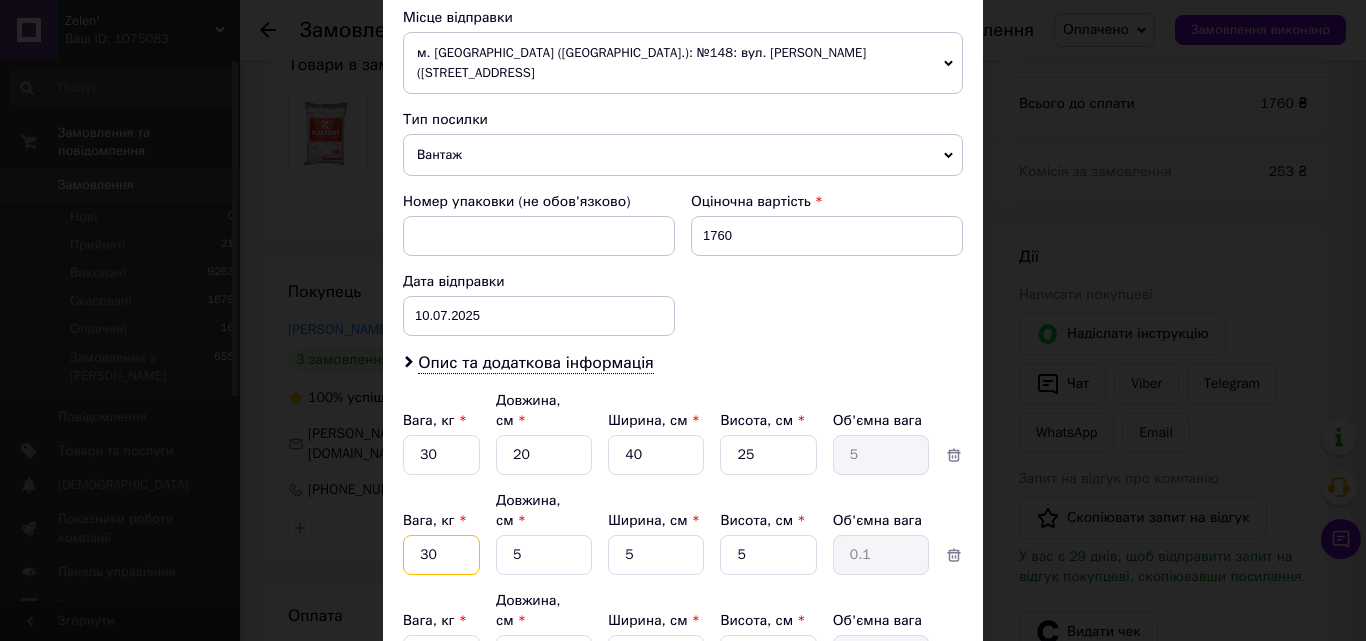 type on "30" 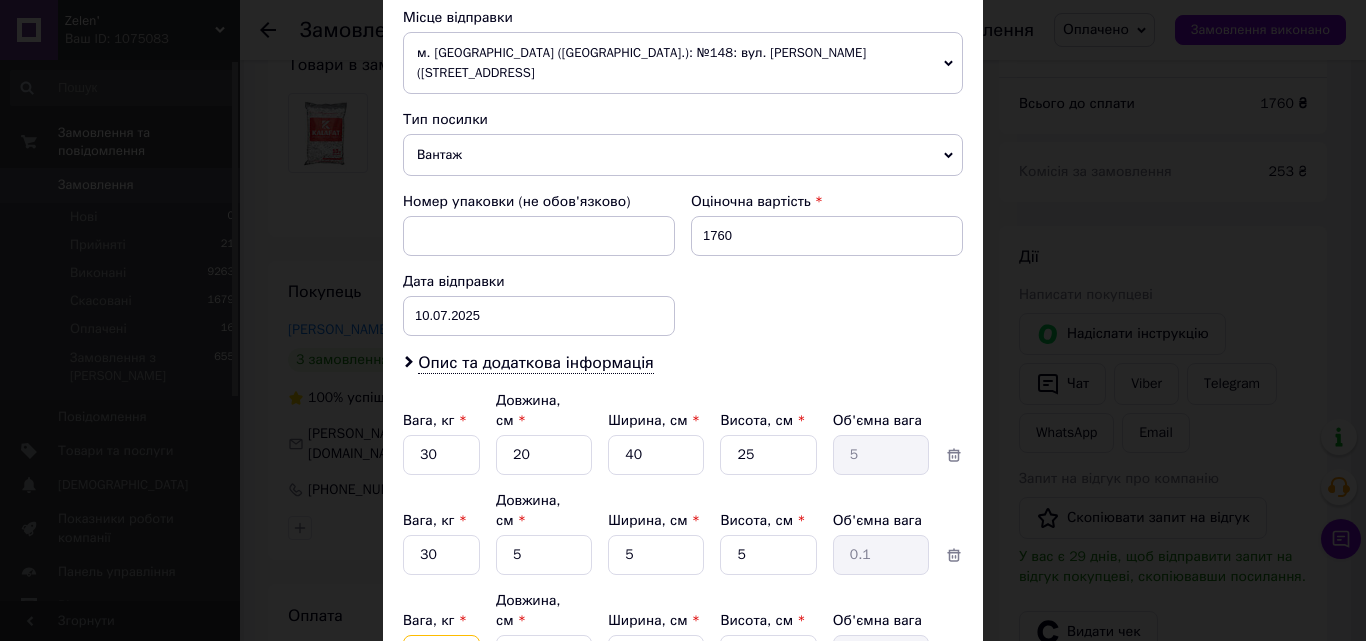 click on "1" at bounding box center [441, 455] 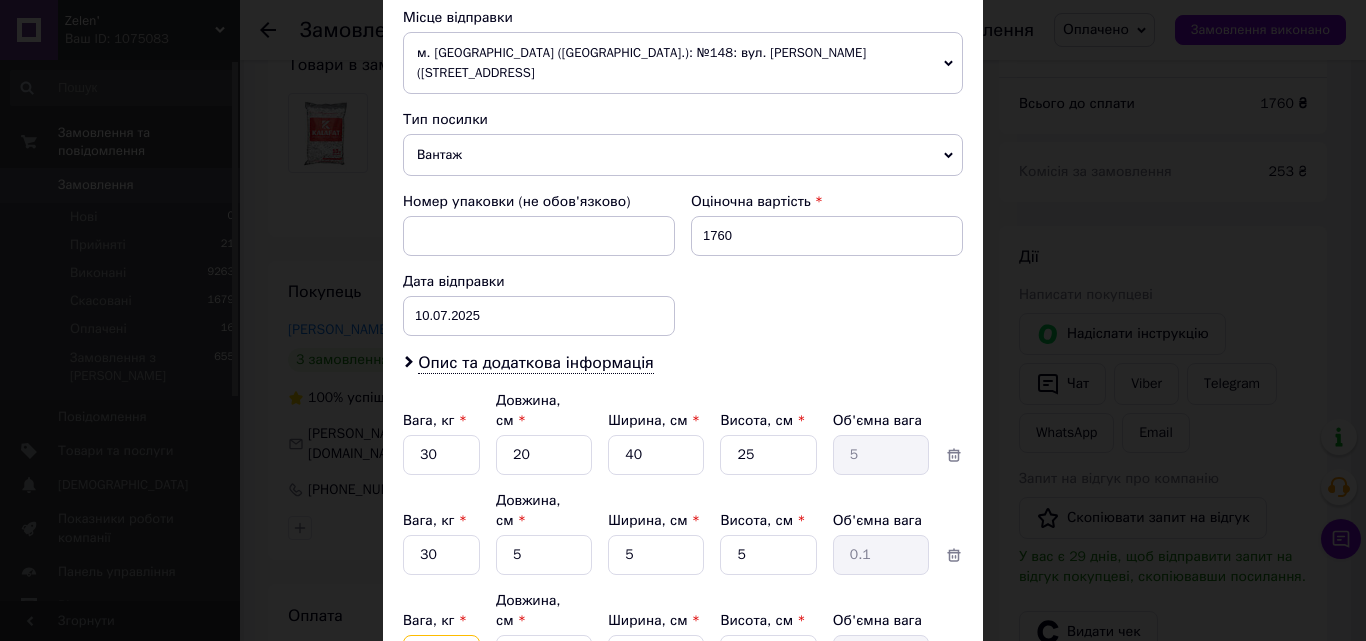 type on "20" 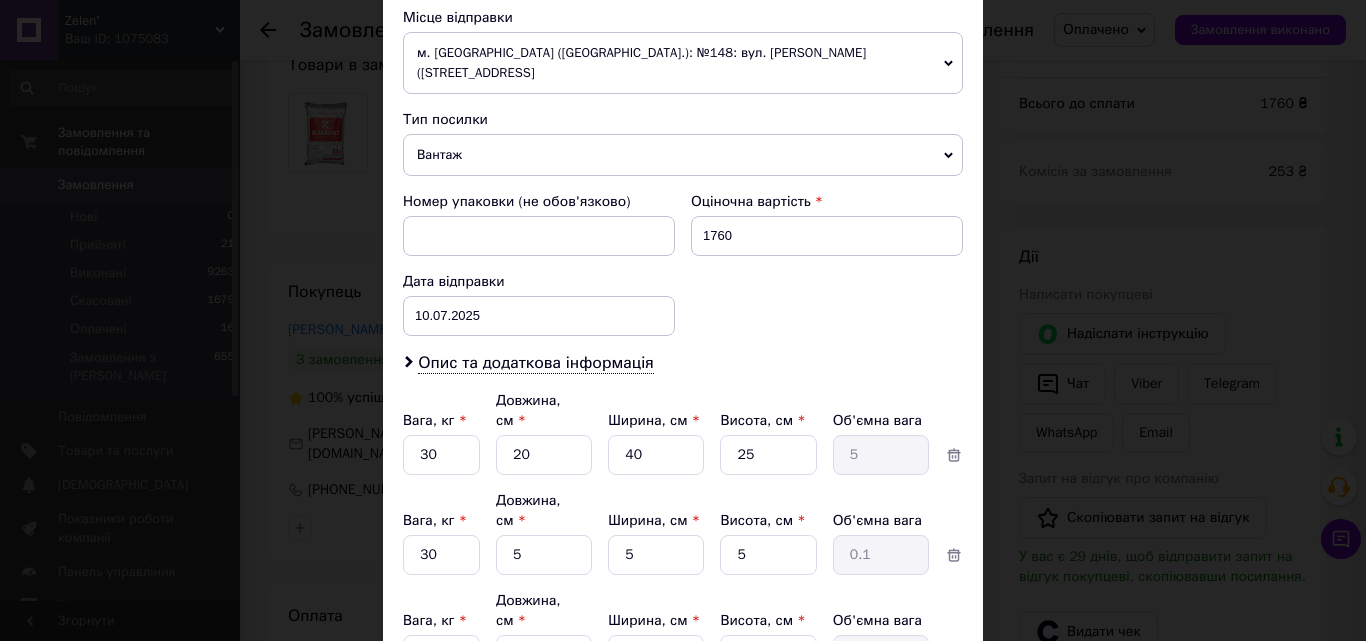 click on "Вага, кг   * 30 Довжина, см   * 5 Ширина, см   * 5 Висота, см   * 5 Об'ємна вага 0.1" at bounding box center (683, 533) 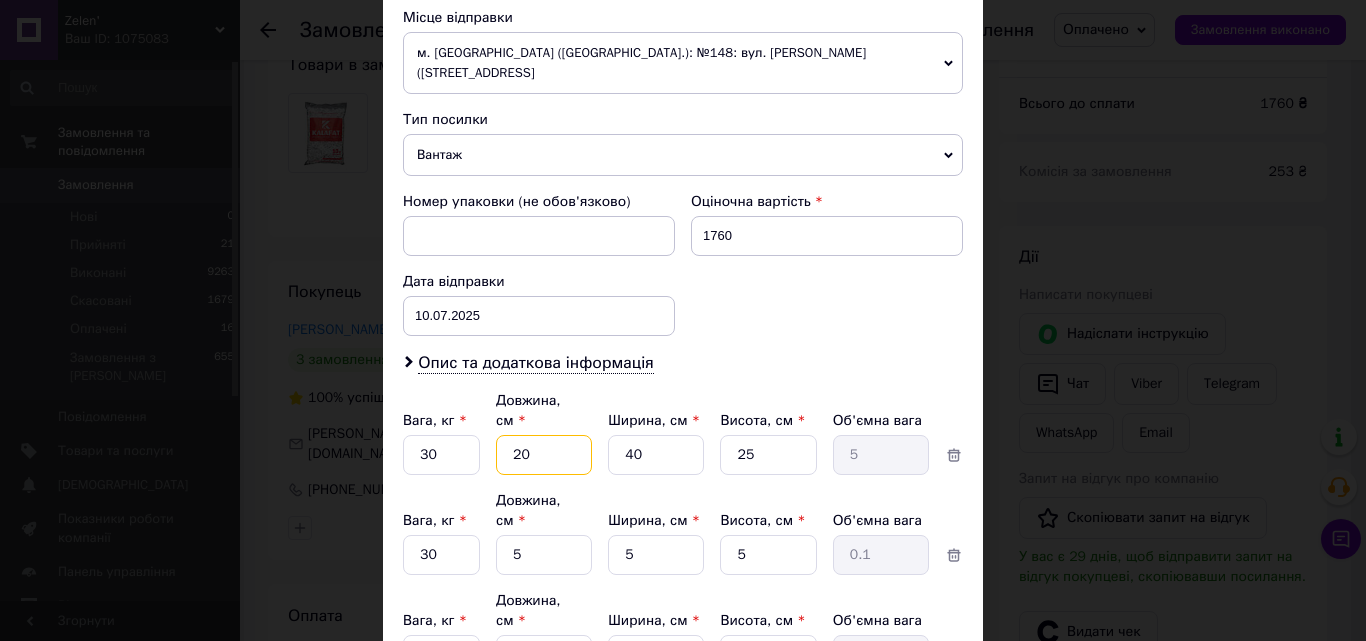 click on "20" at bounding box center (544, 455) 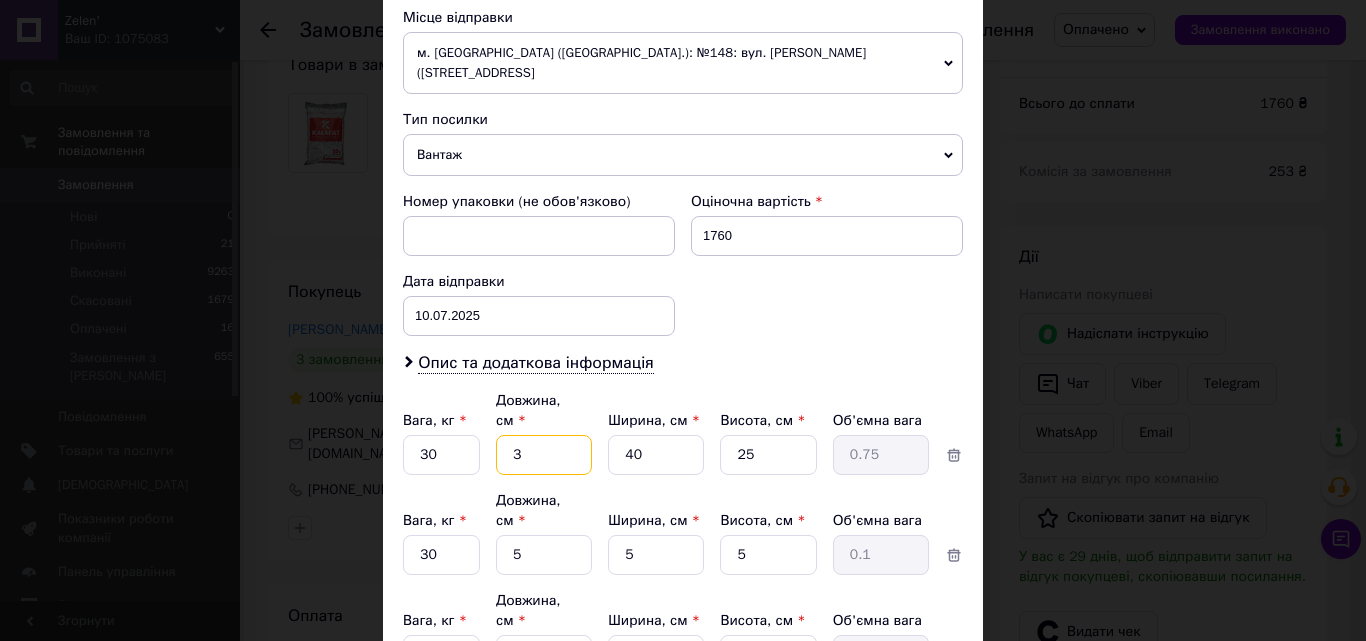 type on "35" 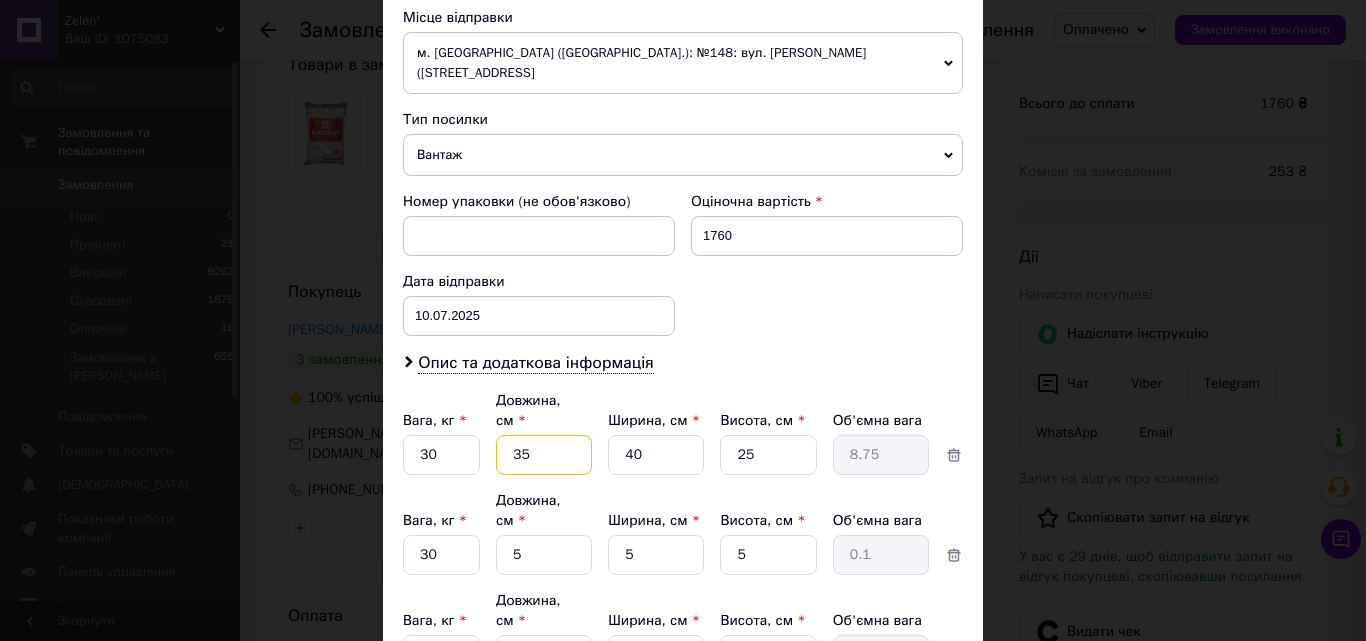 type on "35" 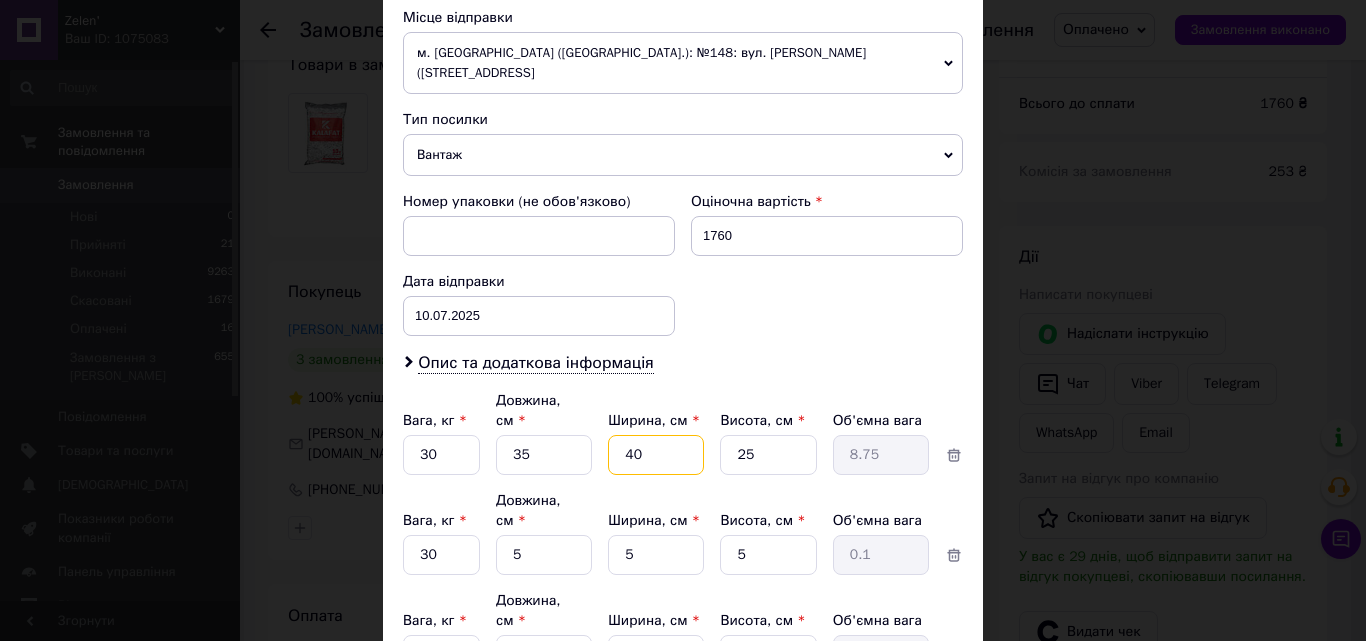 click on "40" at bounding box center [656, 455] 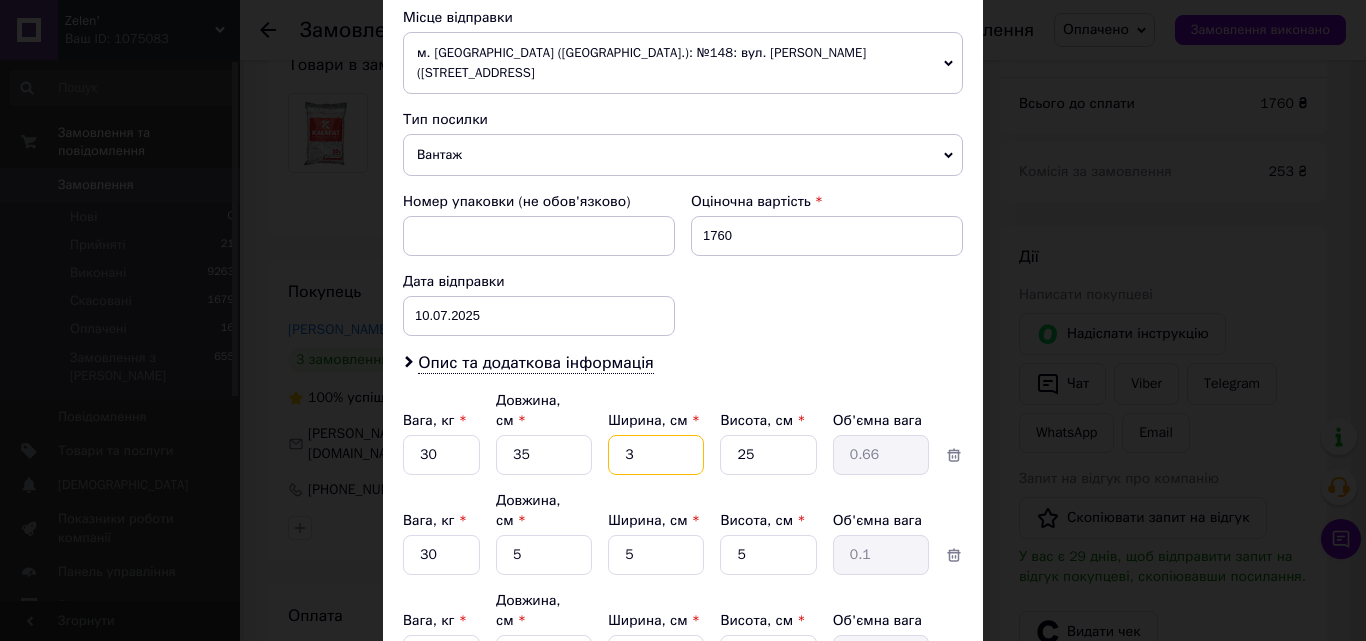 type on "35" 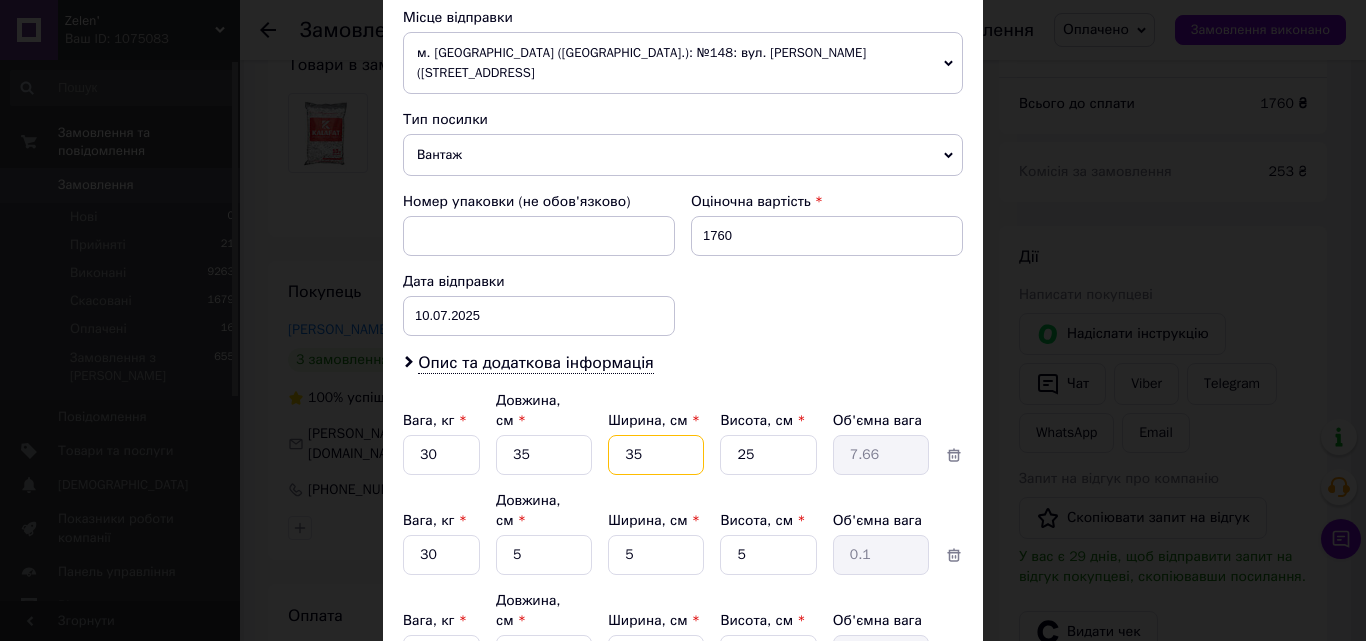 type on "35" 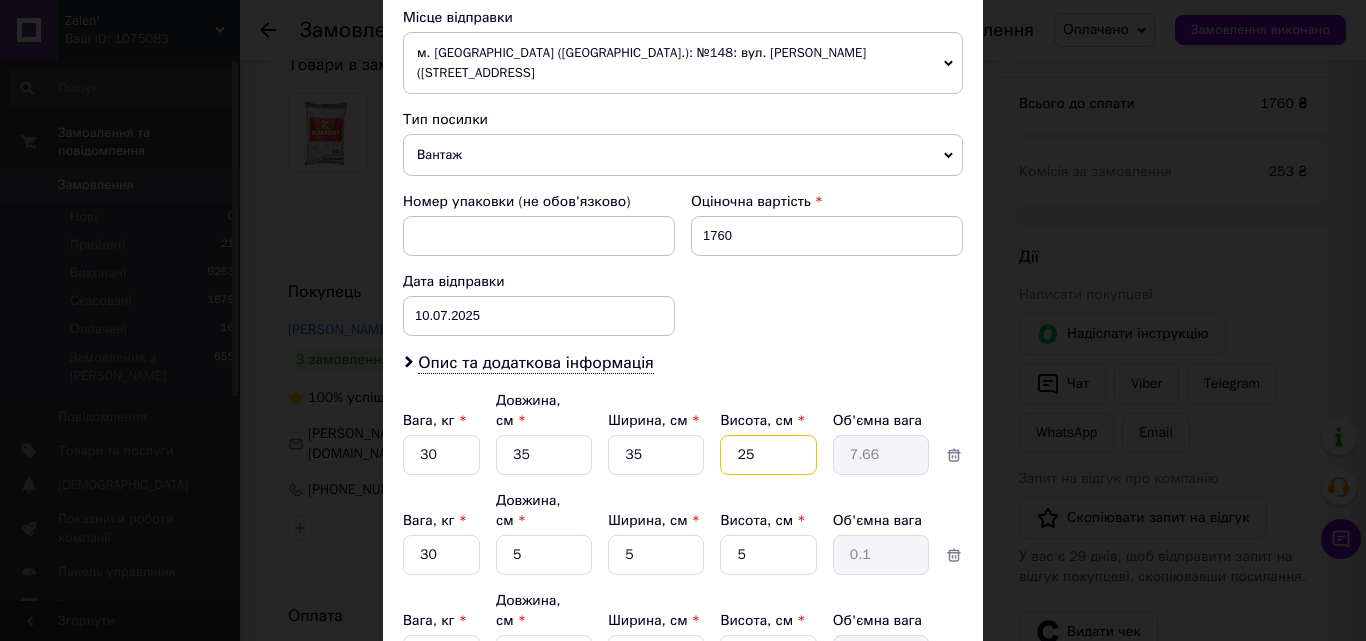 click on "25" at bounding box center (768, 455) 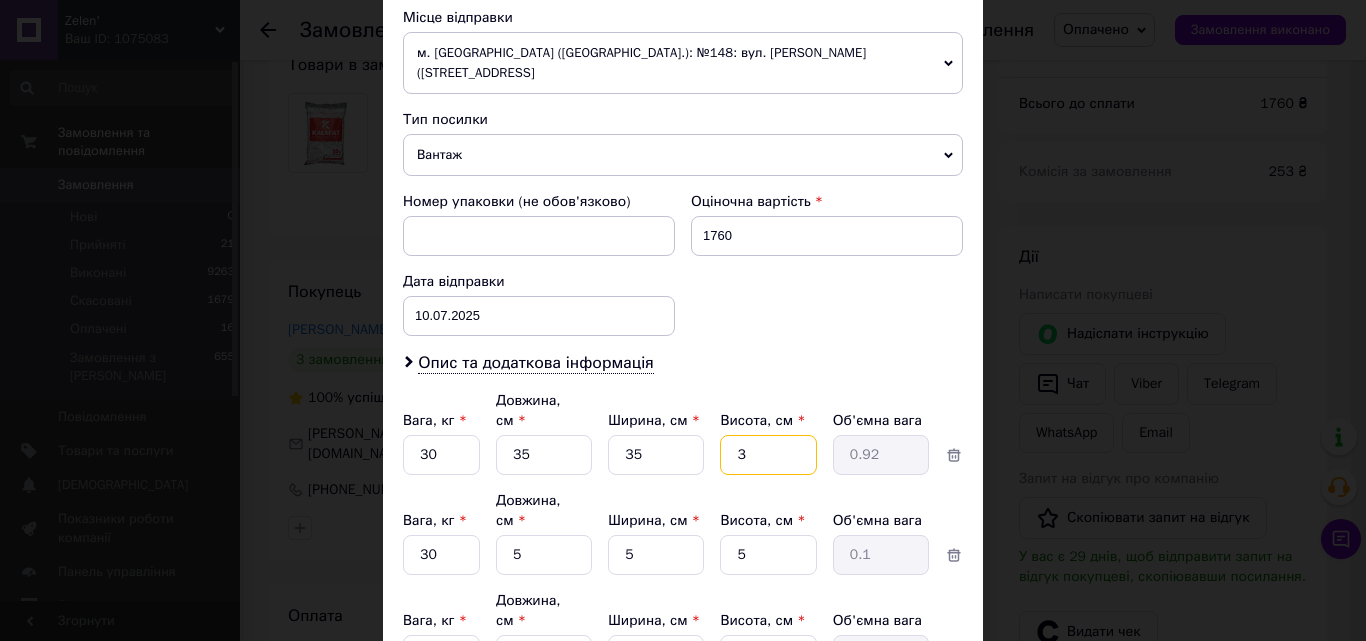type on "35" 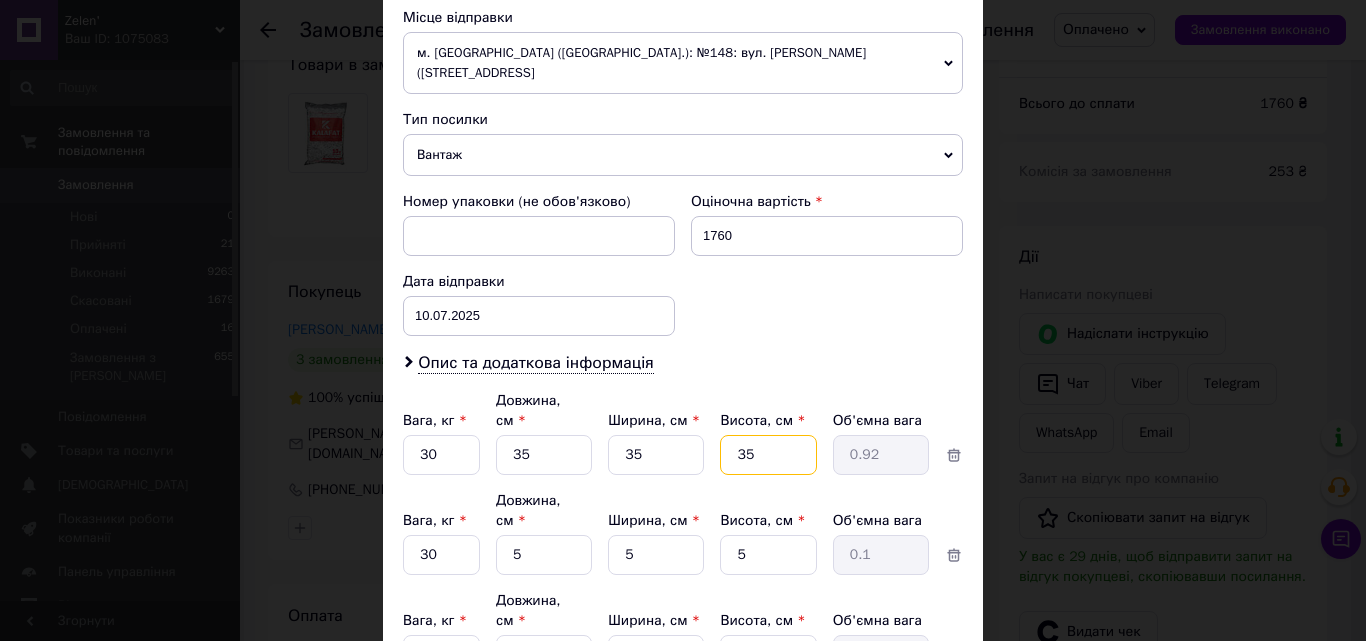 type on "10.72" 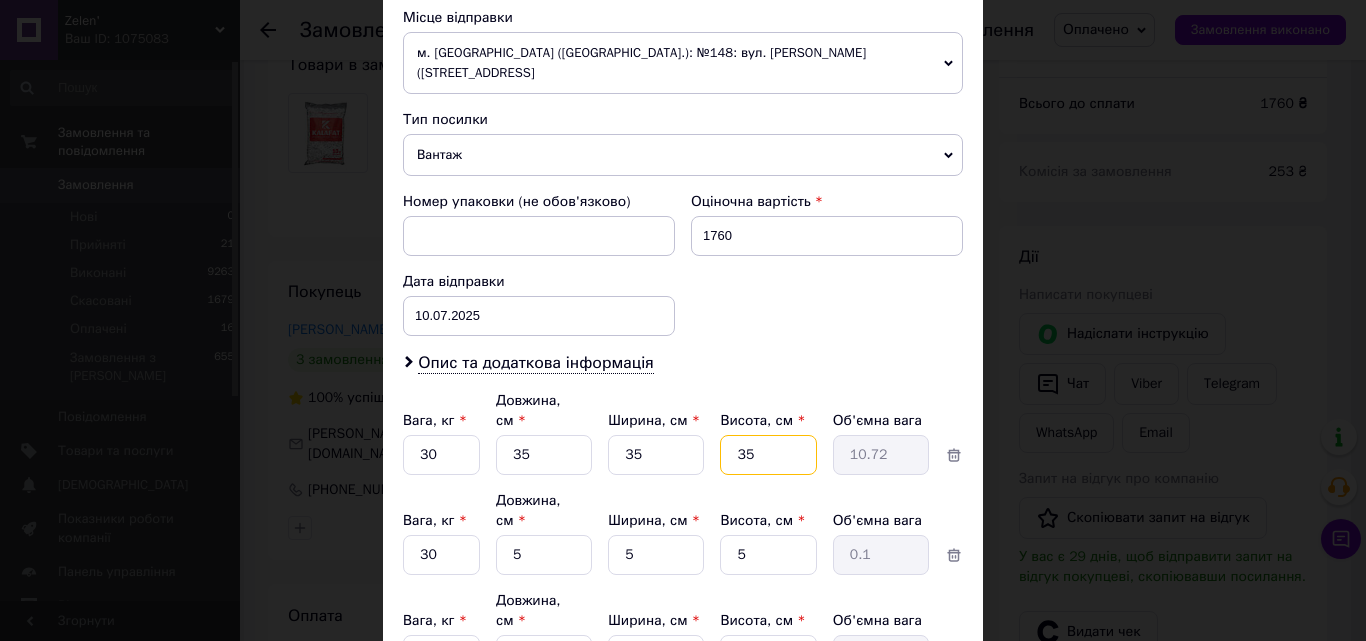 type on "35" 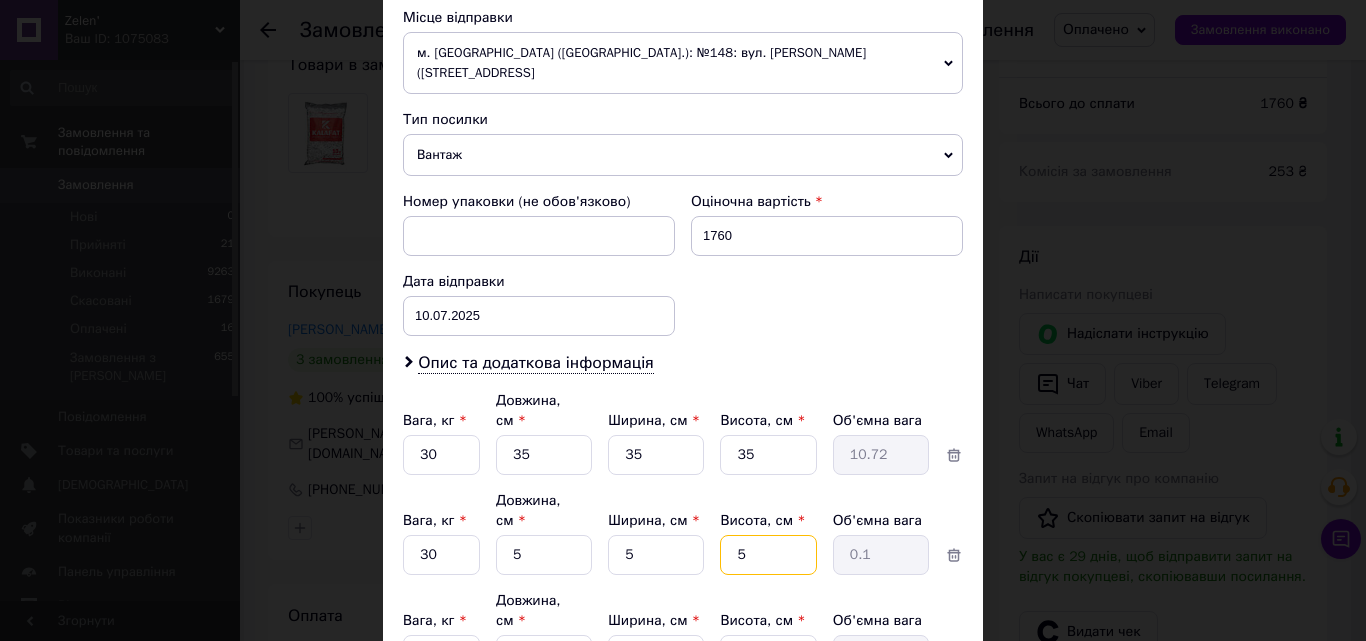 click on "5" at bounding box center (768, 455) 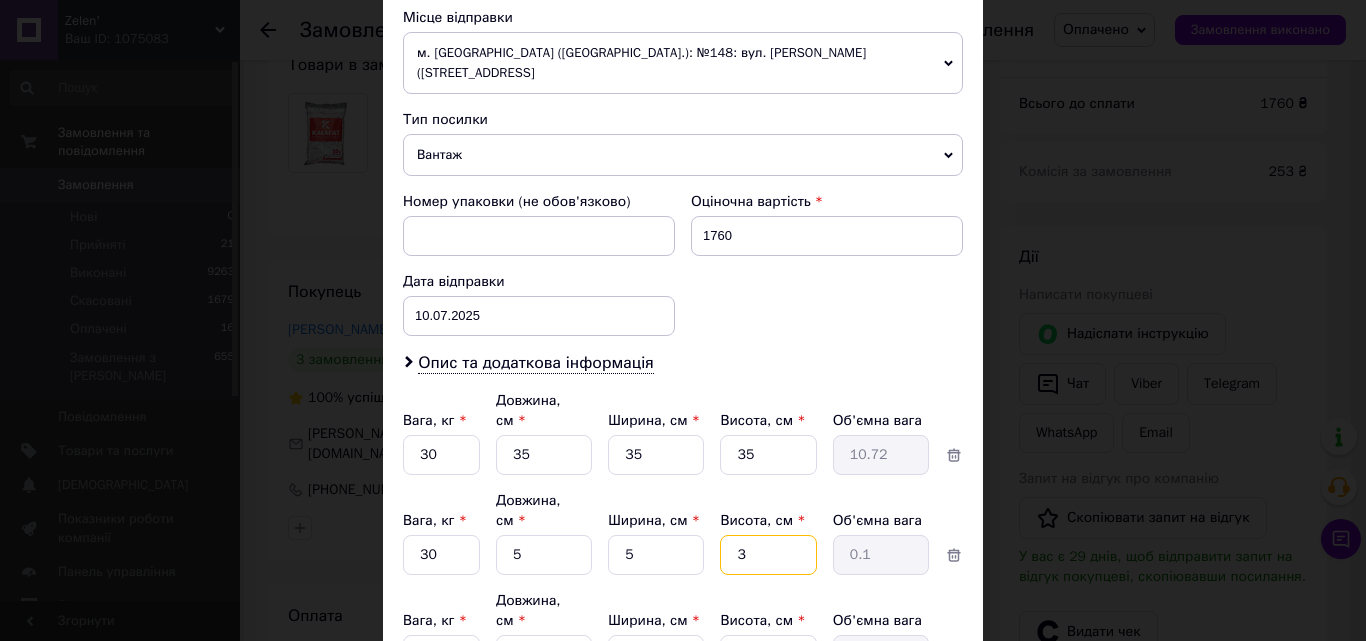 type on "35" 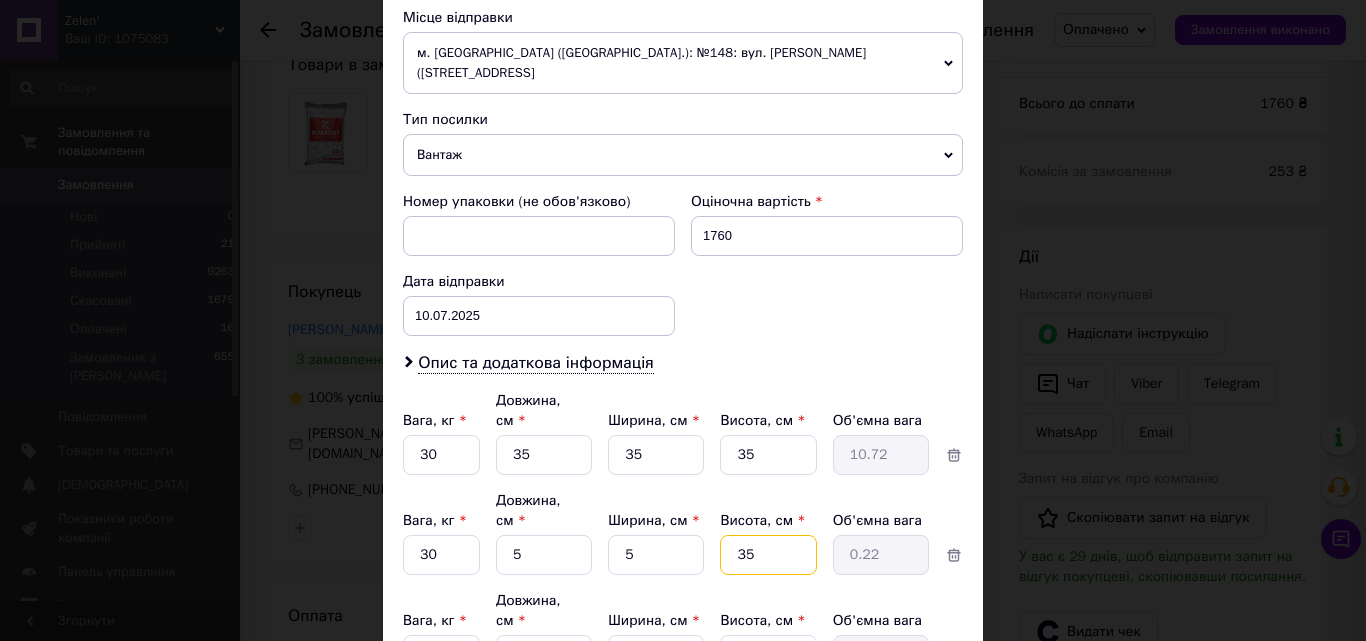 type on "35" 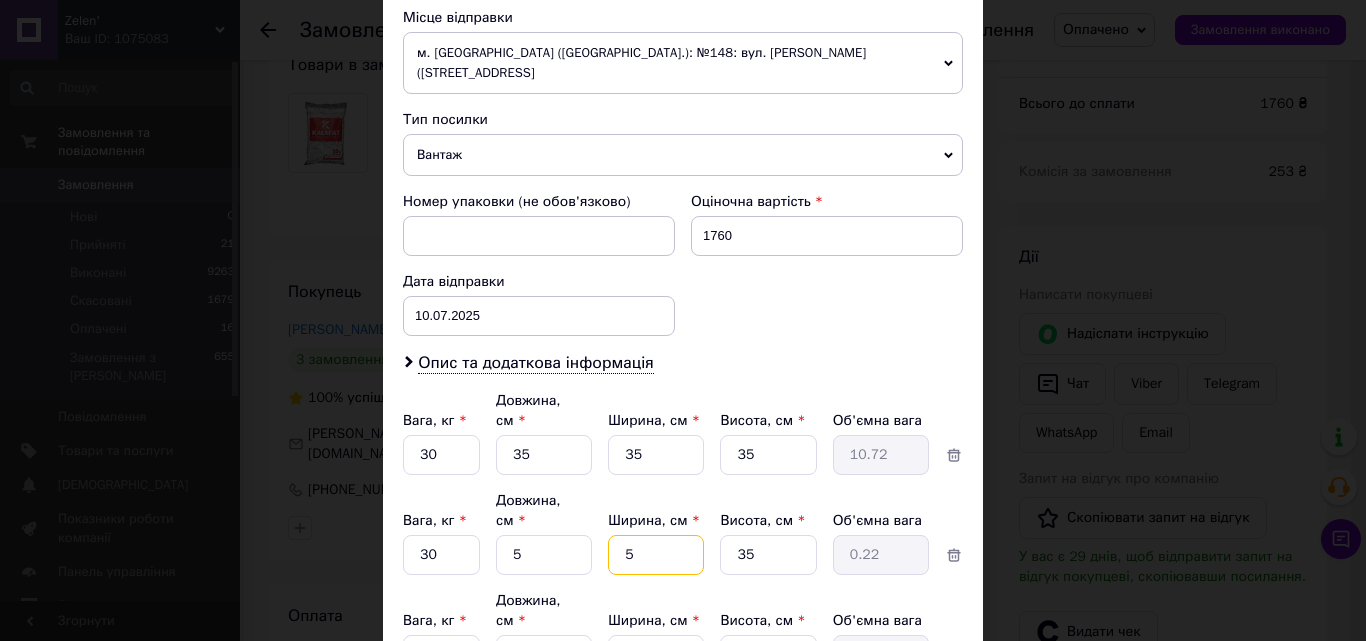 click on "5" at bounding box center [656, 455] 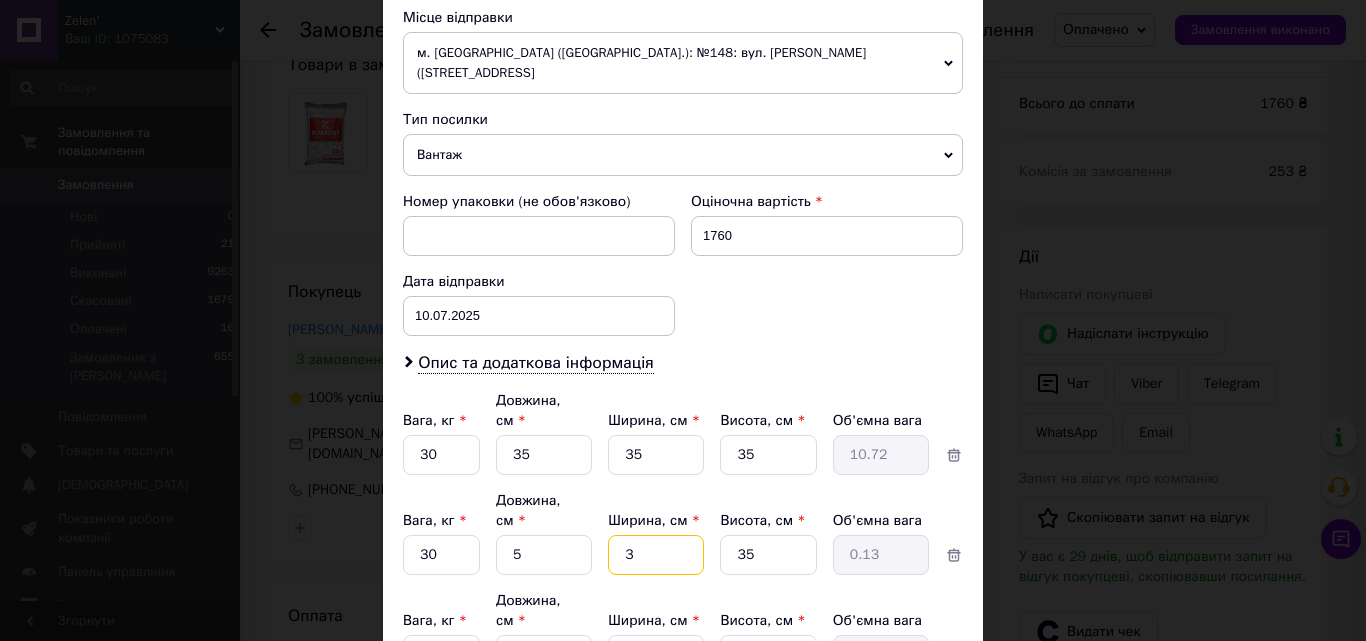 type on "35" 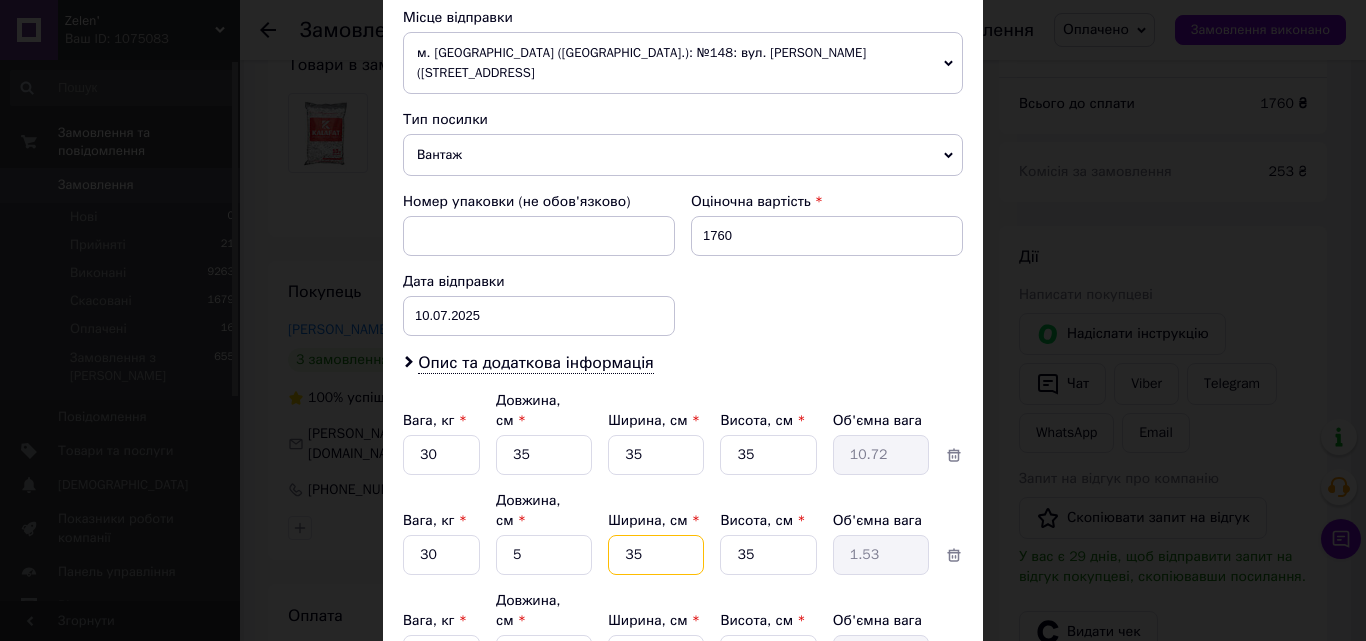 type on "35" 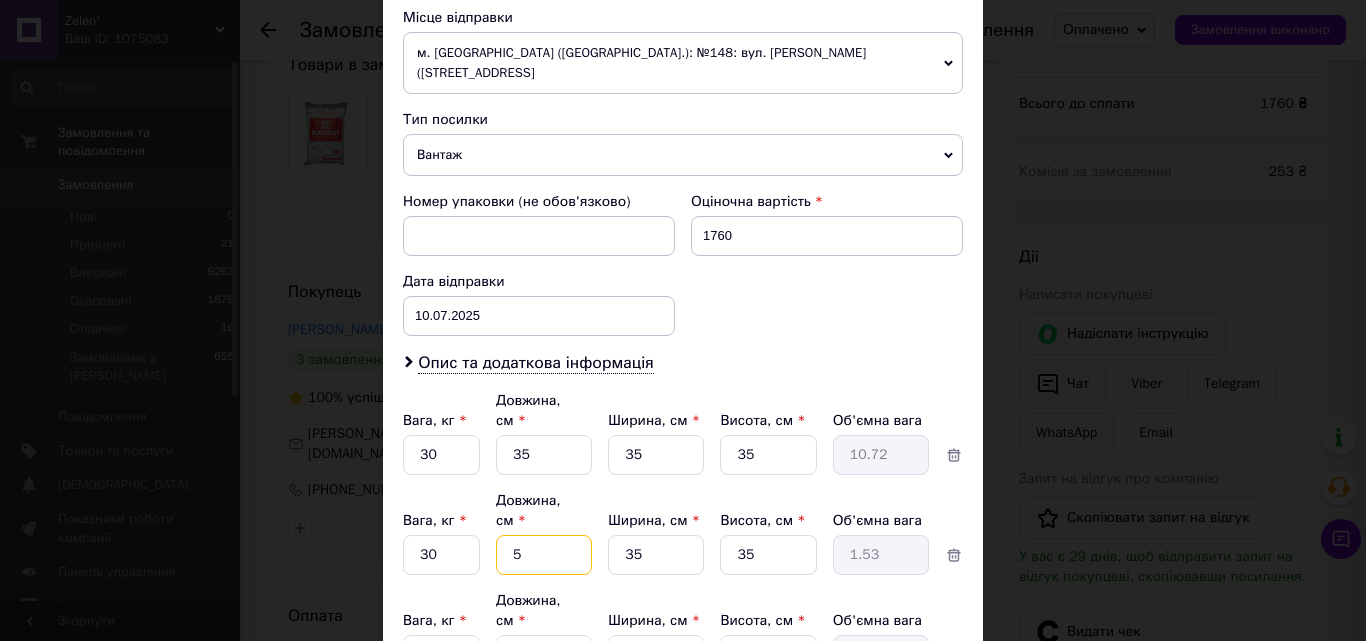 click on "5" at bounding box center [544, 455] 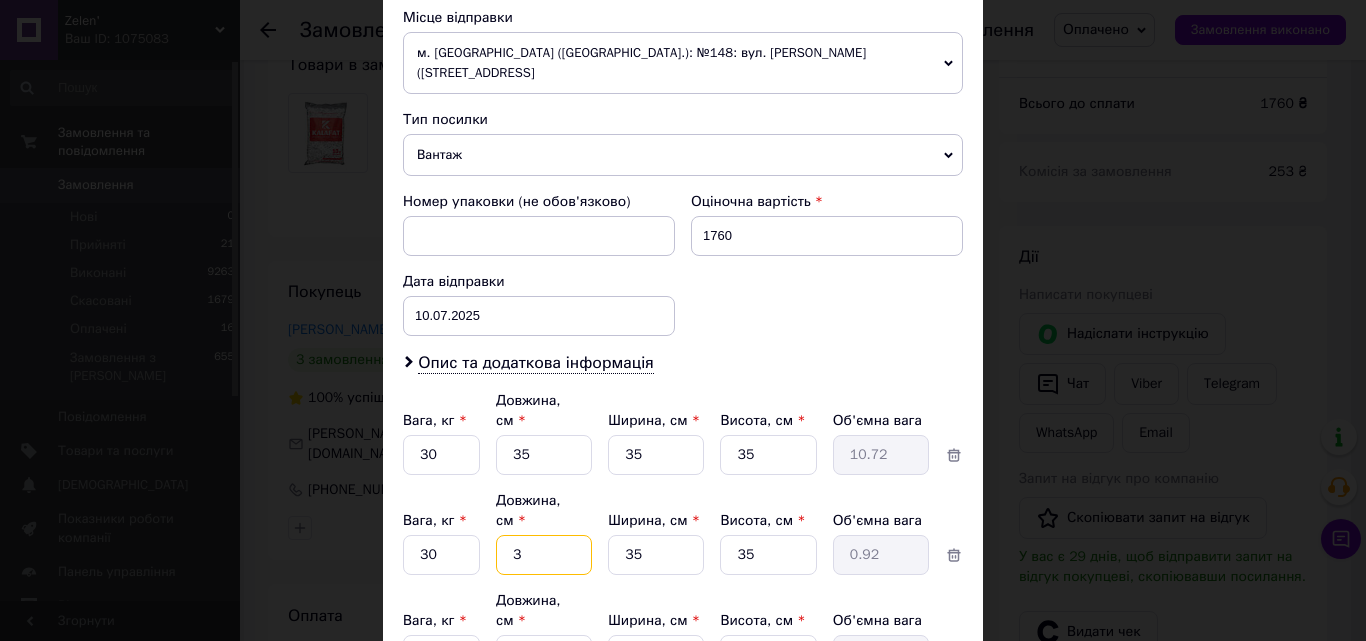 type on "35" 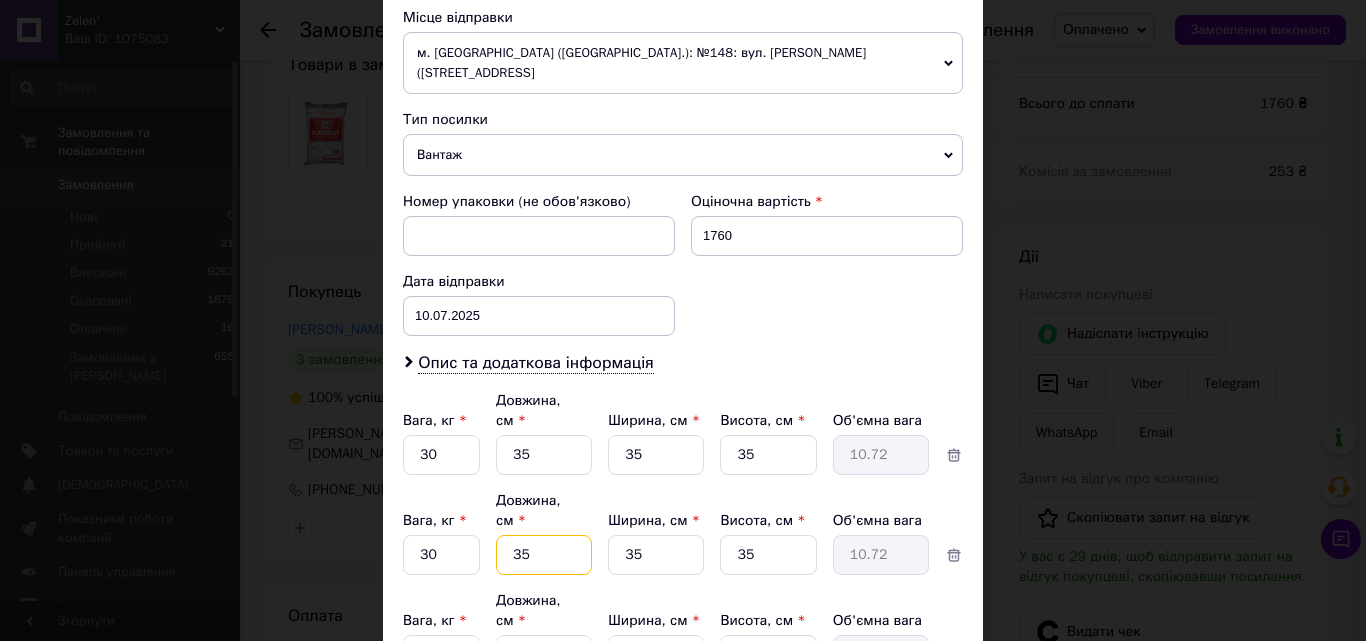 type on "35" 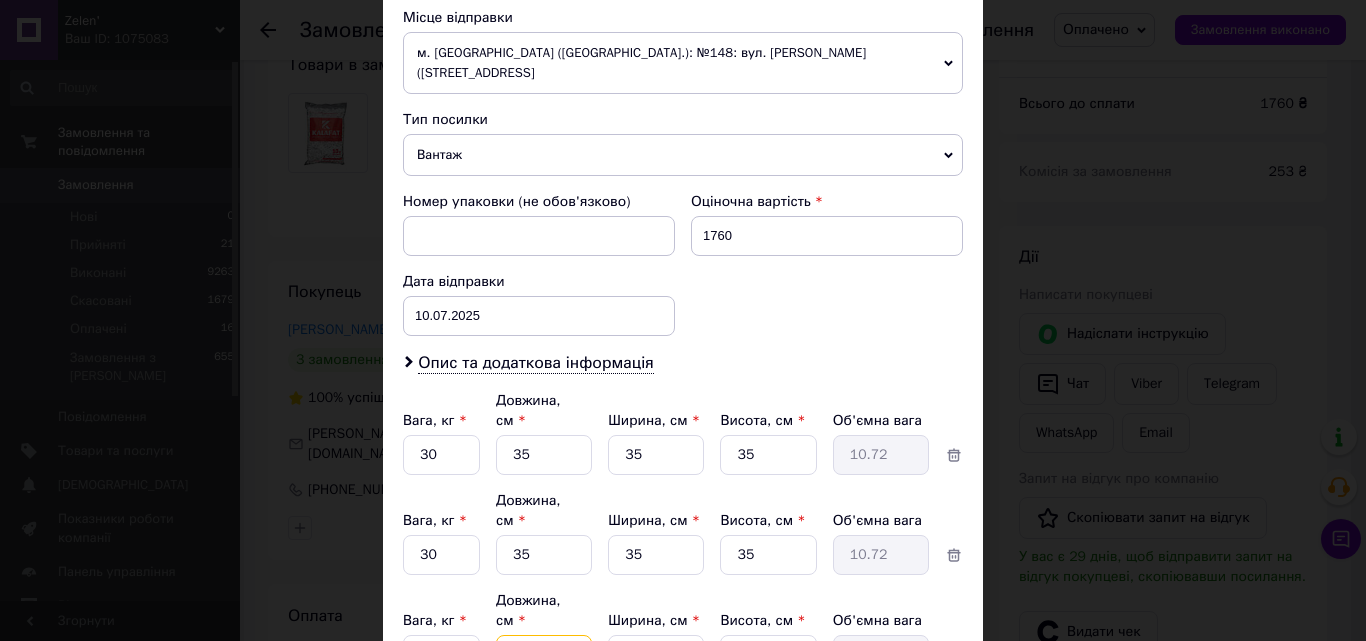 click on "5" at bounding box center (544, 455) 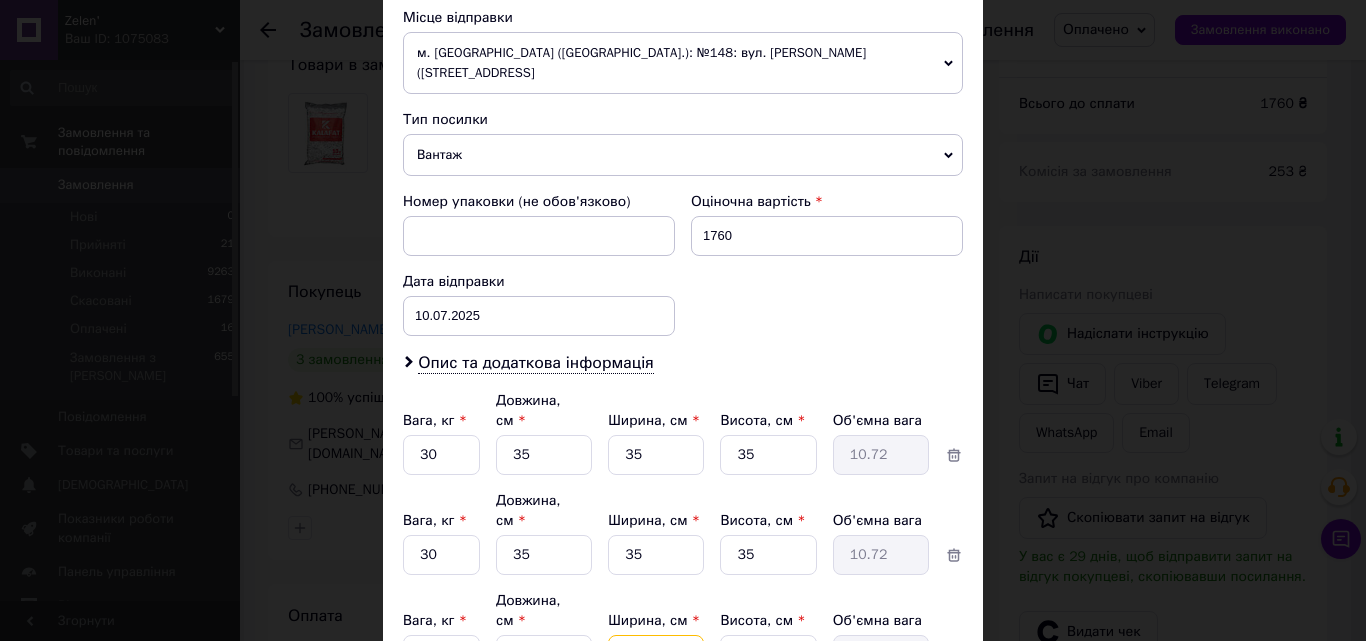 click on "5" at bounding box center [656, 455] 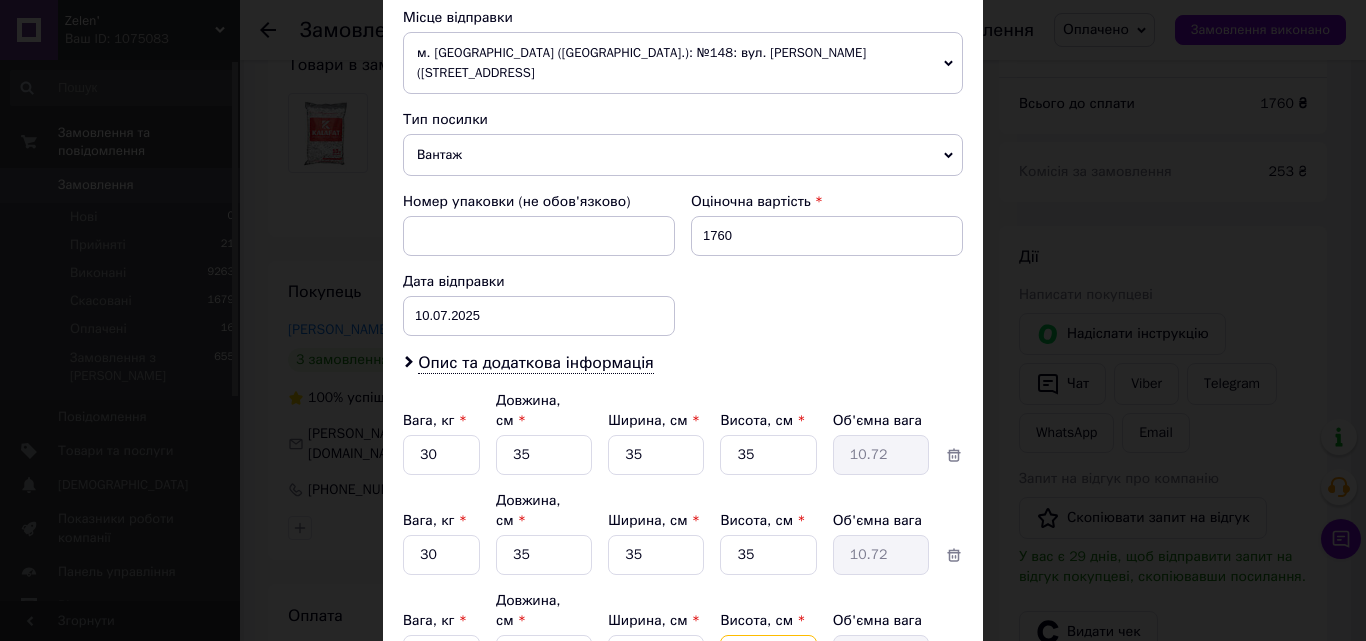 click on "5" at bounding box center [768, 455] 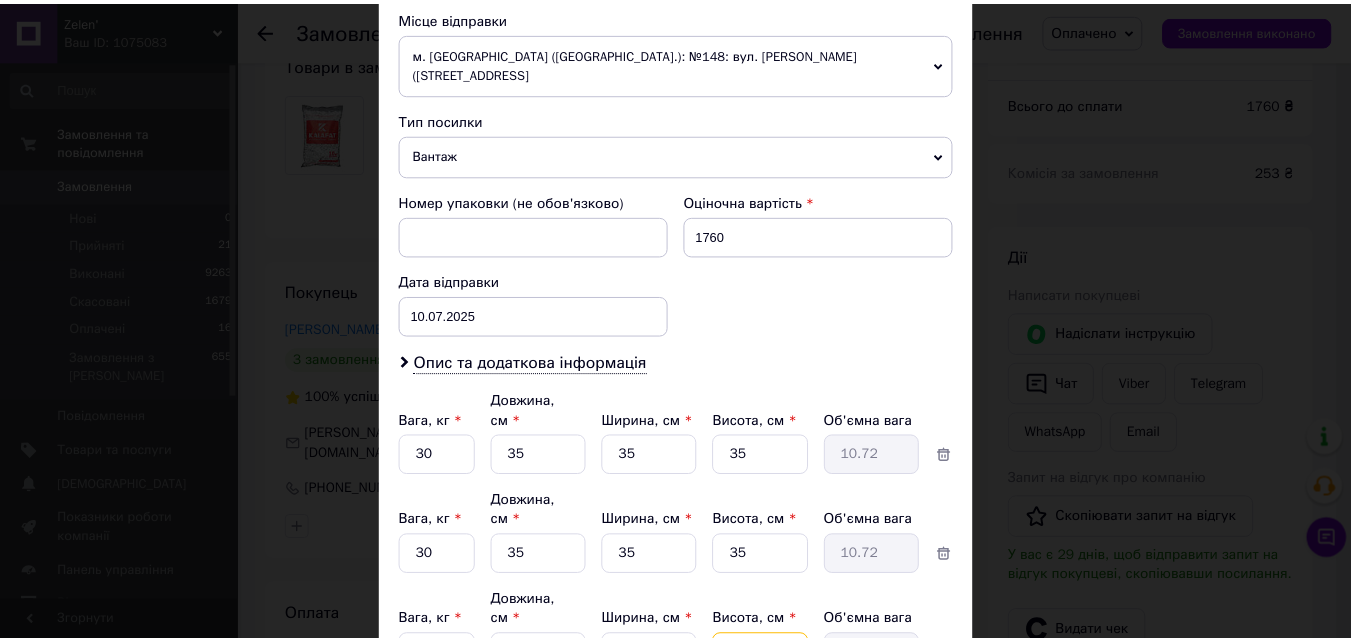 scroll, scrollTop: 867, scrollLeft: 0, axis: vertical 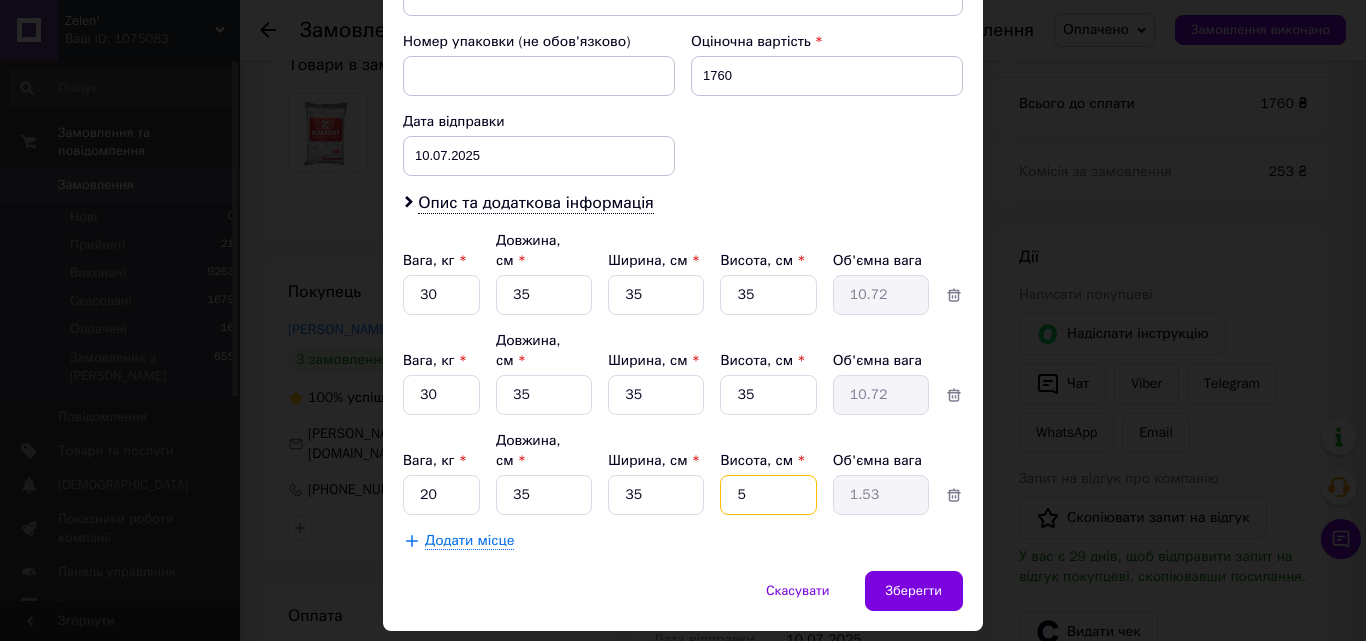 click on "5" at bounding box center [768, 295] 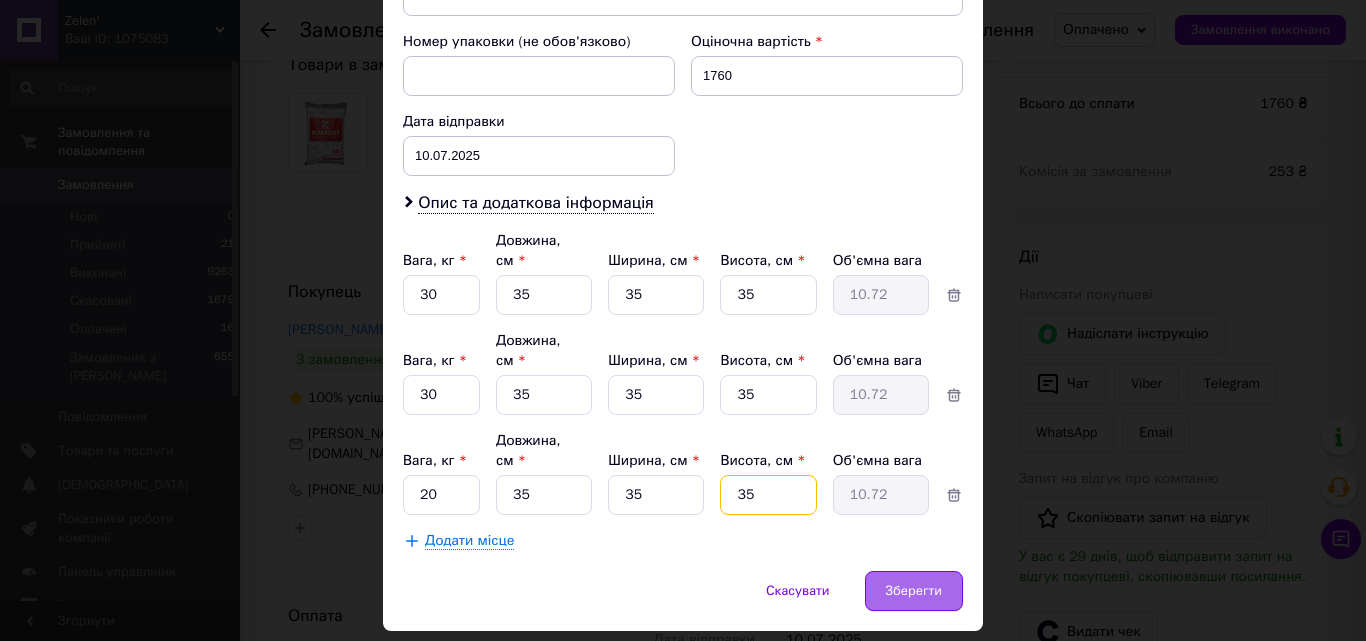 type on "35" 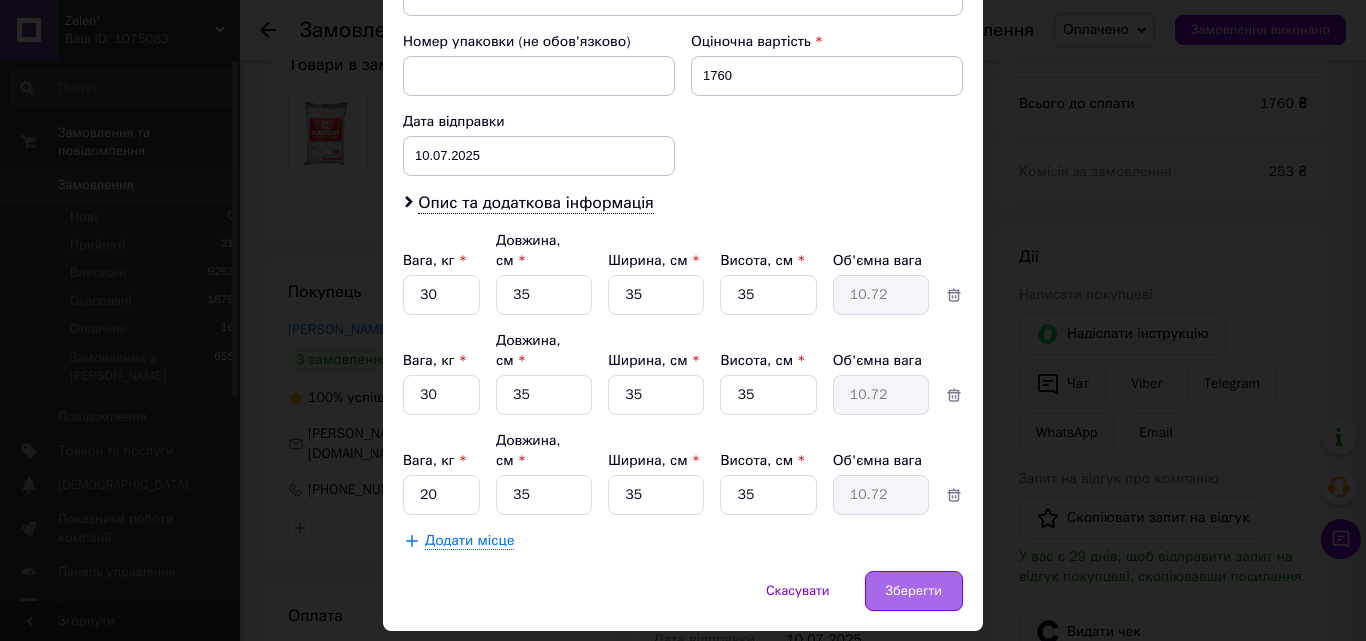 click on "Зберегти" at bounding box center [914, 591] 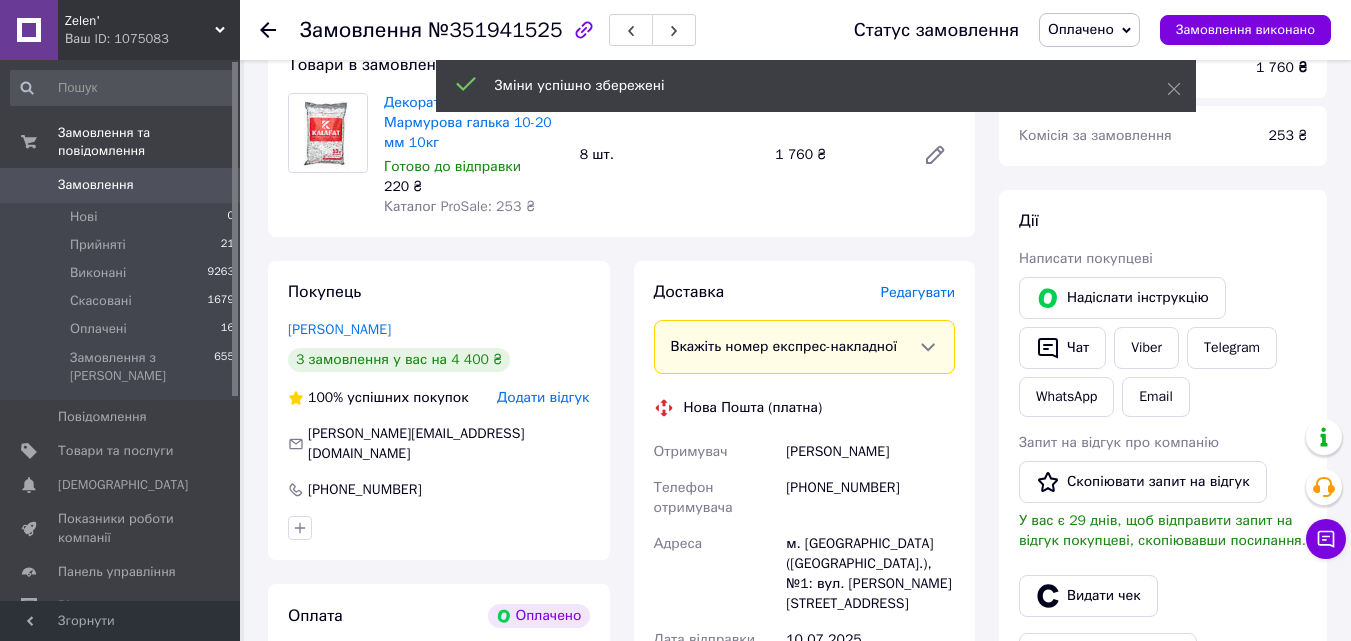 scroll, scrollTop: 700, scrollLeft: 0, axis: vertical 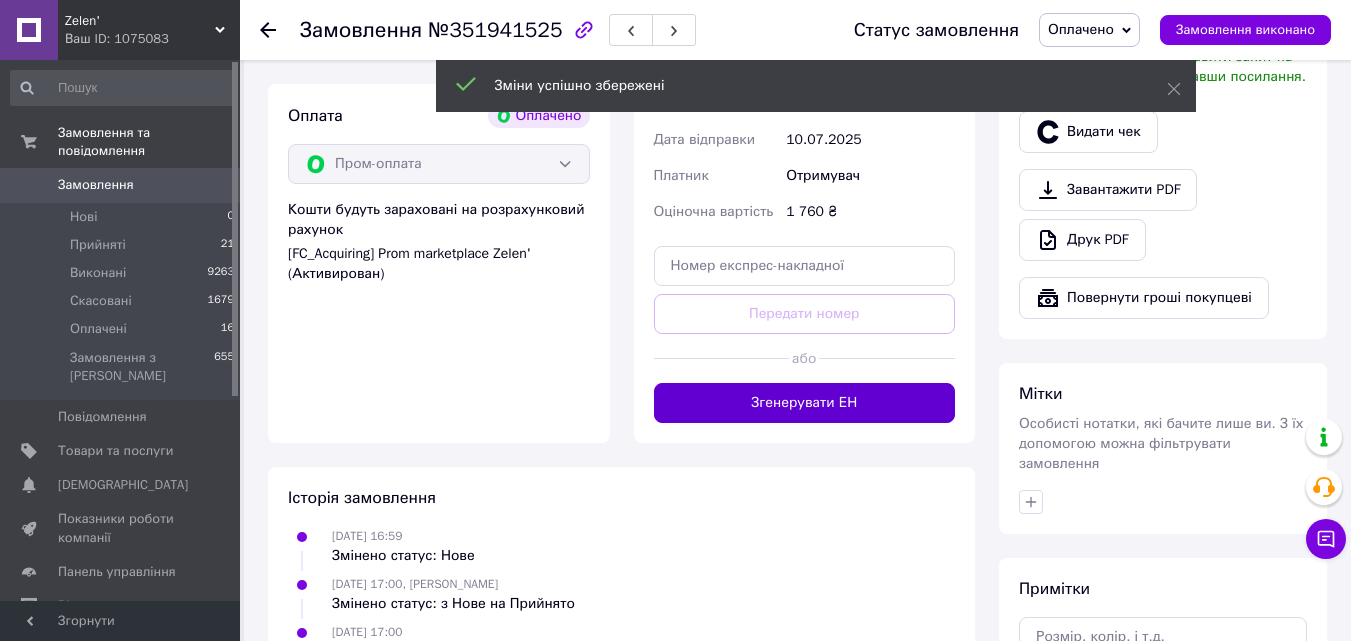 click on "Згенерувати ЕН" at bounding box center [805, 403] 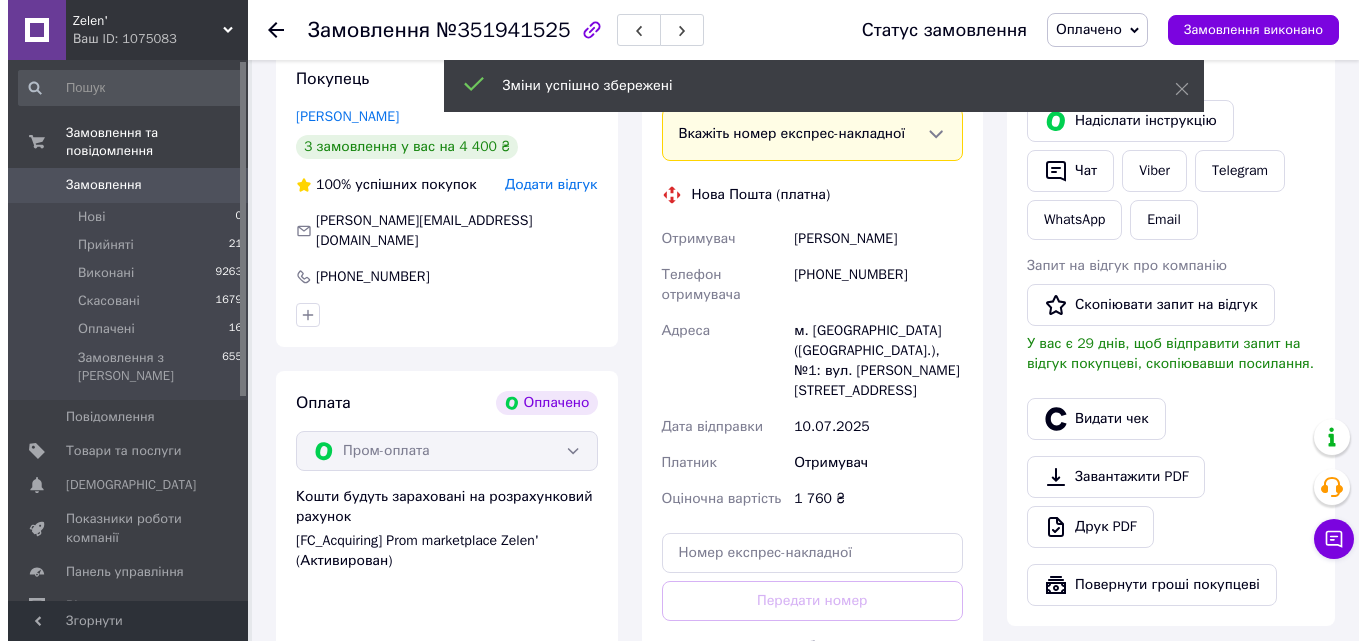 scroll, scrollTop: 400, scrollLeft: 0, axis: vertical 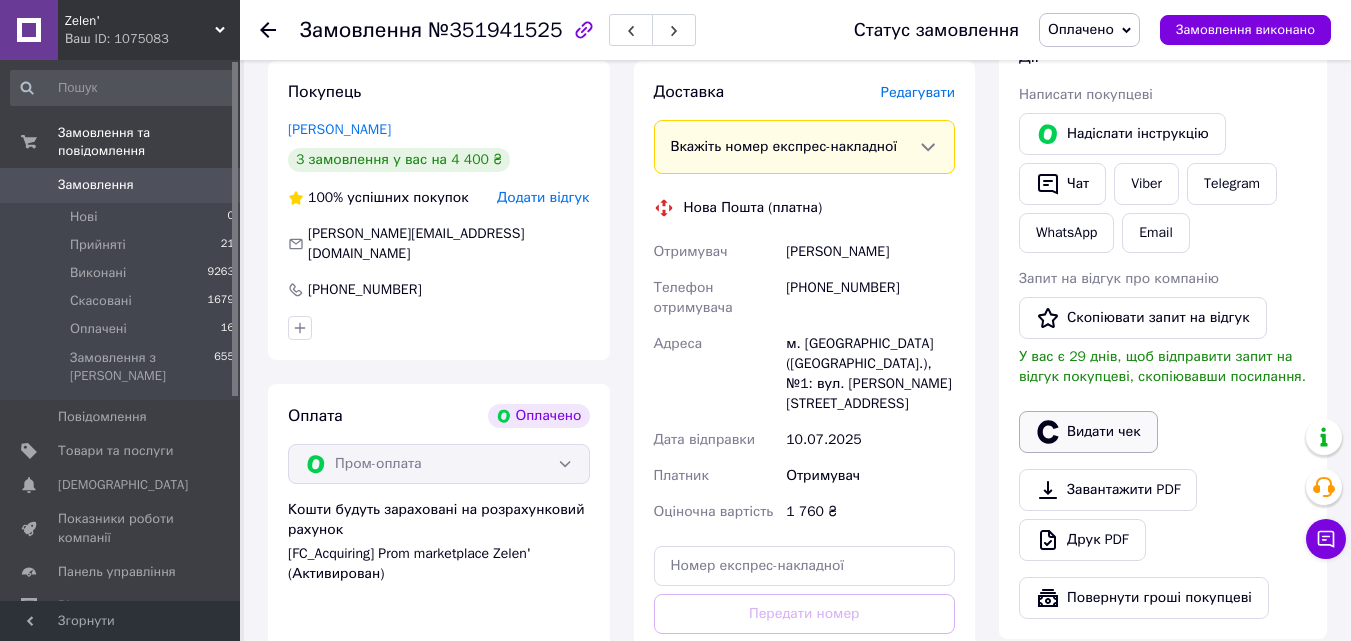 click on "Видати чек" at bounding box center [1088, 432] 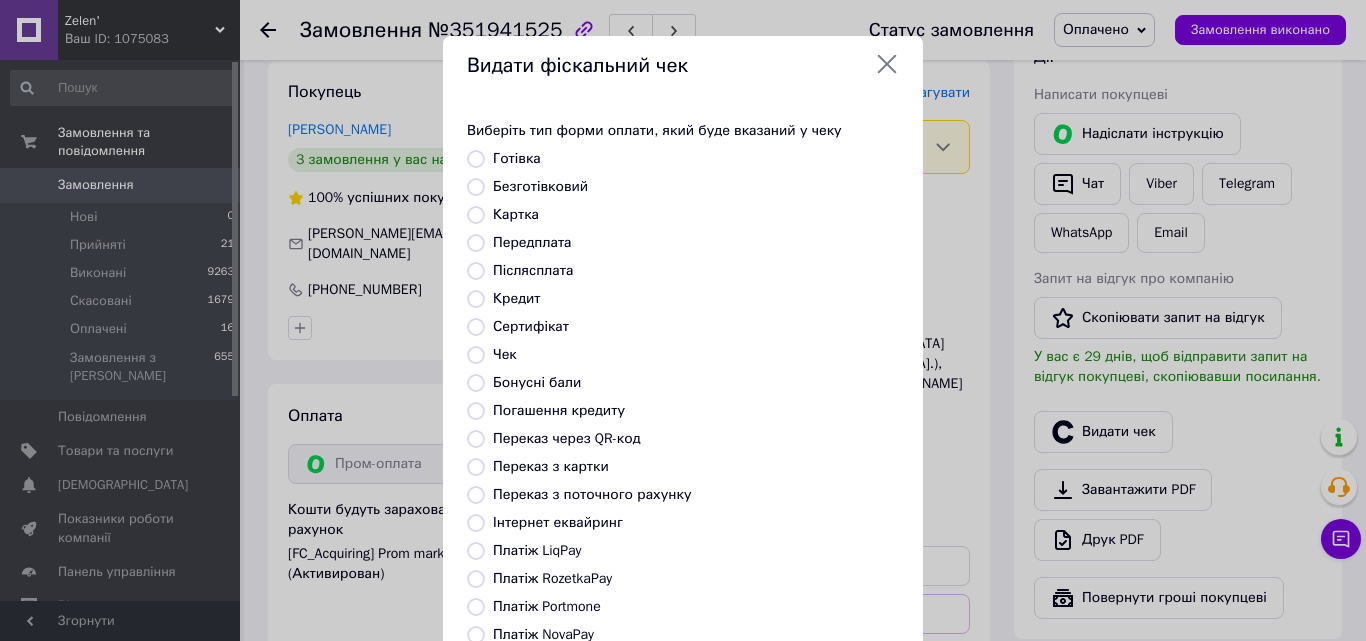 click on "Безготівковий" at bounding box center (540, 186) 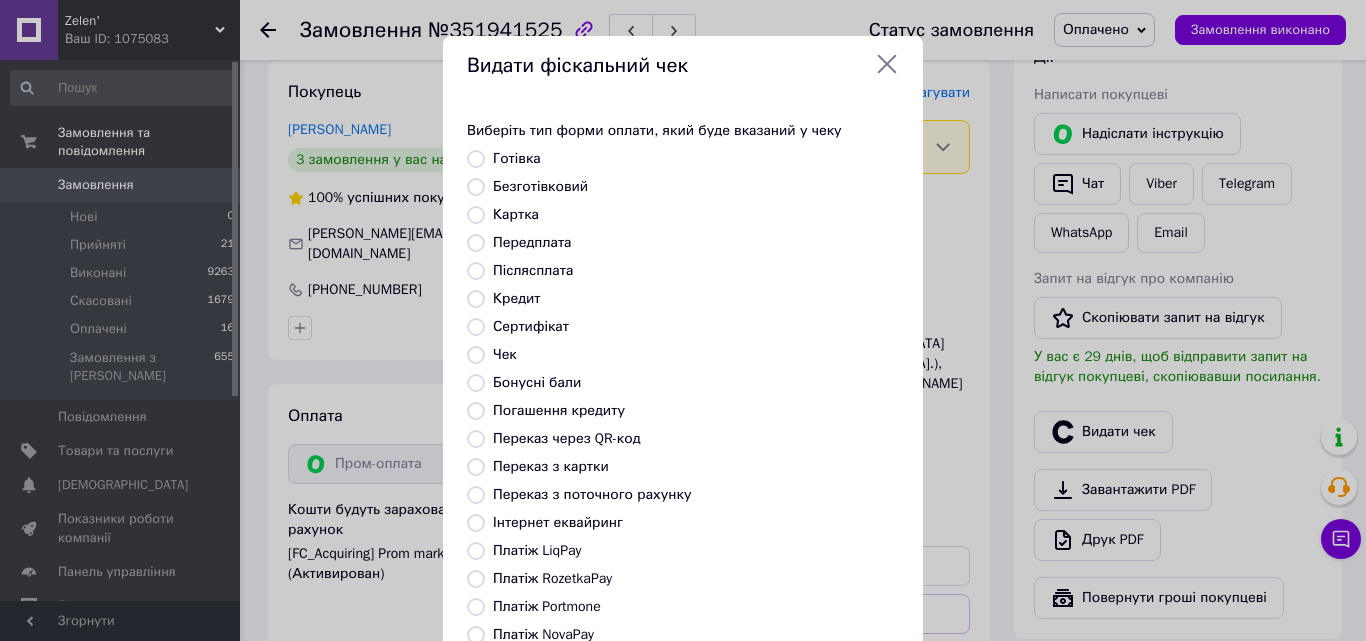 click on "Безготівковий" at bounding box center (476, 187) 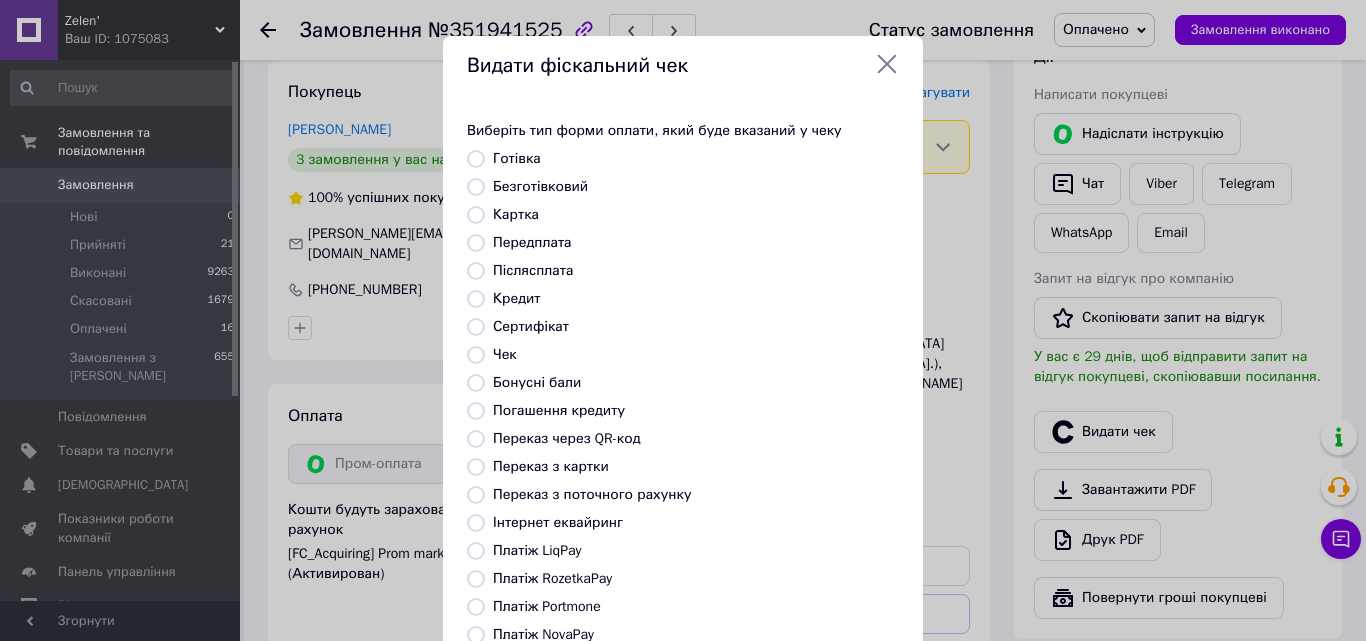 radio on "true" 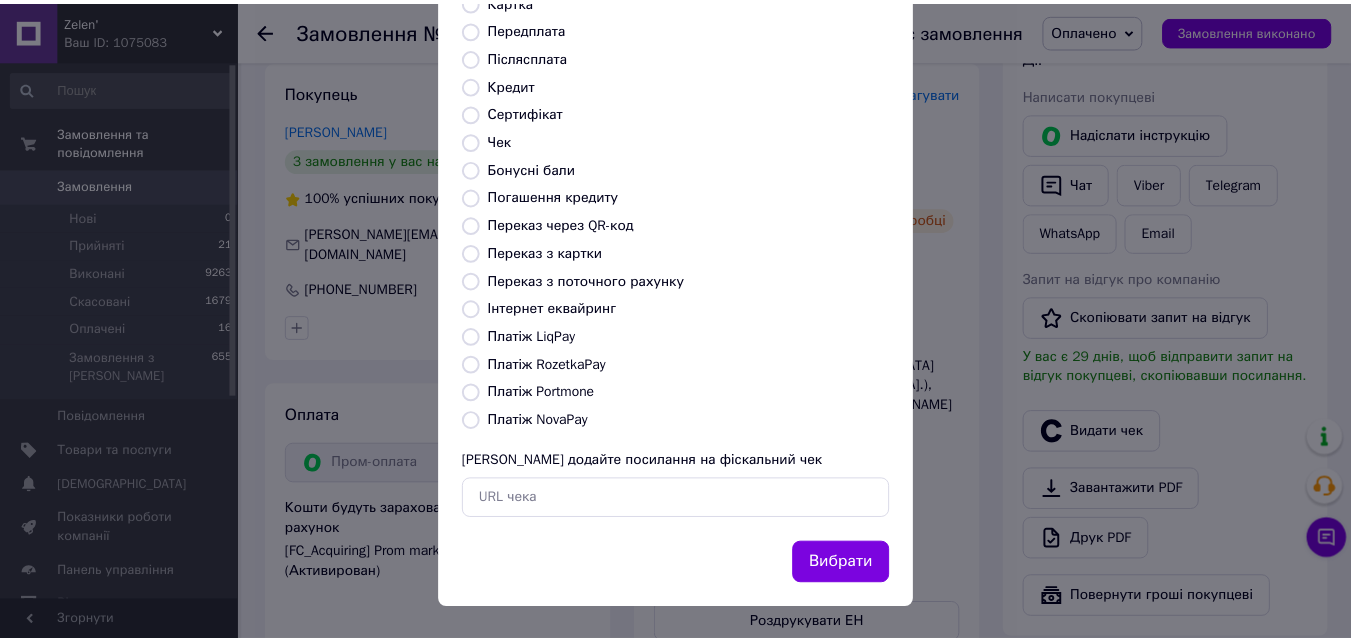 scroll, scrollTop: 218, scrollLeft: 0, axis: vertical 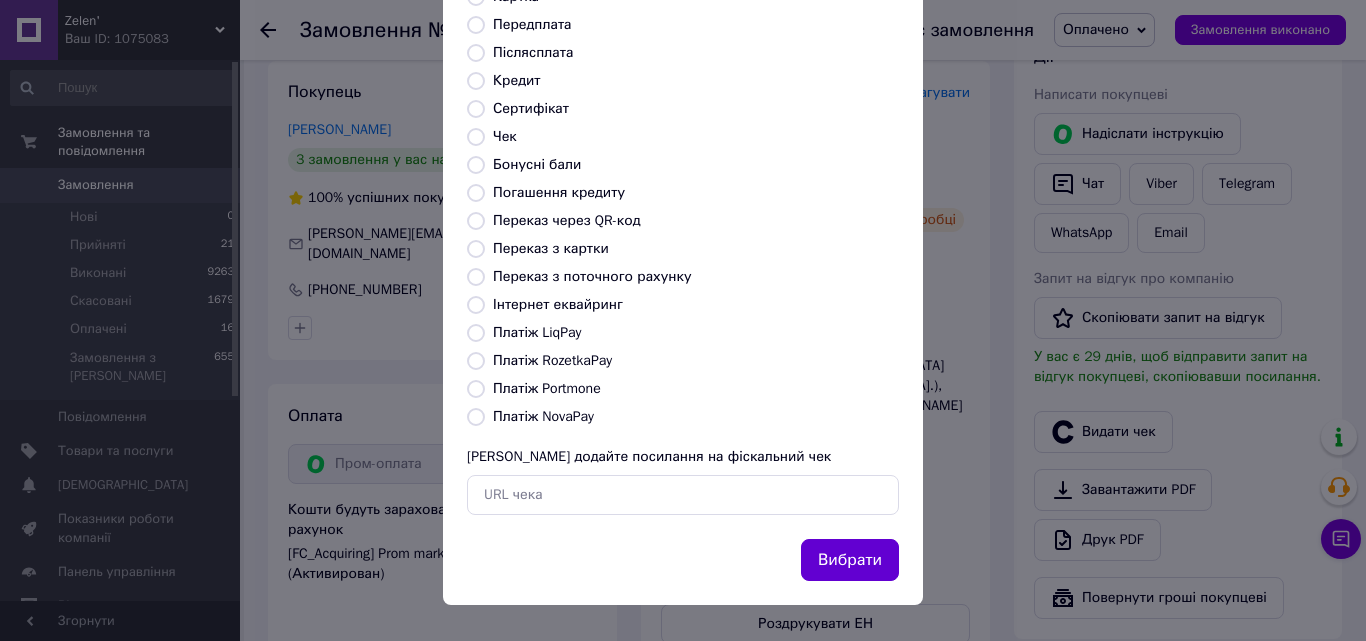 click on "Вибрати" at bounding box center [850, 560] 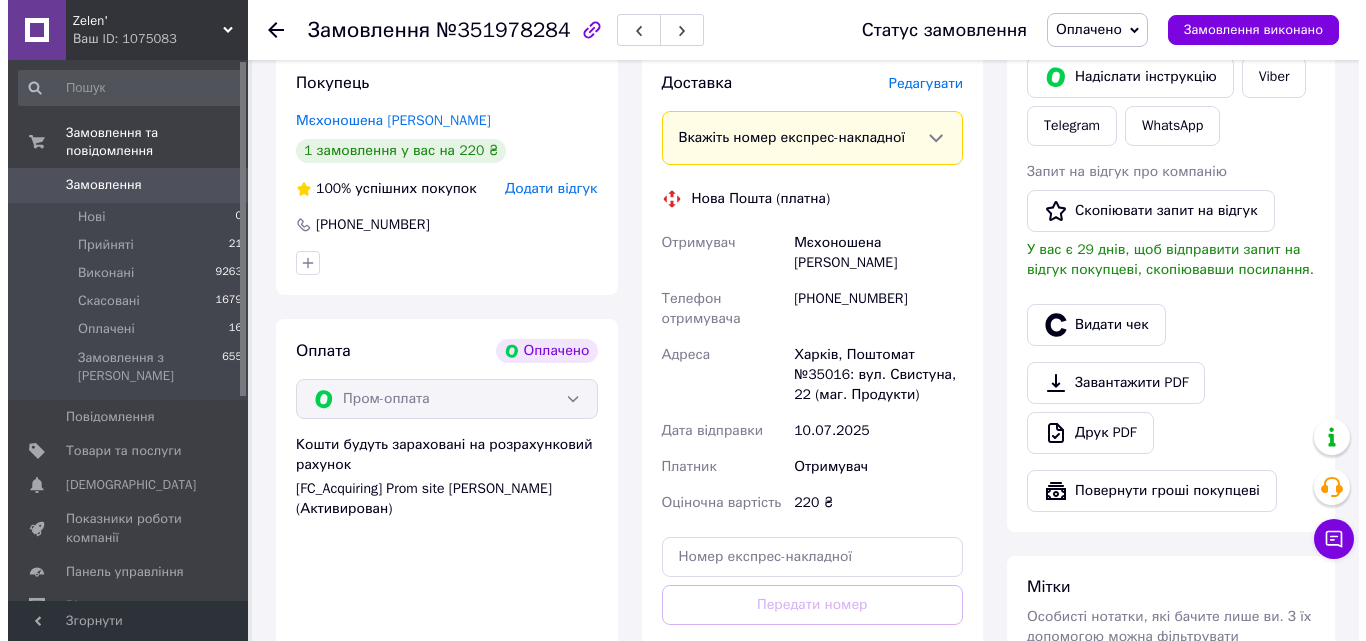 scroll, scrollTop: 400, scrollLeft: 0, axis: vertical 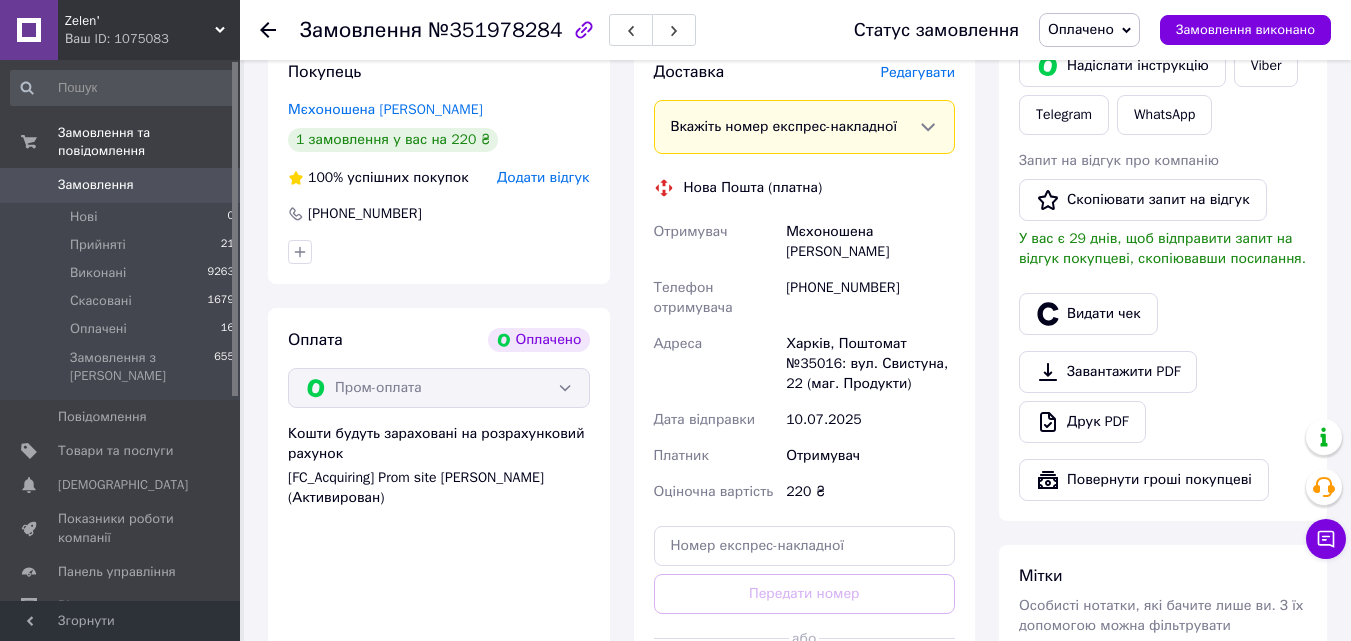 click on "Редагувати" at bounding box center [918, 72] 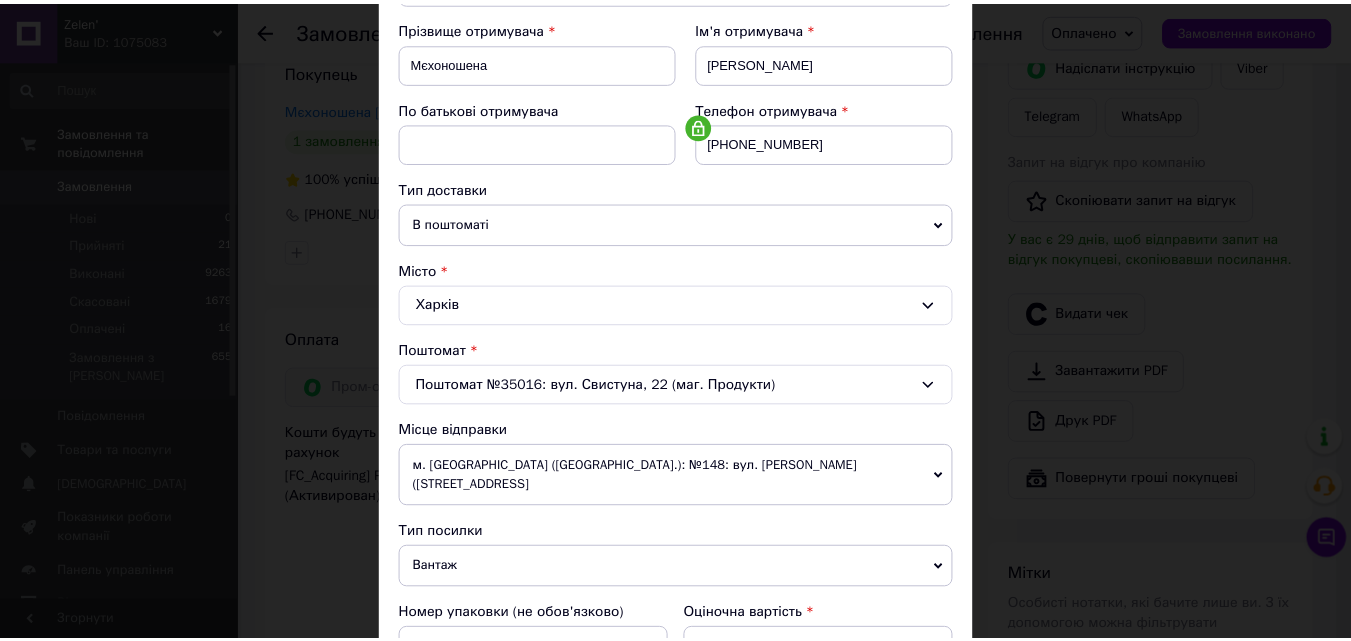 scroll, scrollTop: 707, scrollLeft: 0, axis: vertical 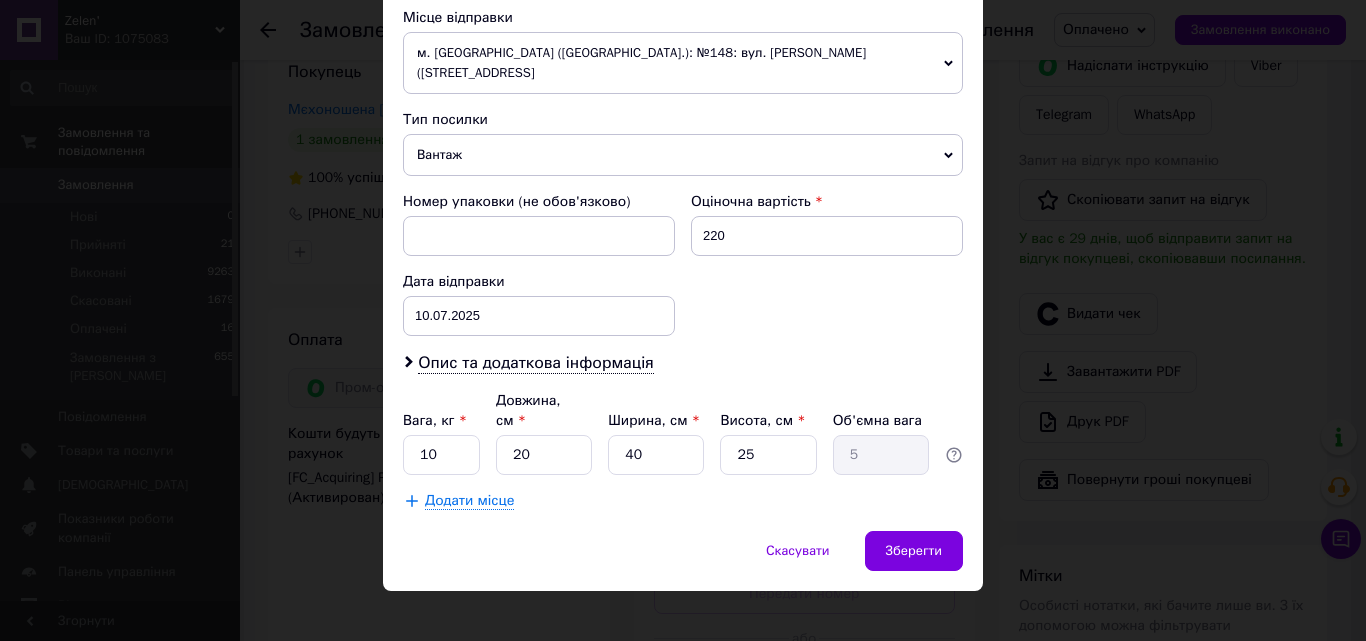 click on "× Редагування доставки Спосіб доставки Нова Пошта (платна) Платник Отримувач Відправник Прізвище отримувача Мєхоношена Ім'я отримувача Ольга По батькові отримувача Телефон отримувача +380685506632 Тип доставки В поштоматі У відділенні Кур'єром Місто Харків Поштомат Поштомат №35016: вул. Свистуна, 22 (маг. Продукти) Місце відправки м. Київ (Київська обл.): №148: вул. Балабуєва Петра Авіаконструктора (ран. вул.Екскаваторна), 37А Немає збігів. Спробуйте змінити умови пошуку Додати ще місце відправки Тип посилки Вантаж Документи Номер упаковки (не обов'язково) 220 10.07.2025 < >" at bounding box center (683, 320) 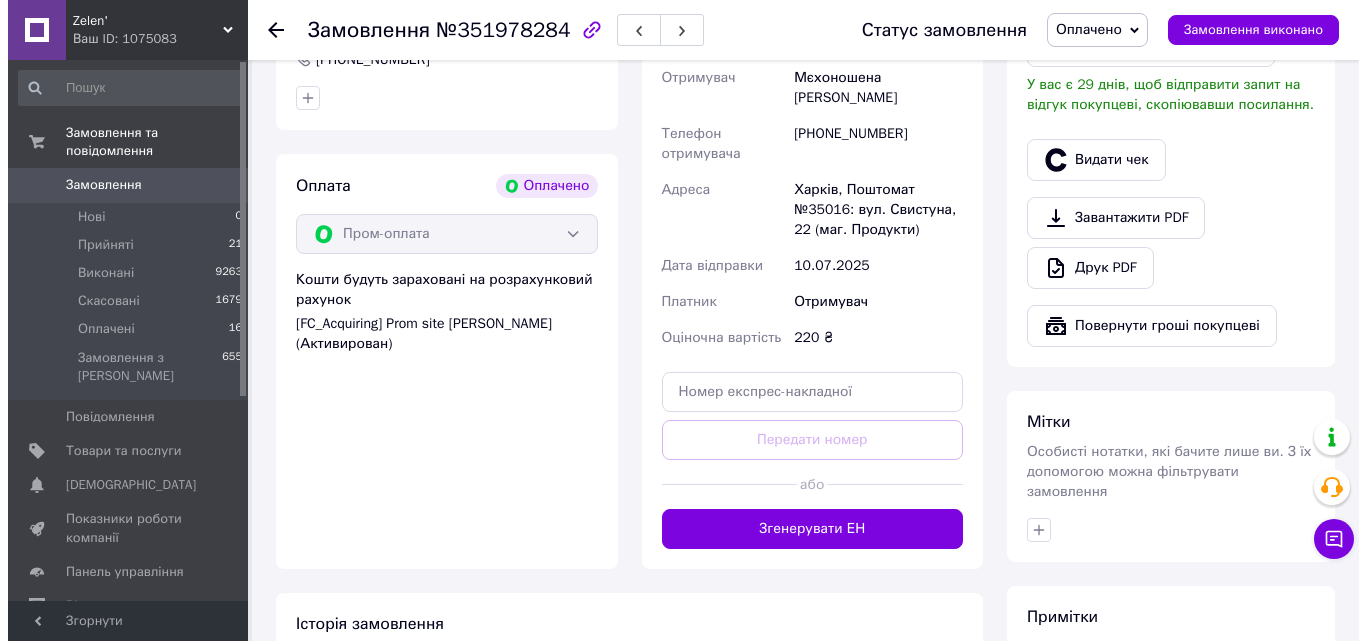 scroll, scrollTop: 600, scrollLeft: 0, axis: vertical 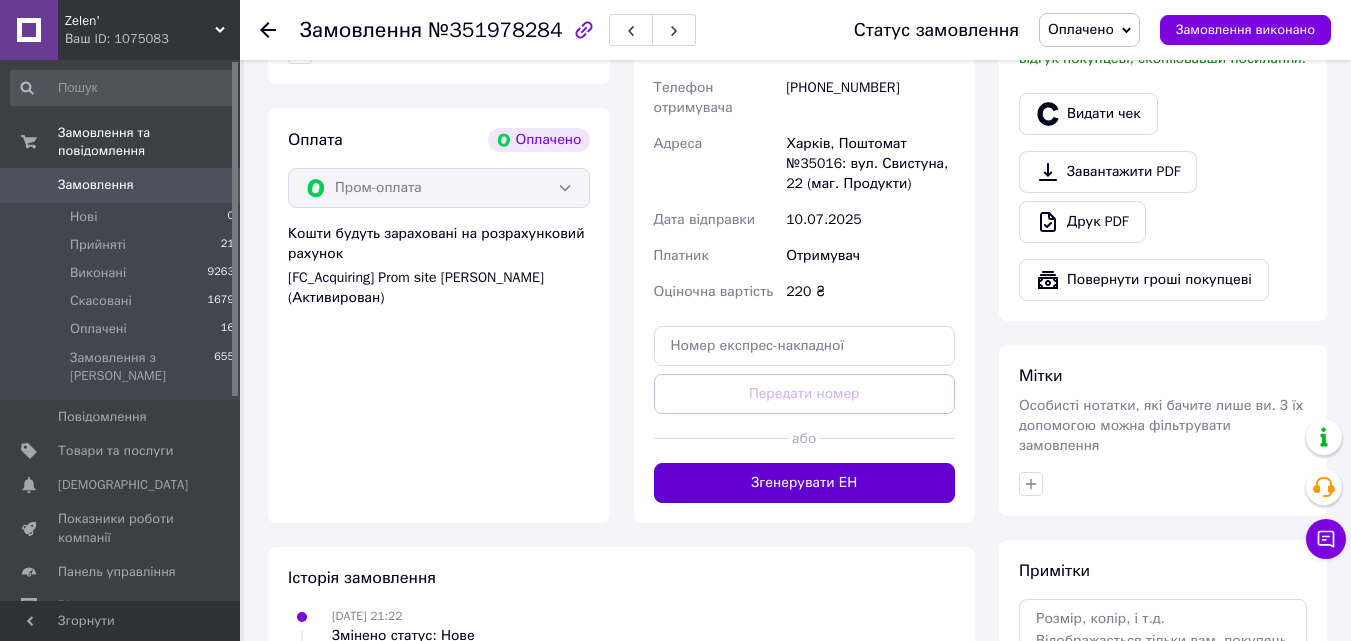 click on "Згенерувати ЕН" at bounding box center [805, 483] 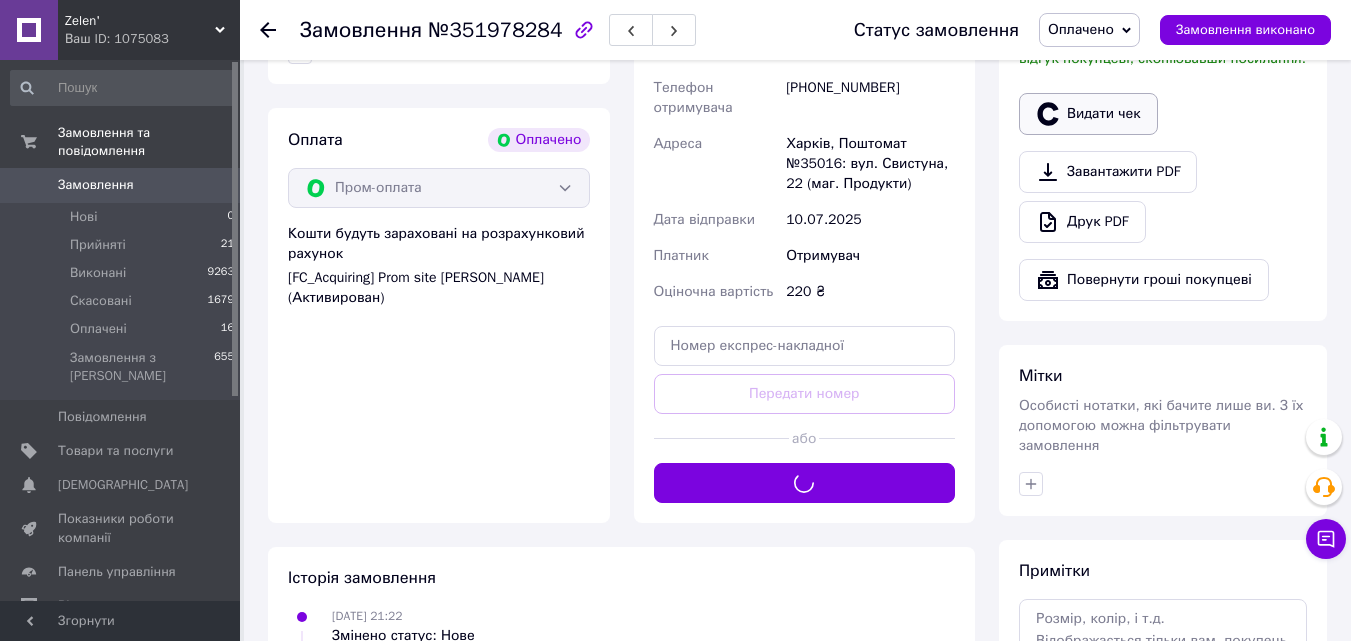 click 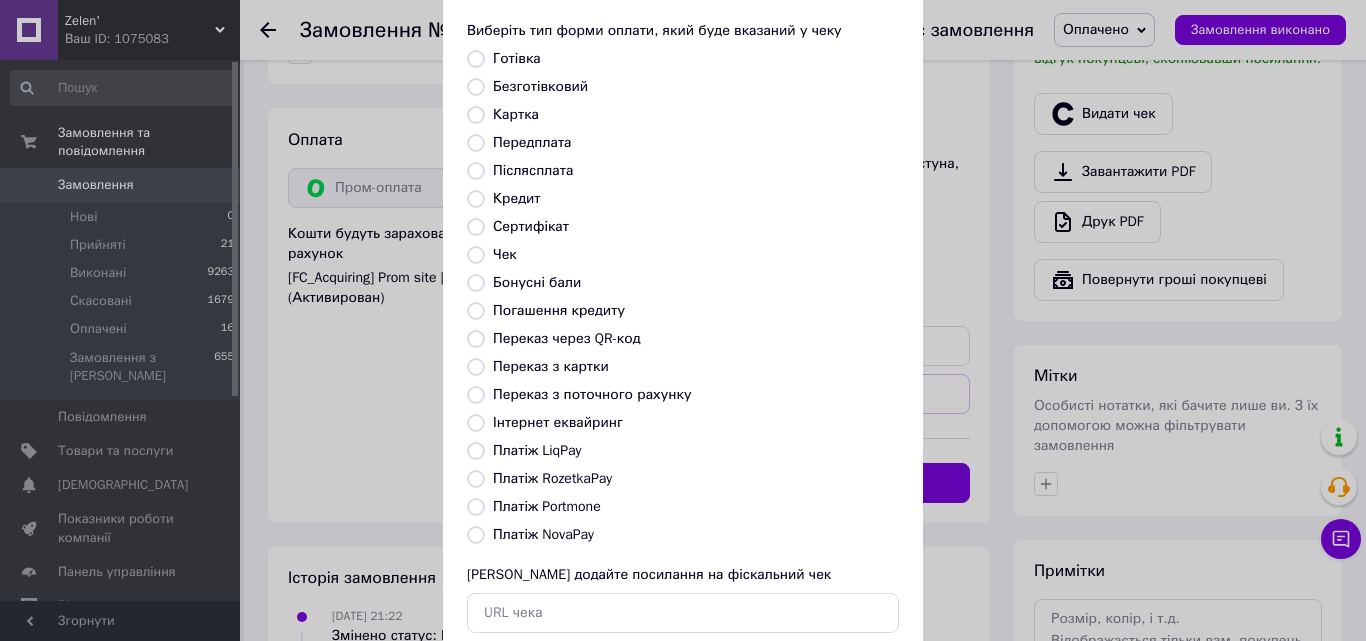 click on "Безготівковий" at bounding box center [540, 86] 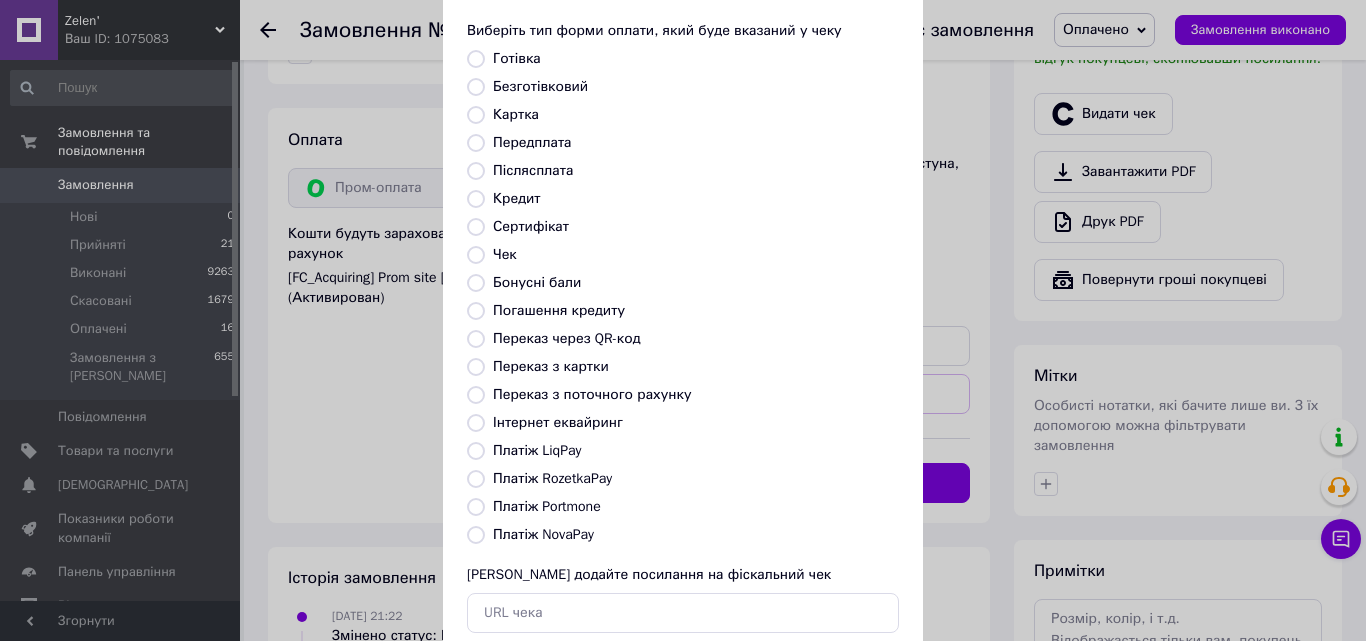 radio on "true" 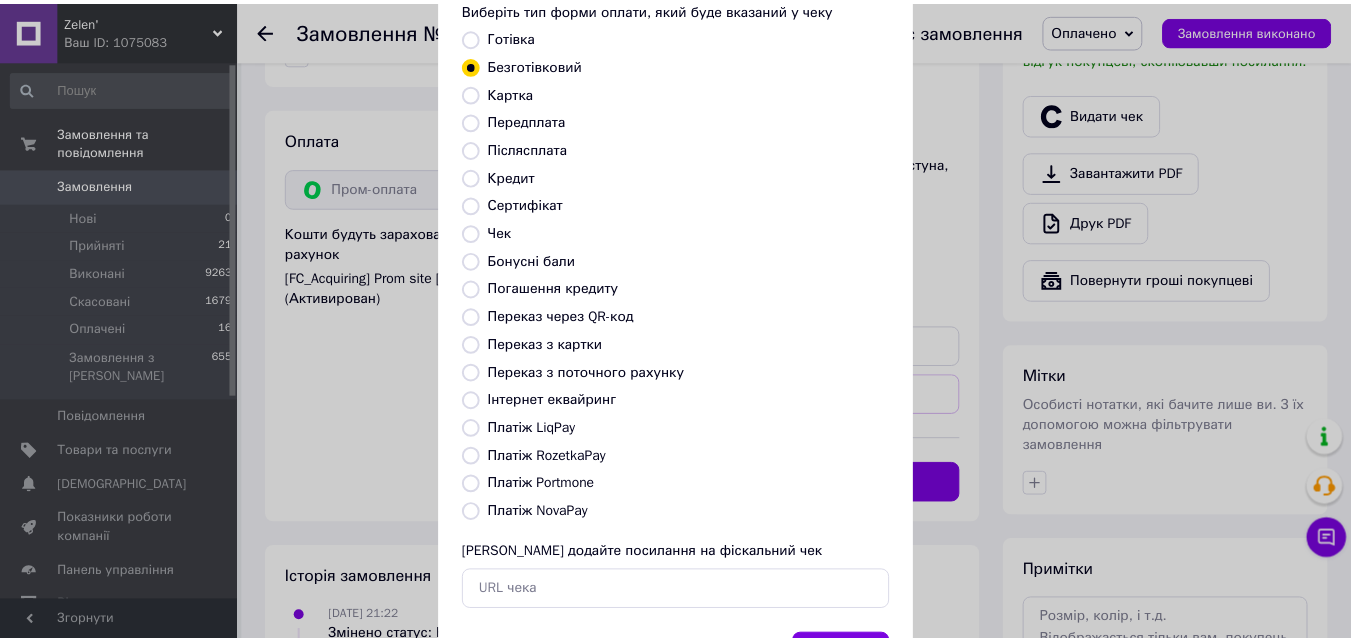 scroll, scrollTop: 218, scrollLeft: 0, axis: vertical 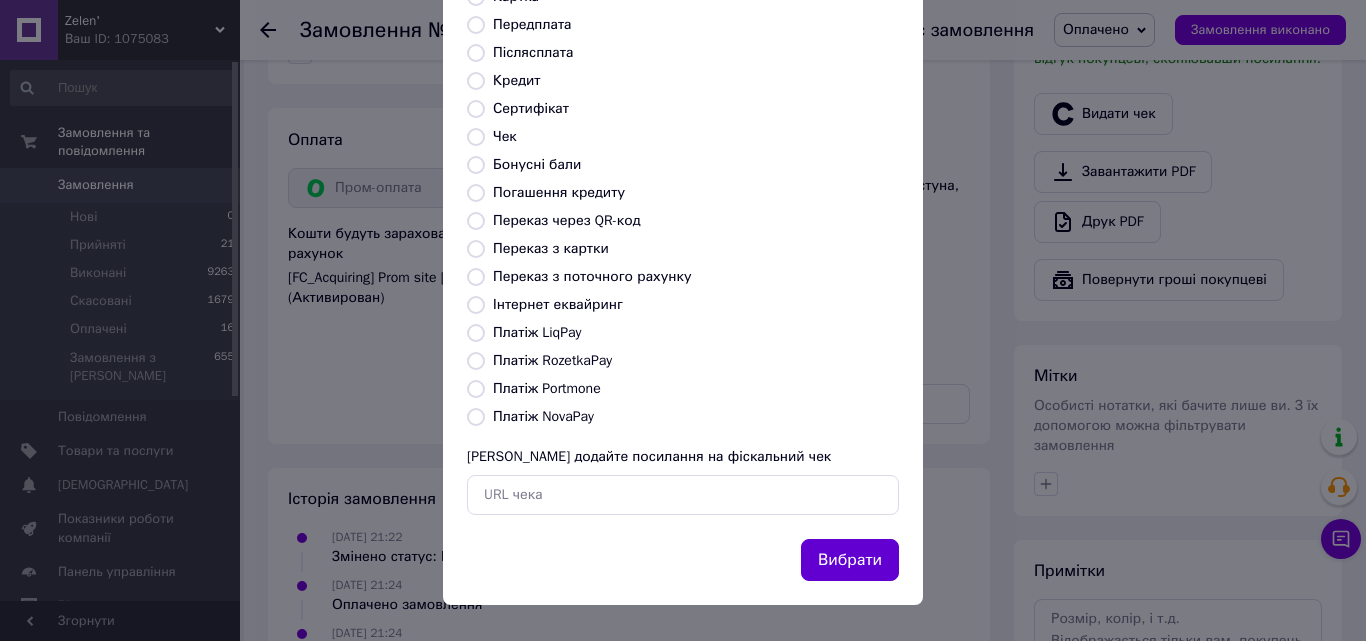 click on "Вибрати" at bounding box center [850, 560] 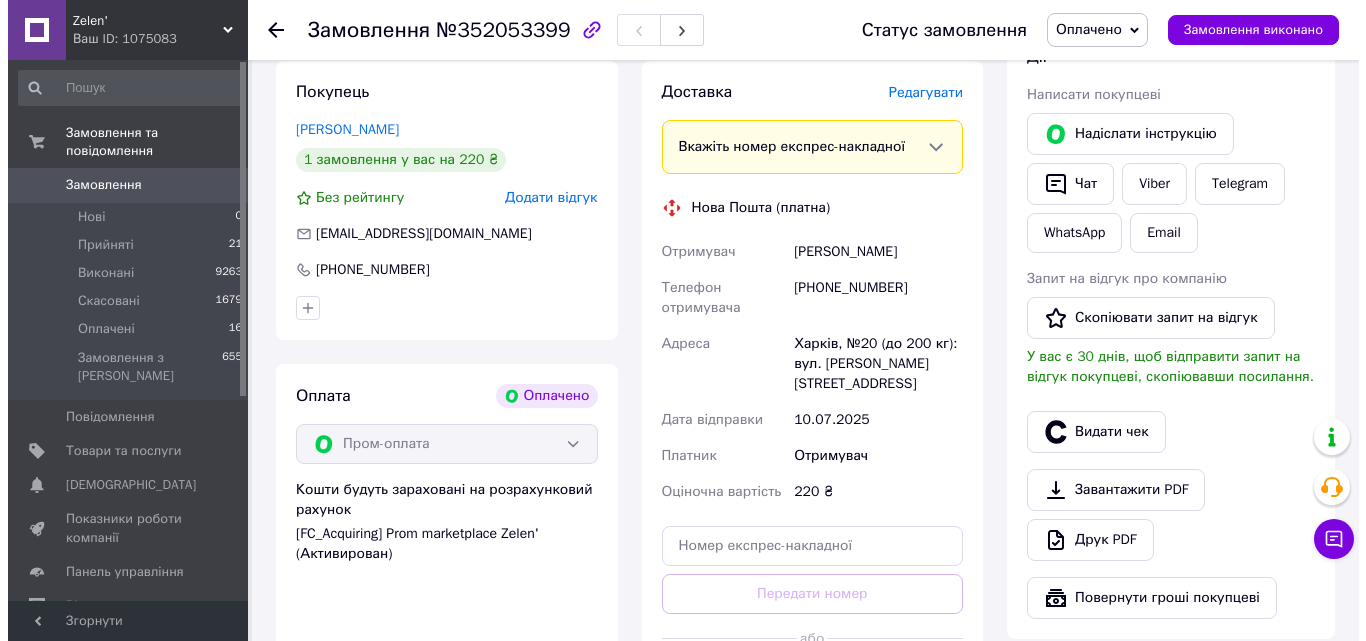 scroll, scrollTop: 500, scrollLeft: 0, axis: vertical 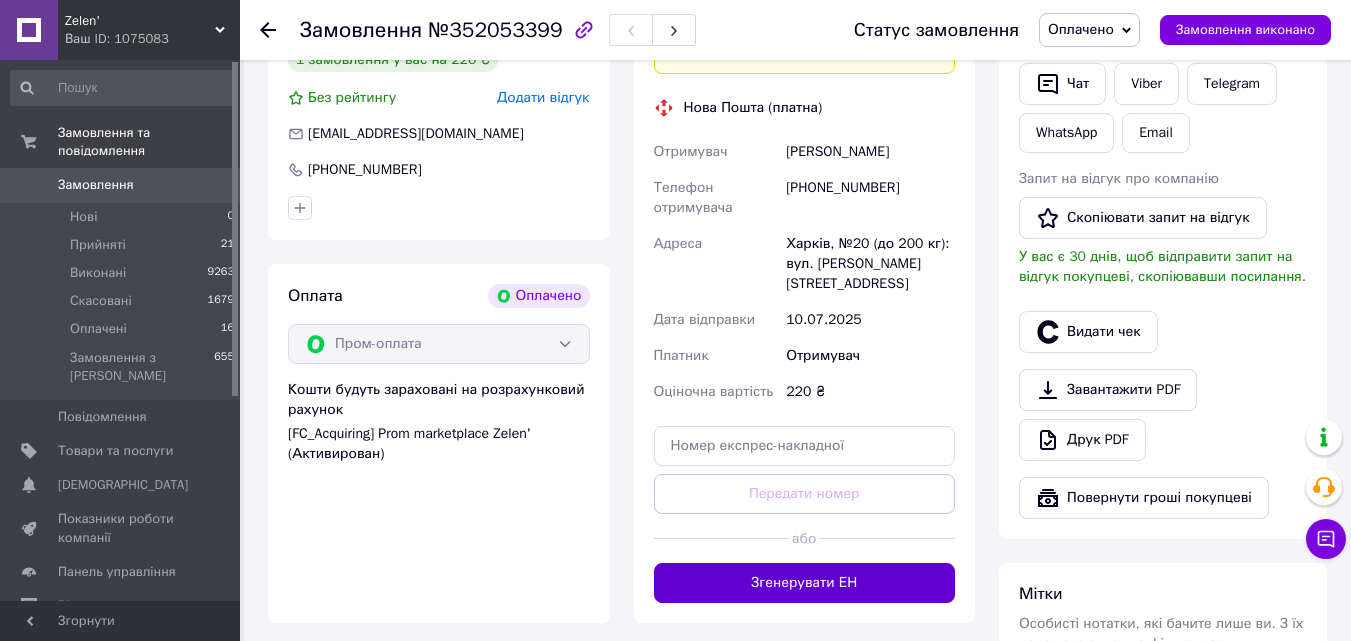 click on "Згенерувати ЕН" at bounding box center (805, 583) 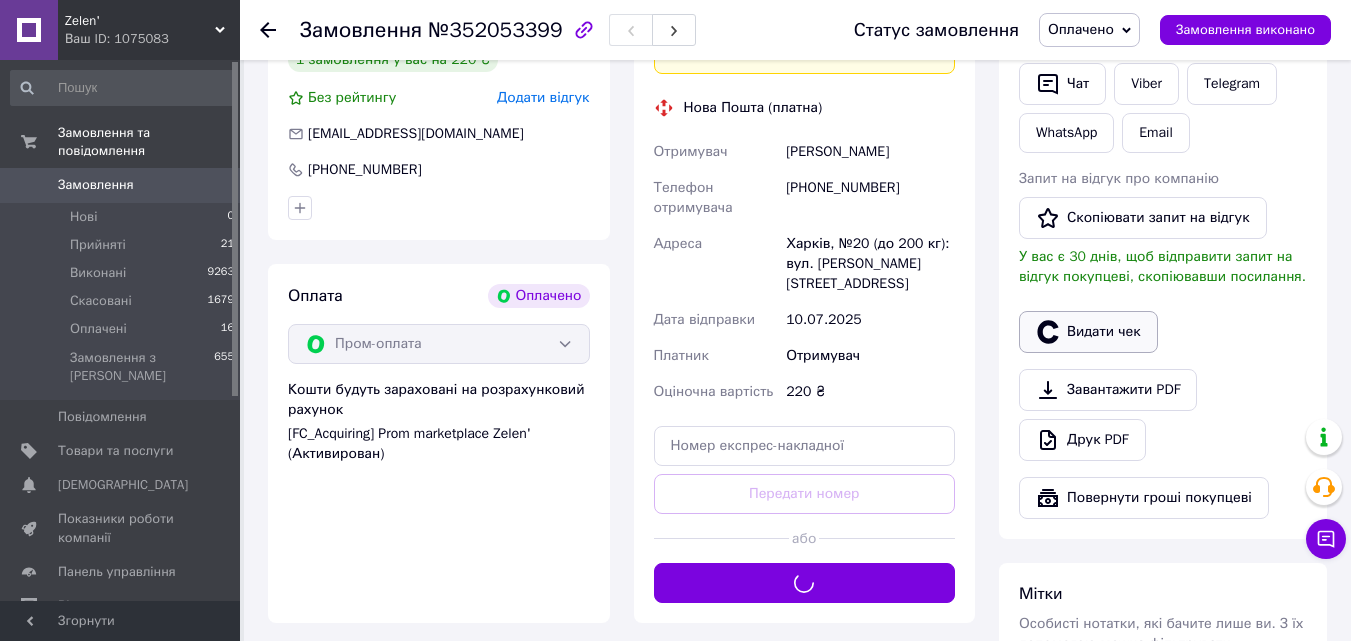 click 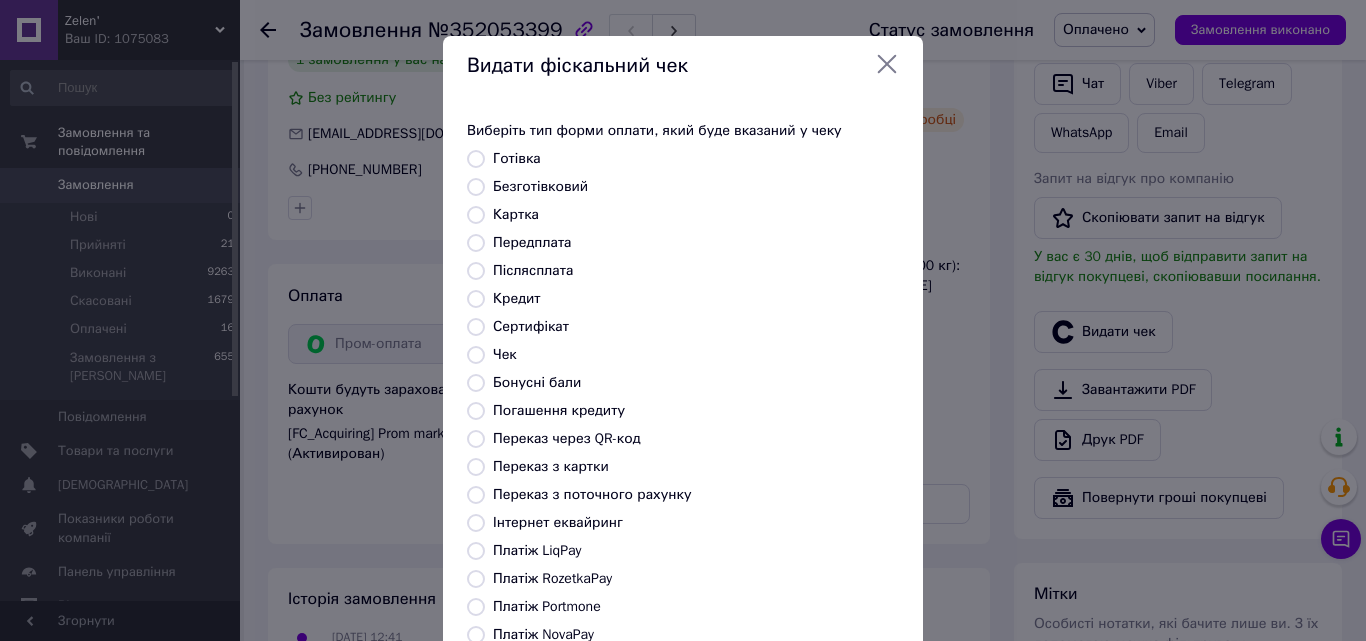 click on "Безготівковий" at bounding box center (540, 186) 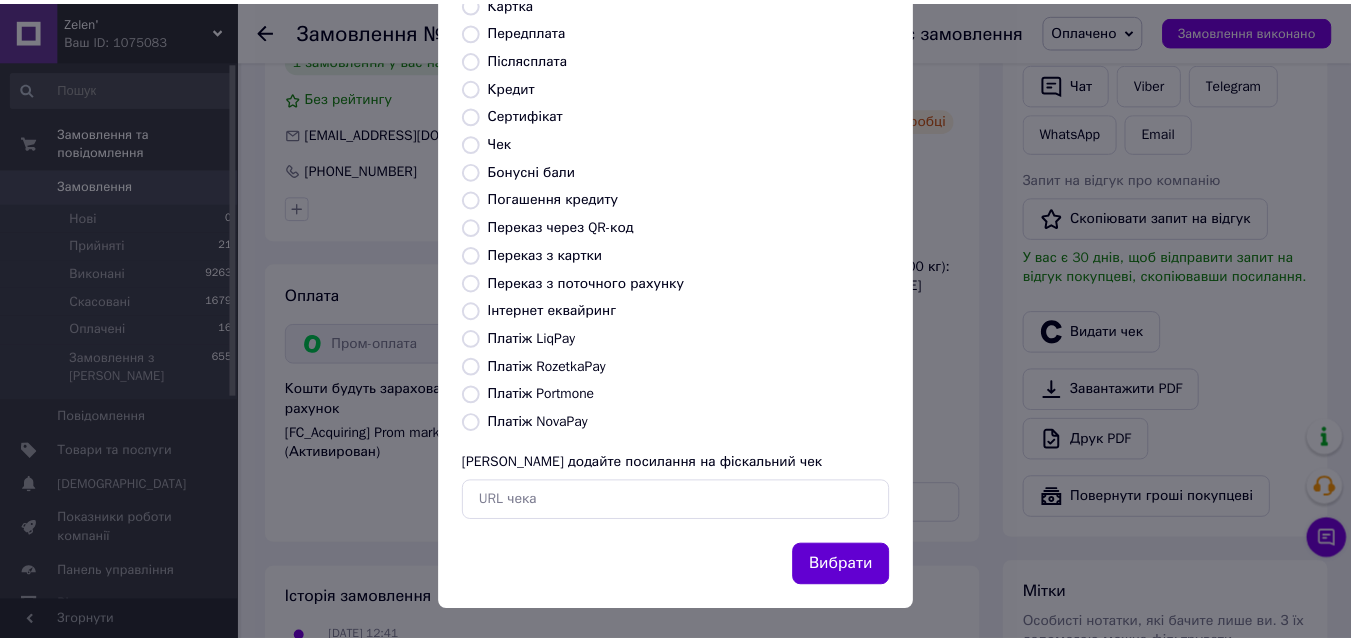 scroll, scrollTop: 218, scrollLeft: 0, axis: vertical 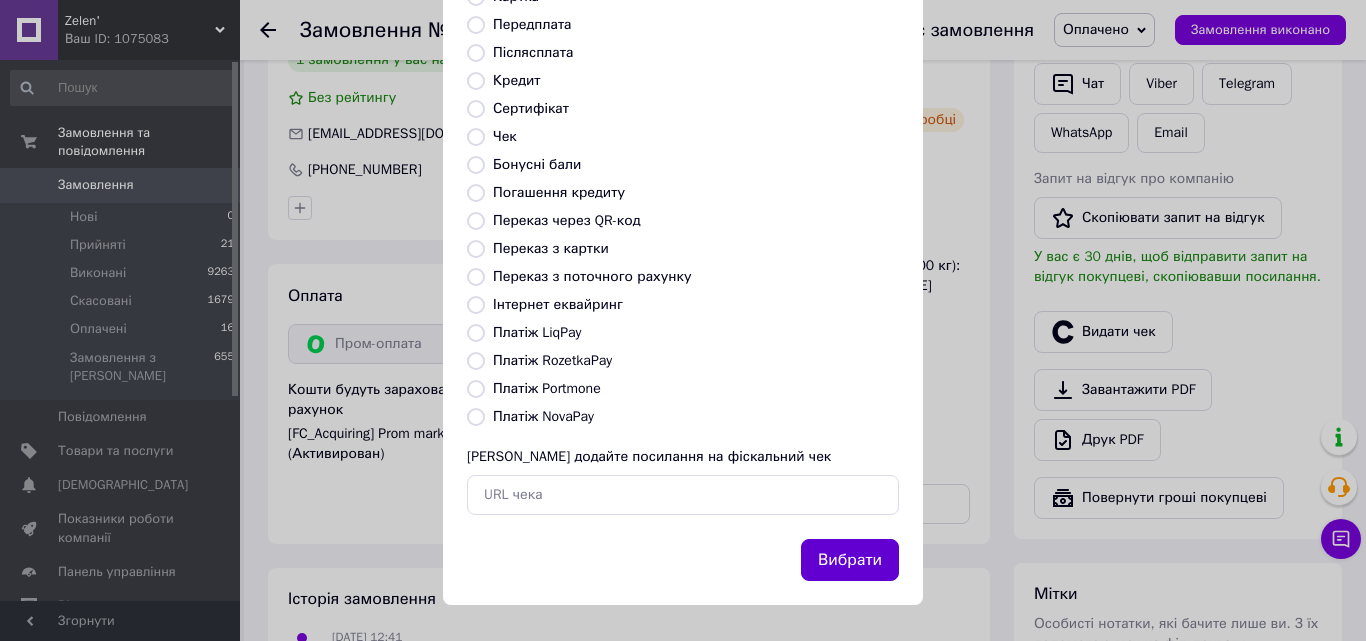 click on "Вибрати" at bounding box center [850, 560] 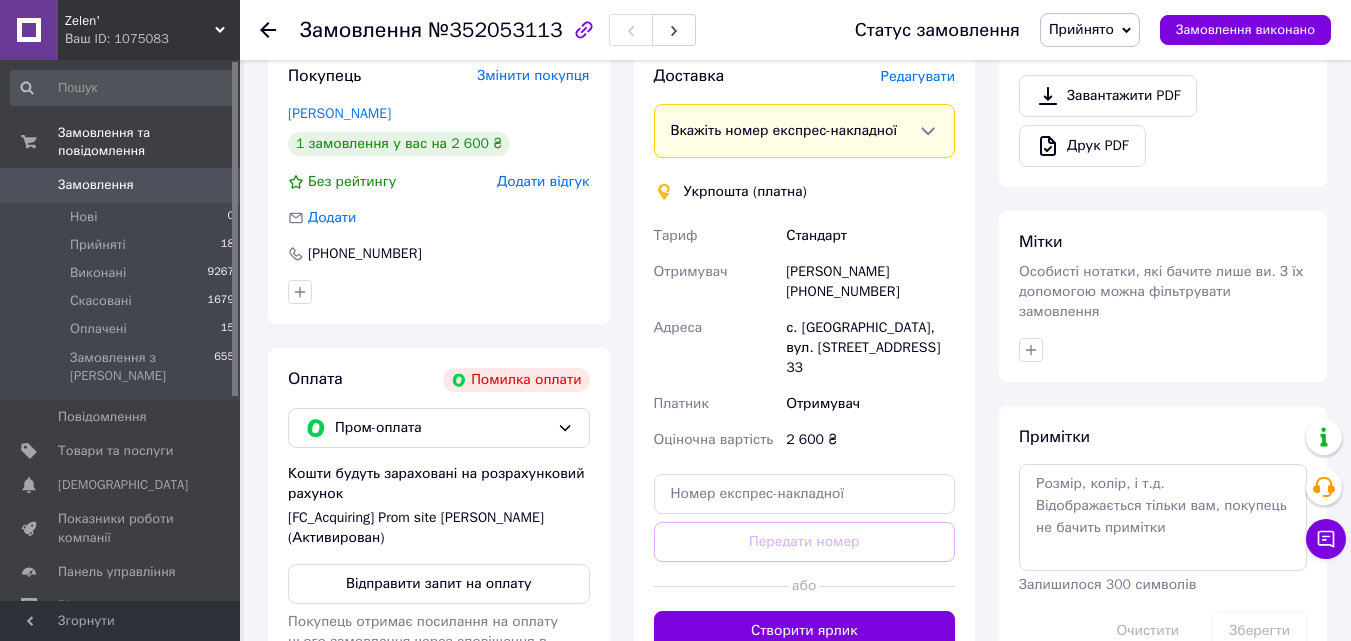 scroll, scrollTop: 700, scrollLeft: 0, axis: vertical 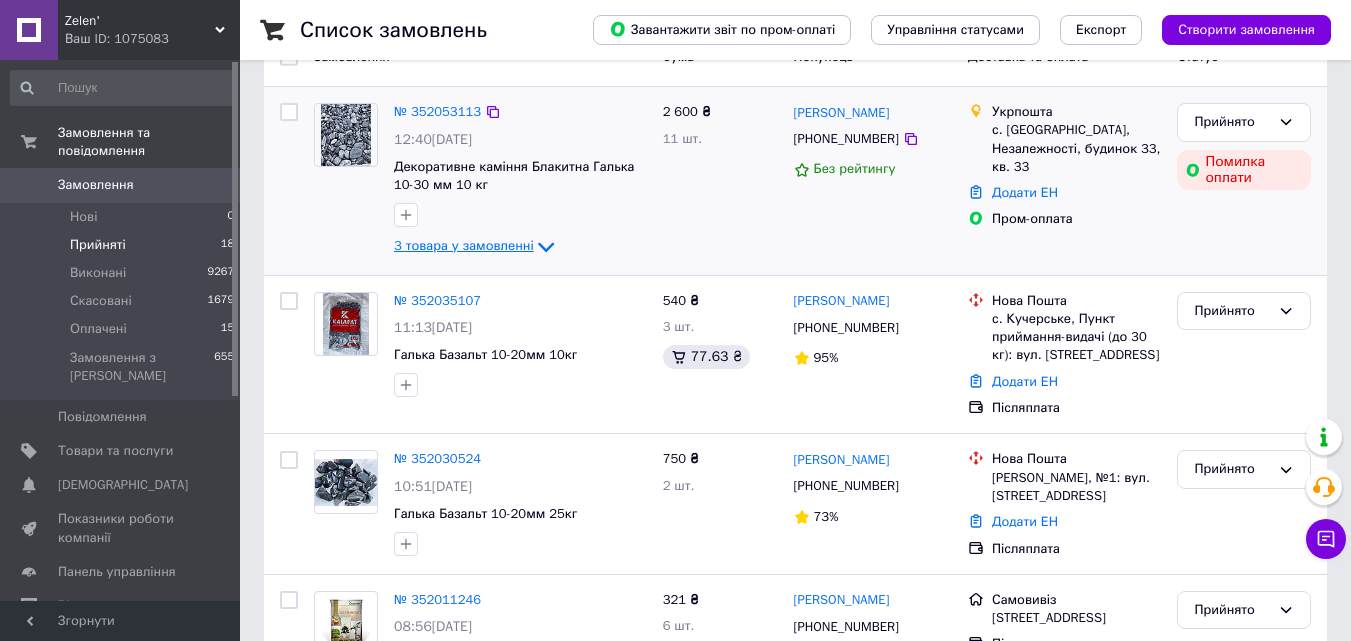 click on "3 товара у замовленні" at bounding box center (464, 246) 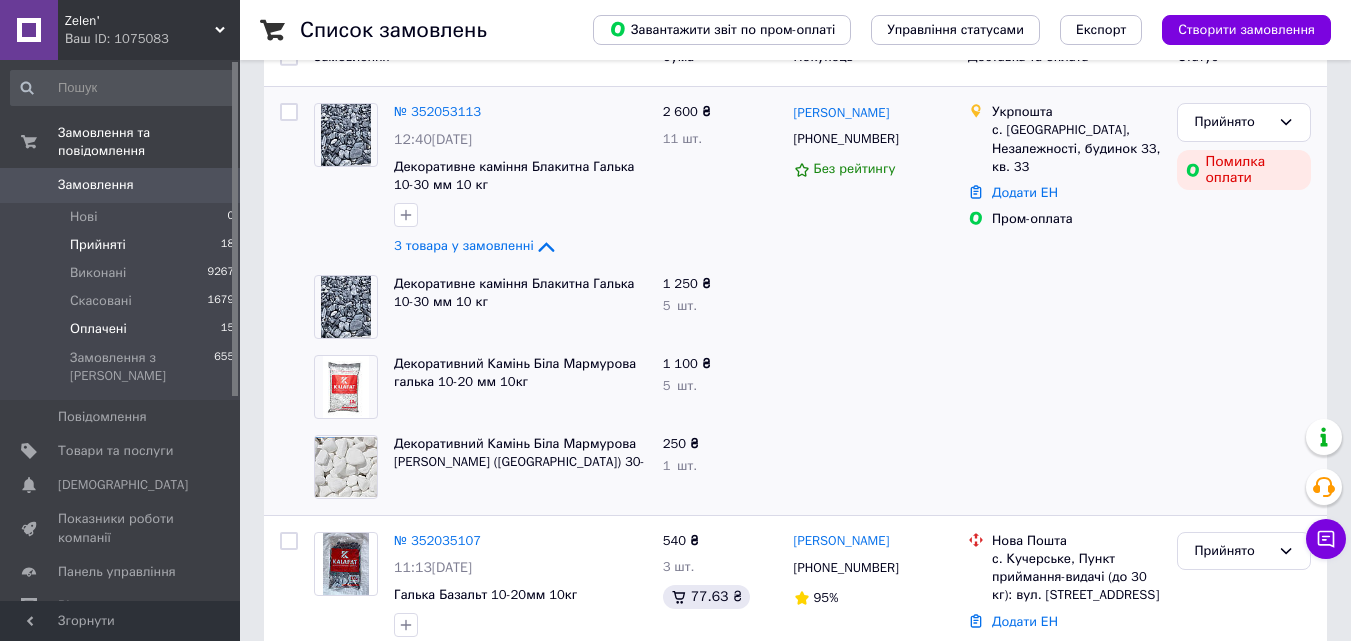 click on "Оплачені" at bounding box center [98, 329] 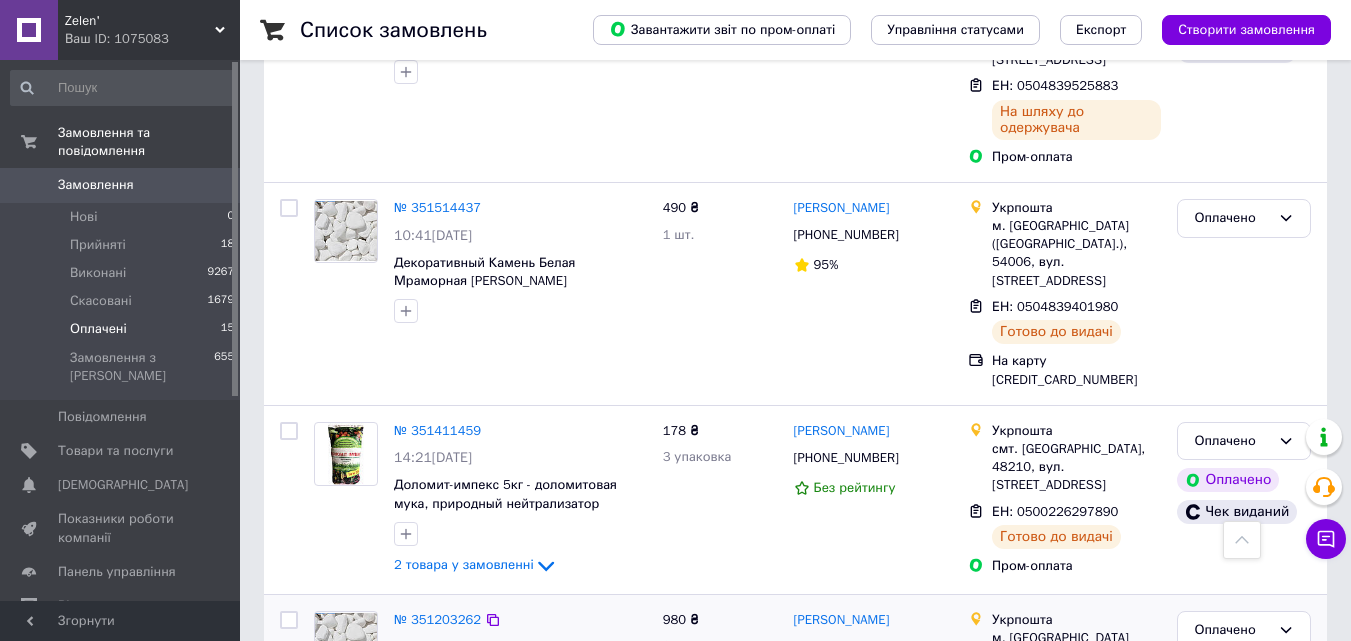 scroll, scrollTop: 3148, scrollLeft: 0, axis: vertical 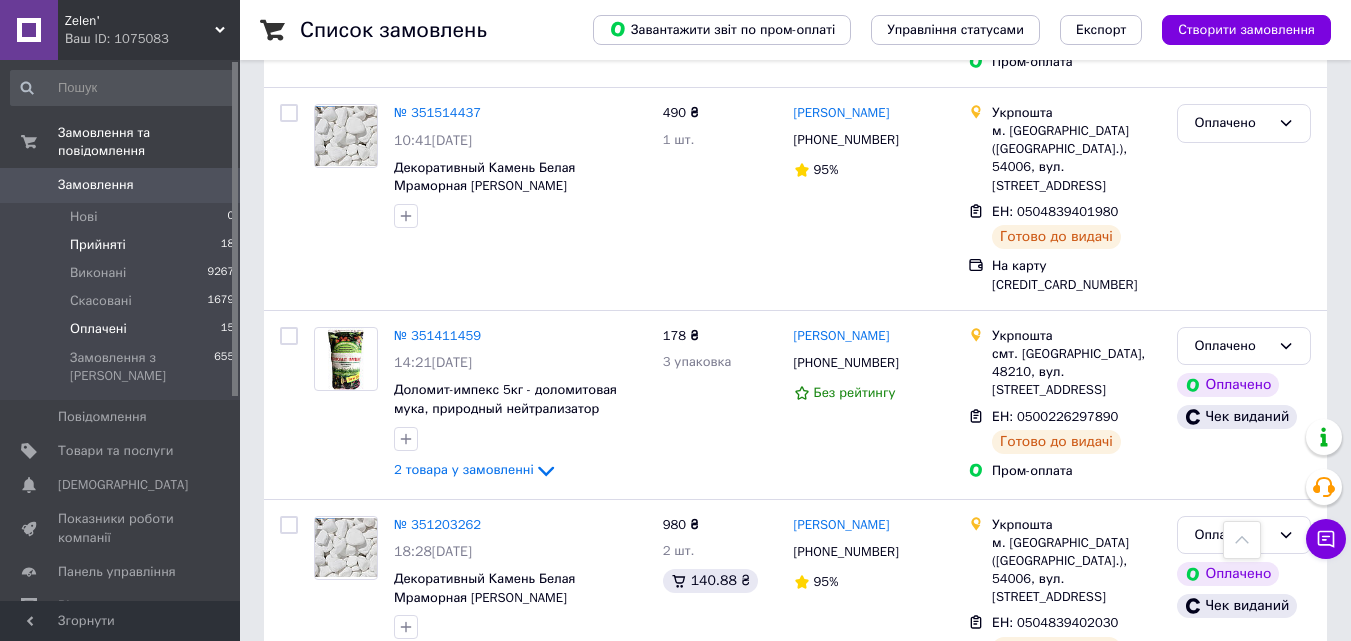 click on "Прийняті" at bounding box center [98, 245] 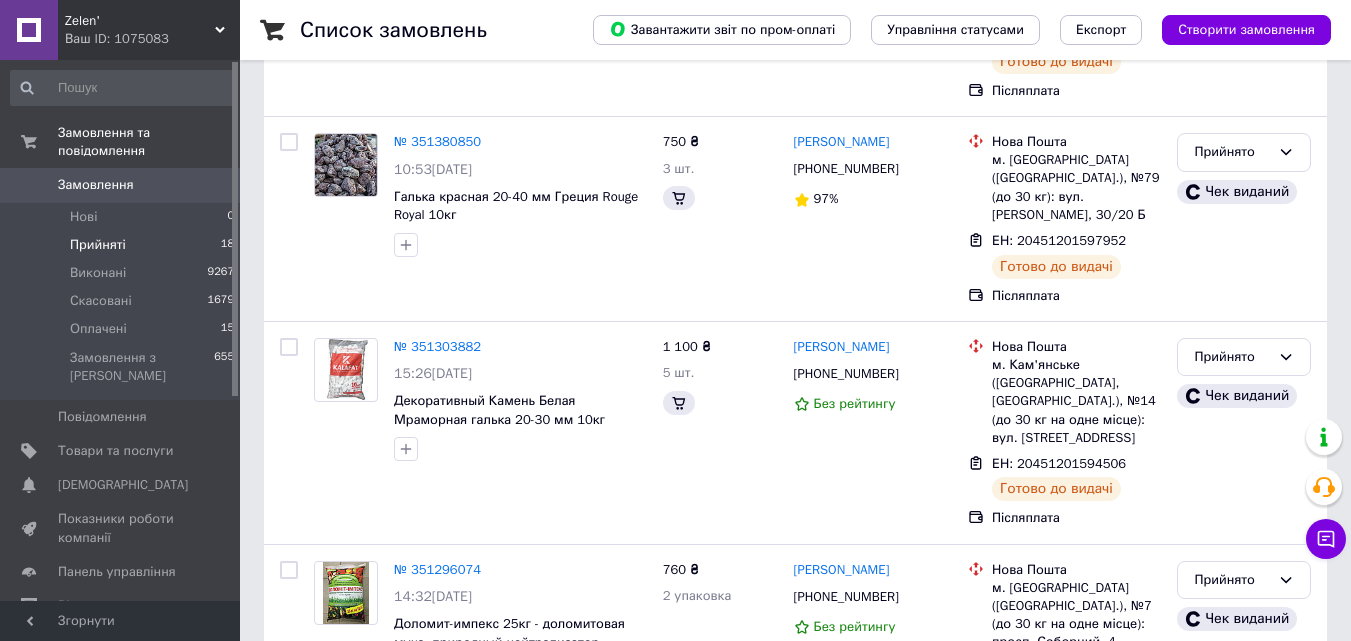 scroll, scrollTop: 0, scrollLeft: 0, axis: both 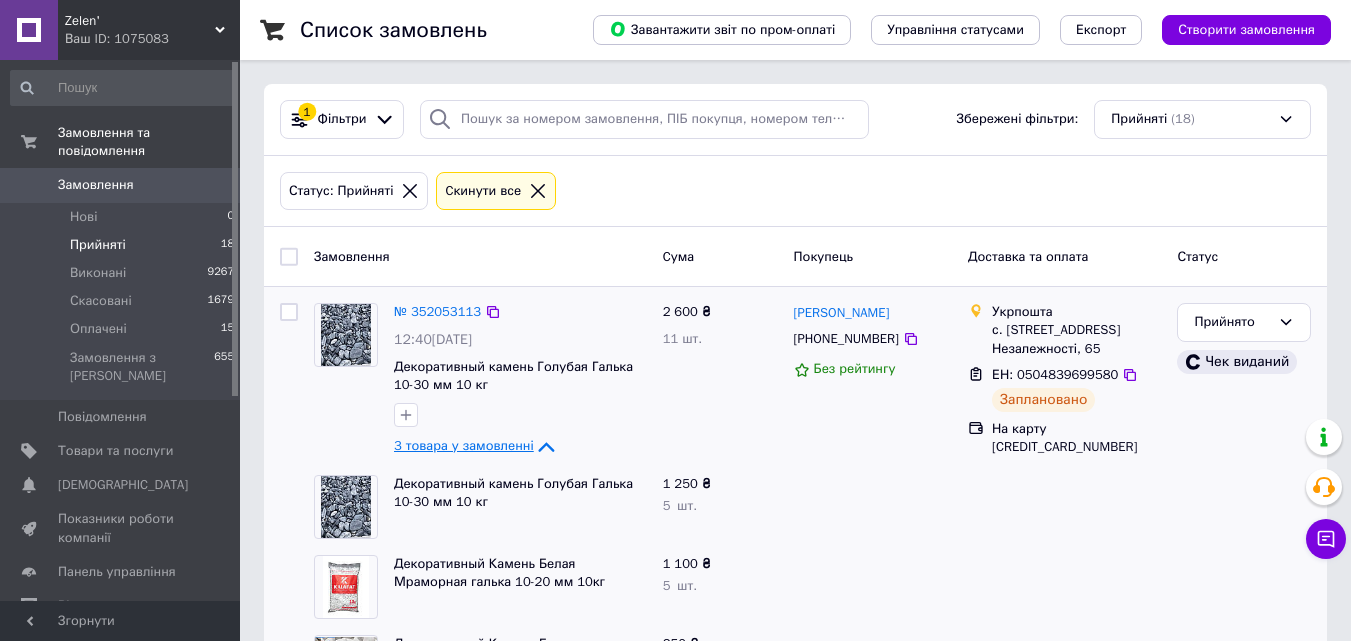 click on "3 товара у замовленні" at bounding box center (464, 446) 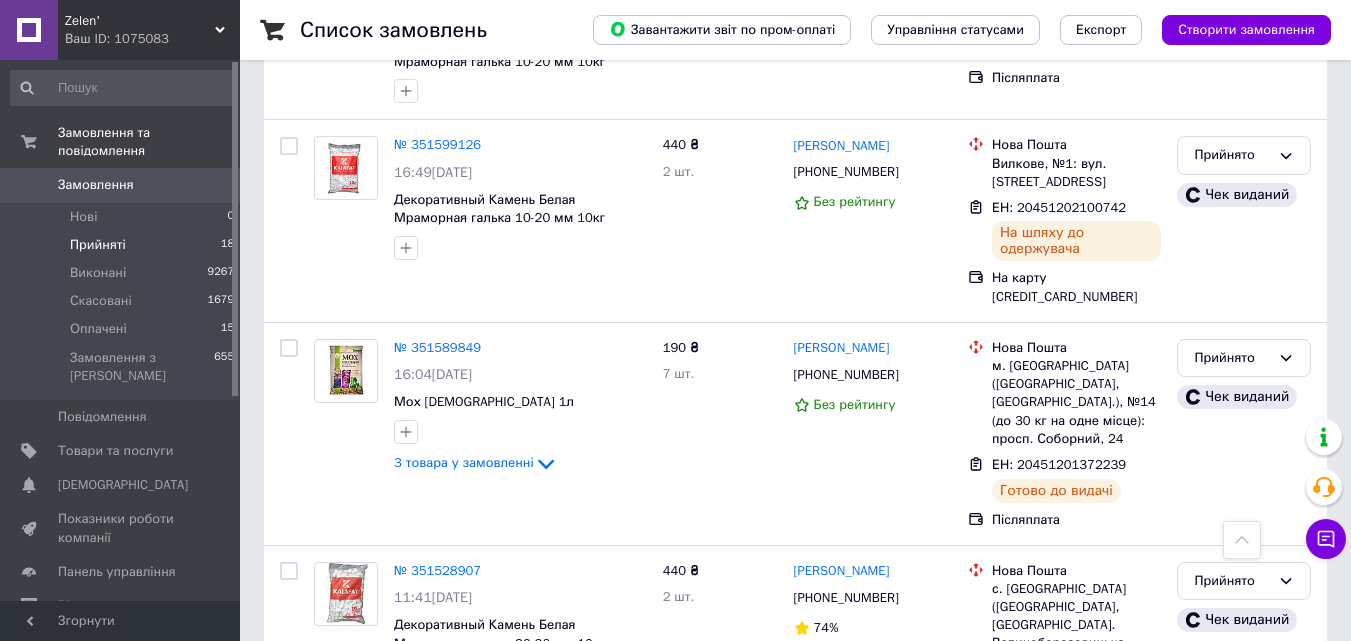 scroll, scrollTop: 1964, scrollLeft: 0, axis: vertical 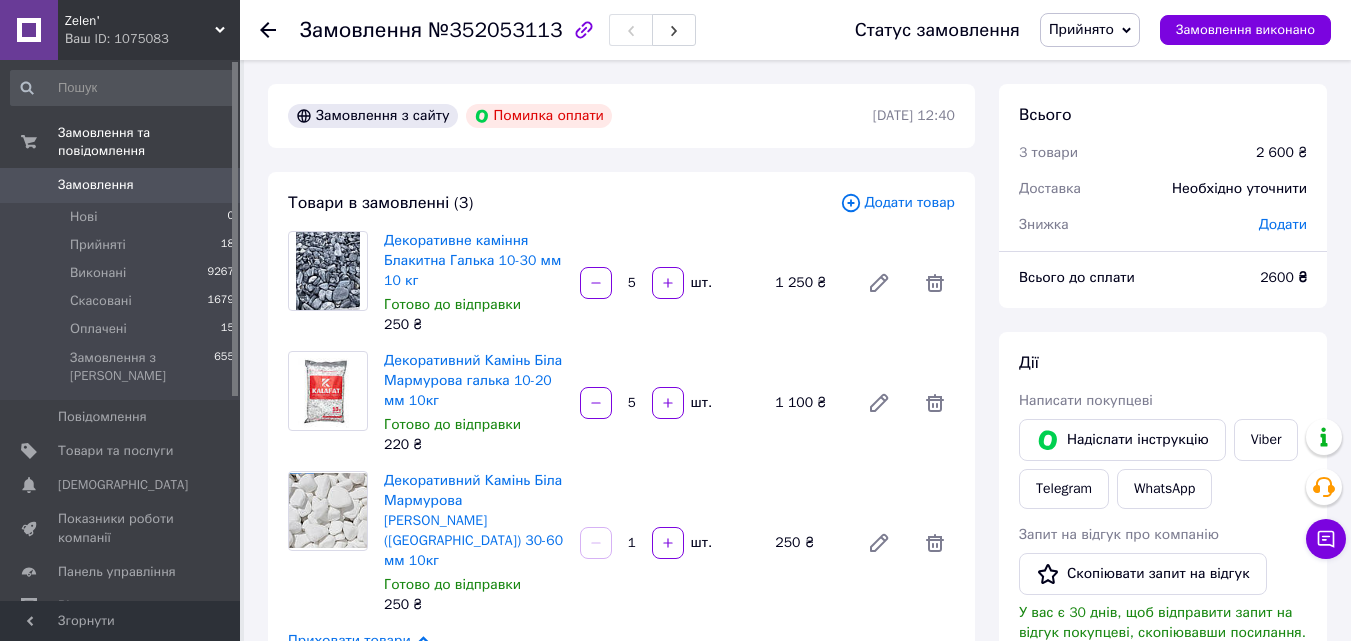 click on "Замовлення" at bounding box center (121, 185) 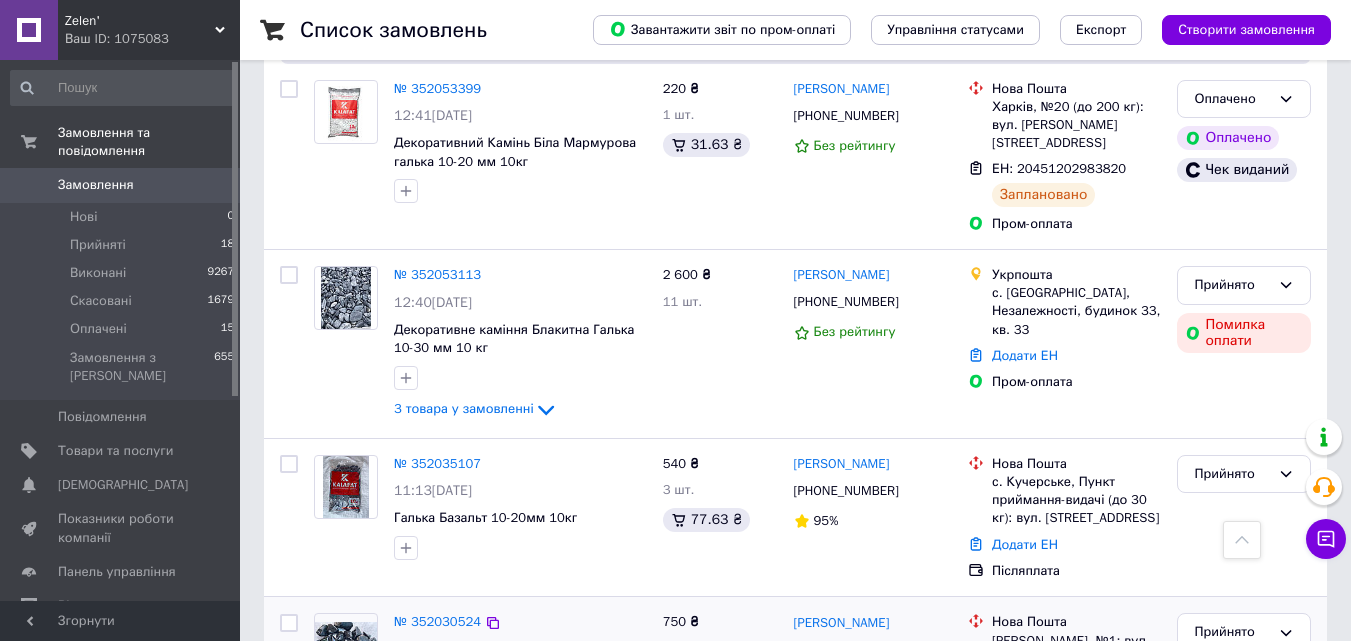 scroll, scrollTop: 200, scrollLeft: 0, axis: vertical 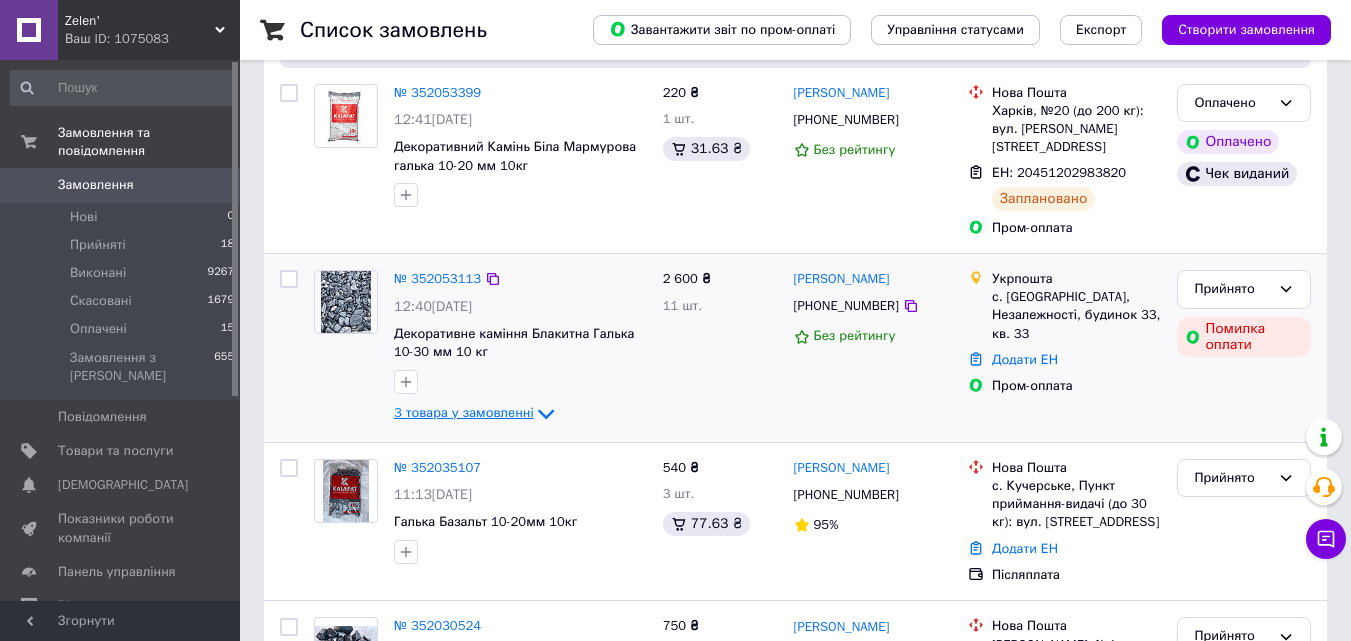 click on "3 товара у замовленні" at bounding box center (464, 413) 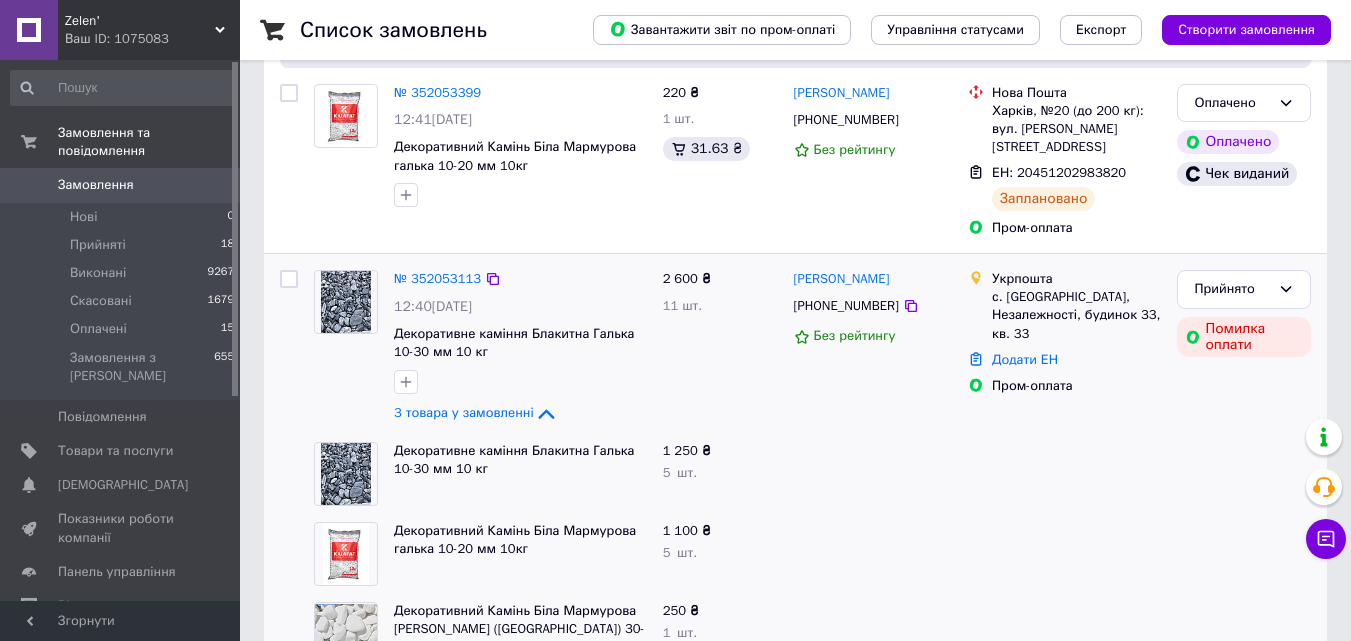 scroll, scrollTop: 300, scrollLeft: 0, axis: vertical 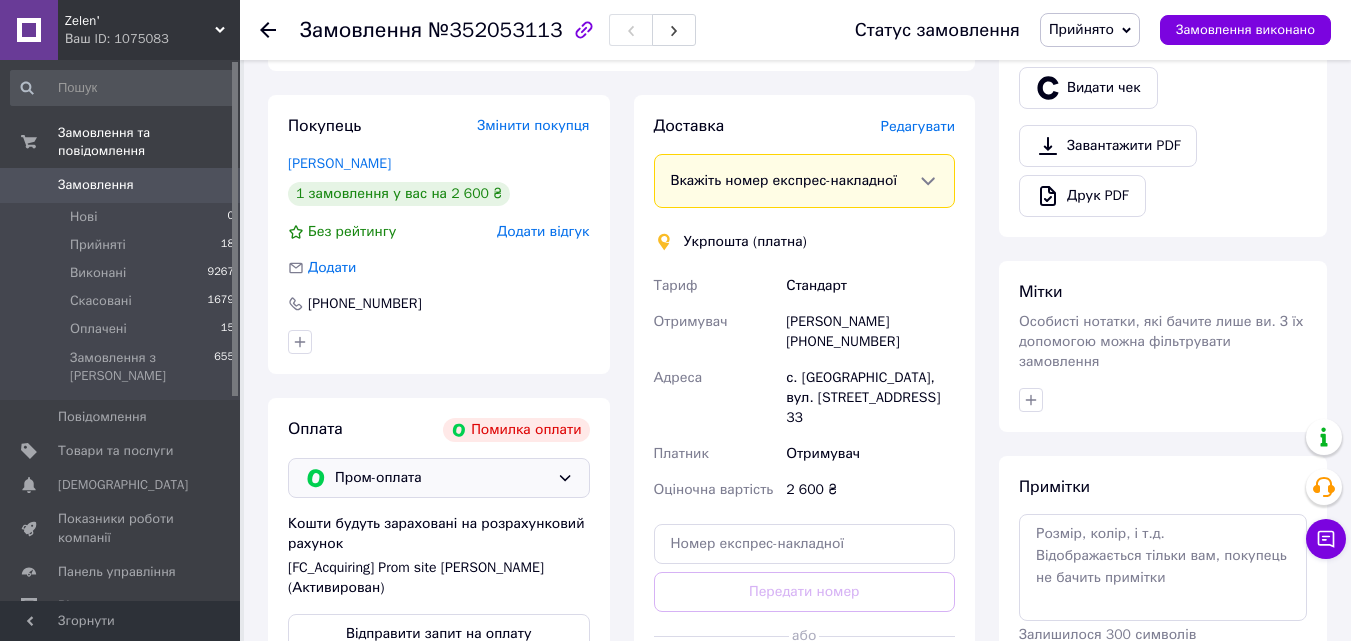 click on "Пром-оплата" at bounding box center [439, 478] 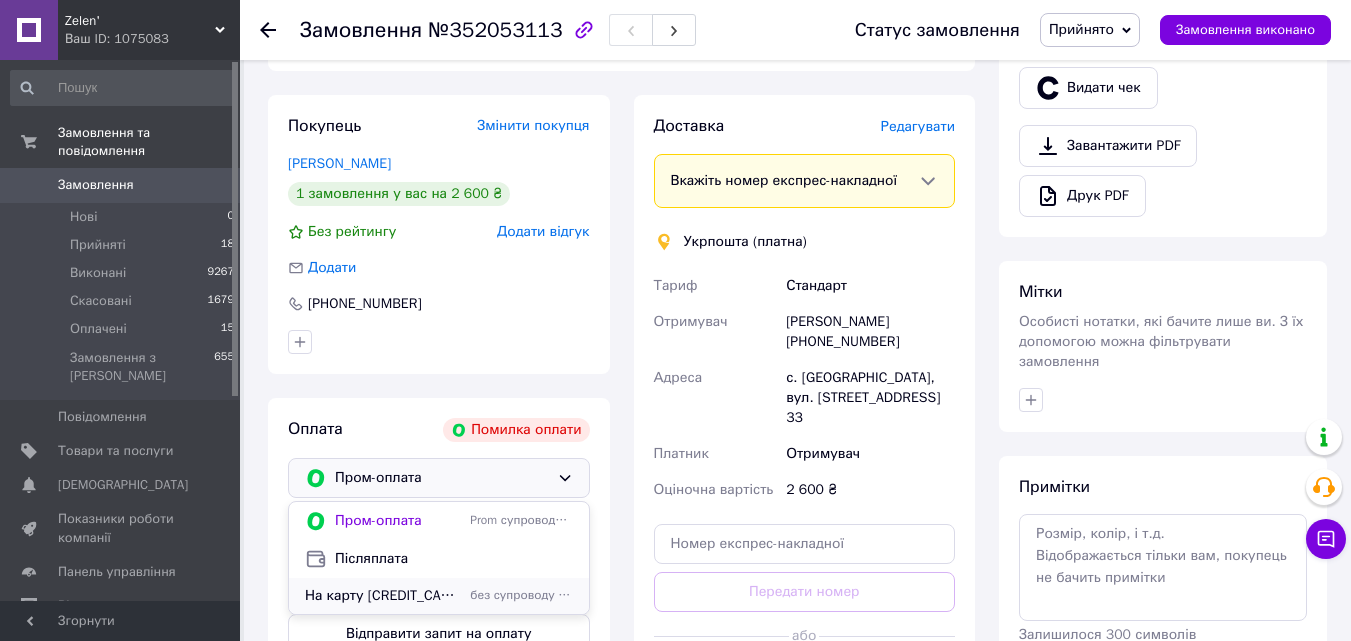 click on "На карту [CREDIT_CARD_NUMBER]" at bounding box center (383, 596) 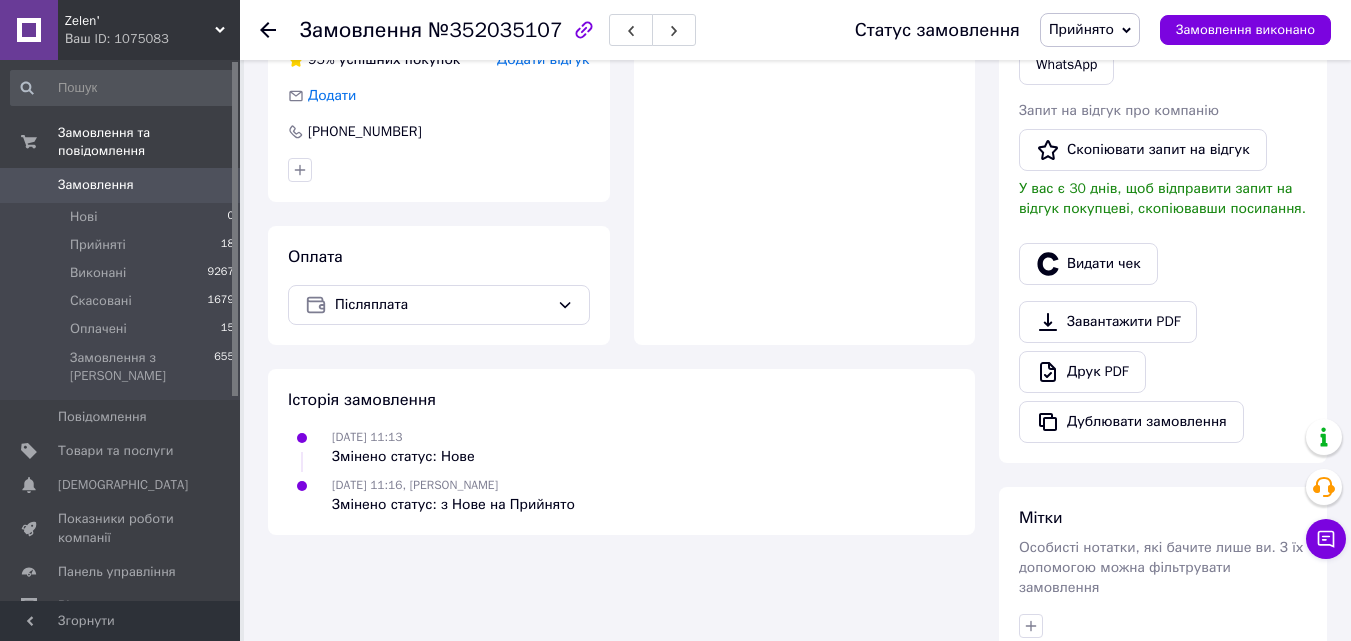 scroll, scrollTop: 500, scrollLeft: 0, axis: vertical 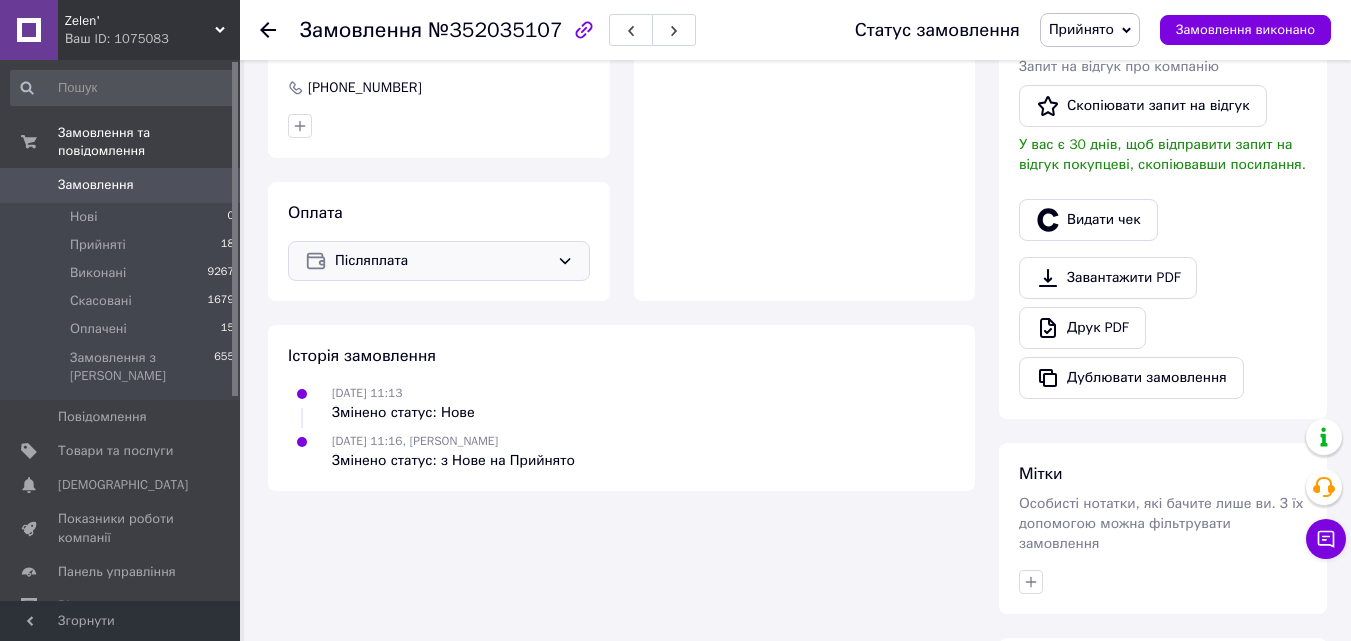 click on "Післяплата" at bounding box center [439, 261] 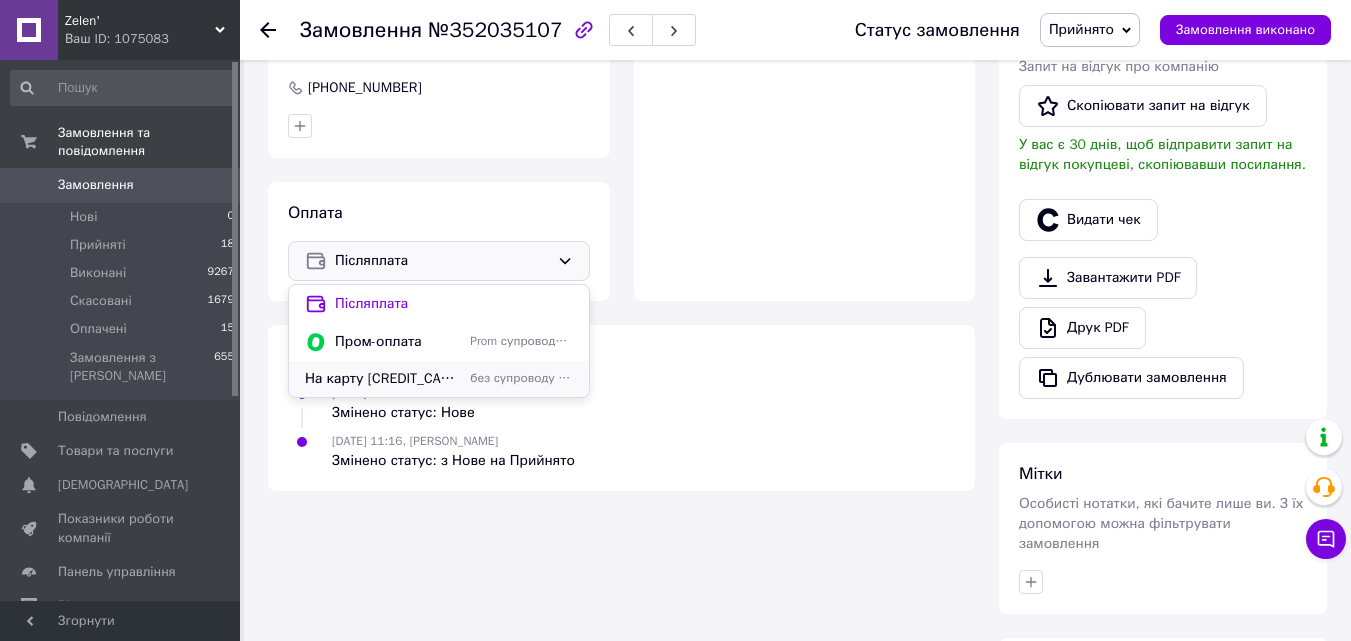 click on "На карту [CREDIT_CARD_NUMBER]" at bounding box center [383, 379] 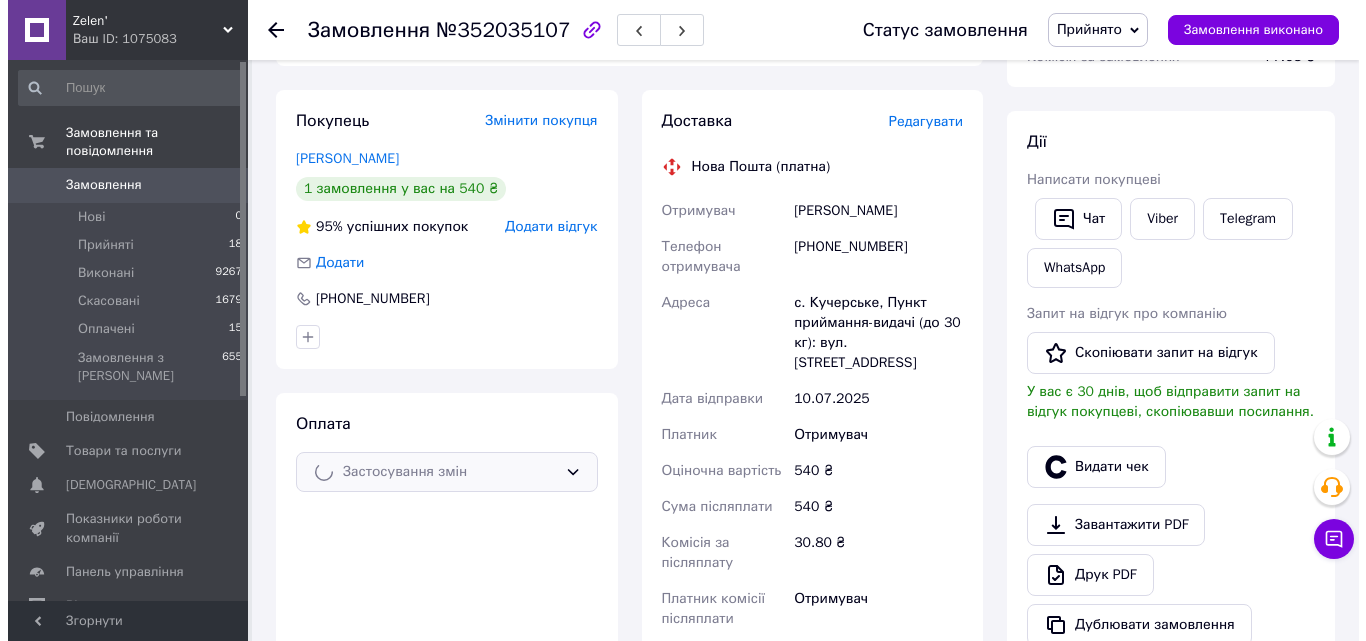 scroll, scrollTop: 200, scrollLeft: 0, axis: vertical 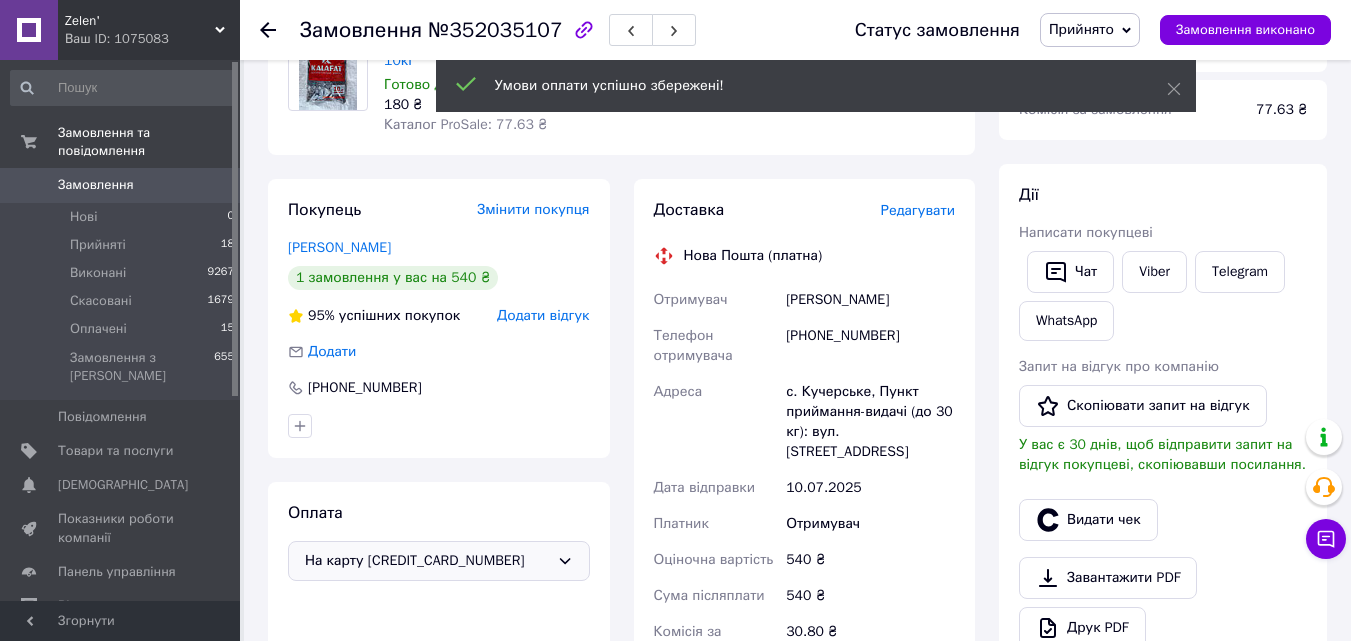click on "Редагувати" at bounding box center (918, 210) 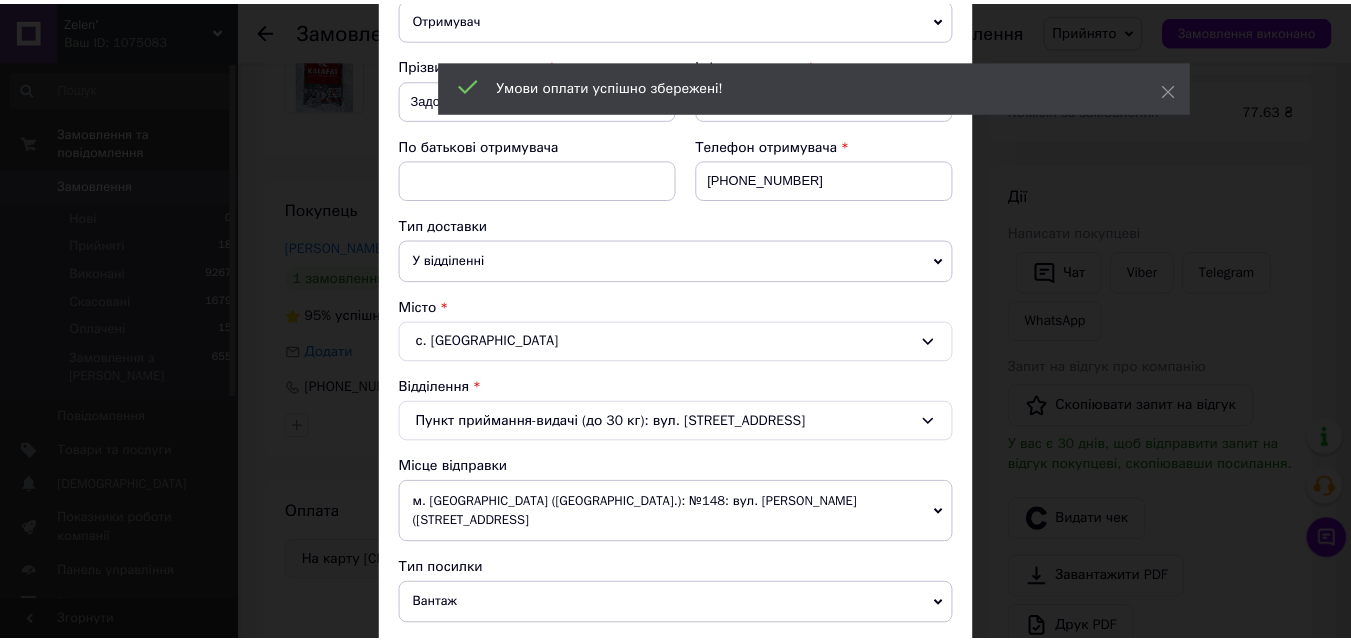 scroll, scrollTop: 700, scrollLeft: 0, axis: vertical 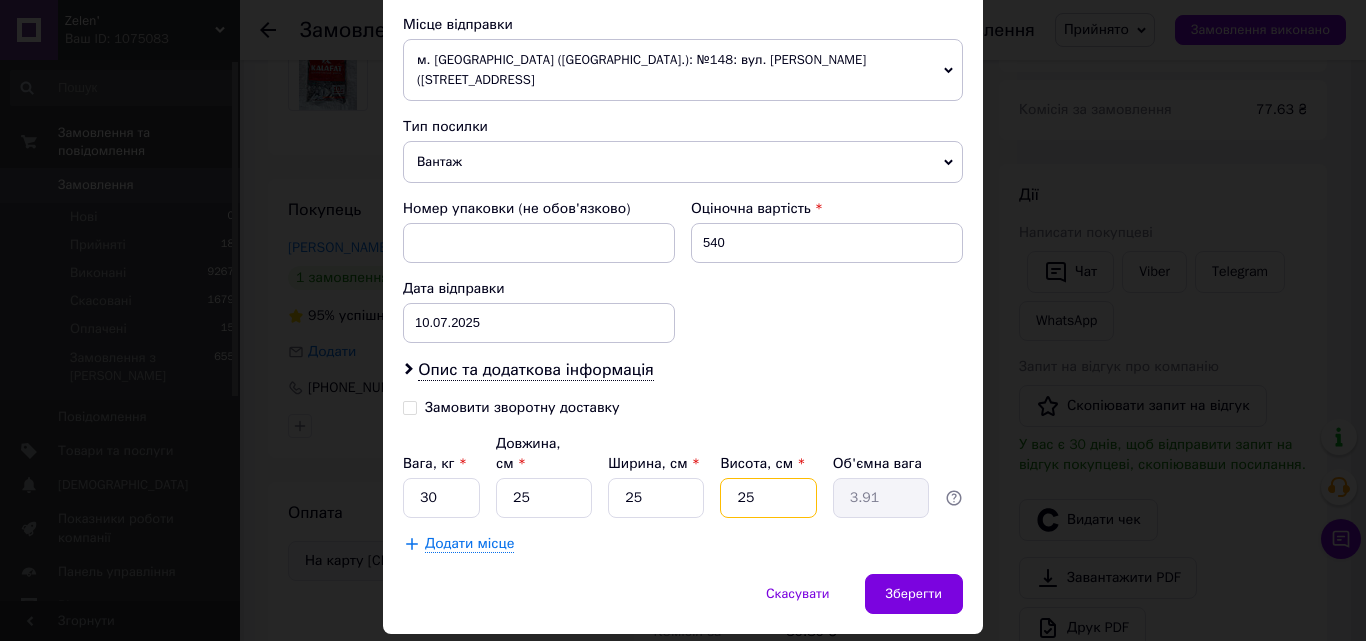 click on "25" at bounding box center [768, 498] 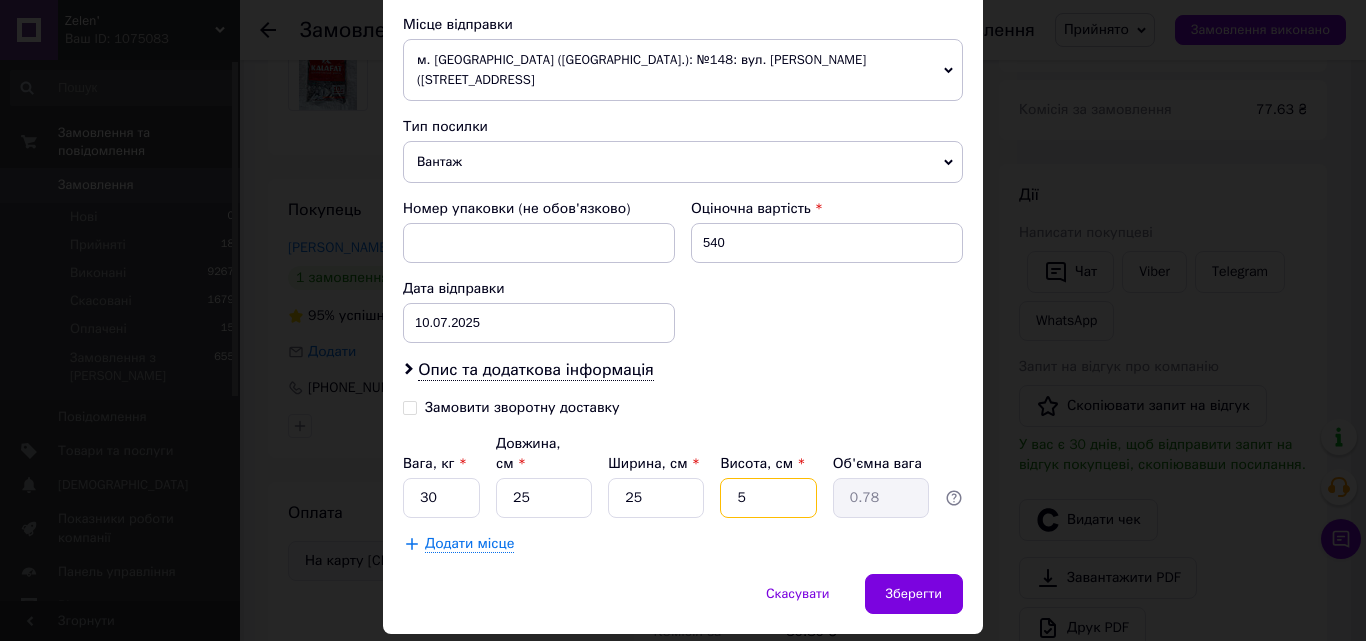type on "55" 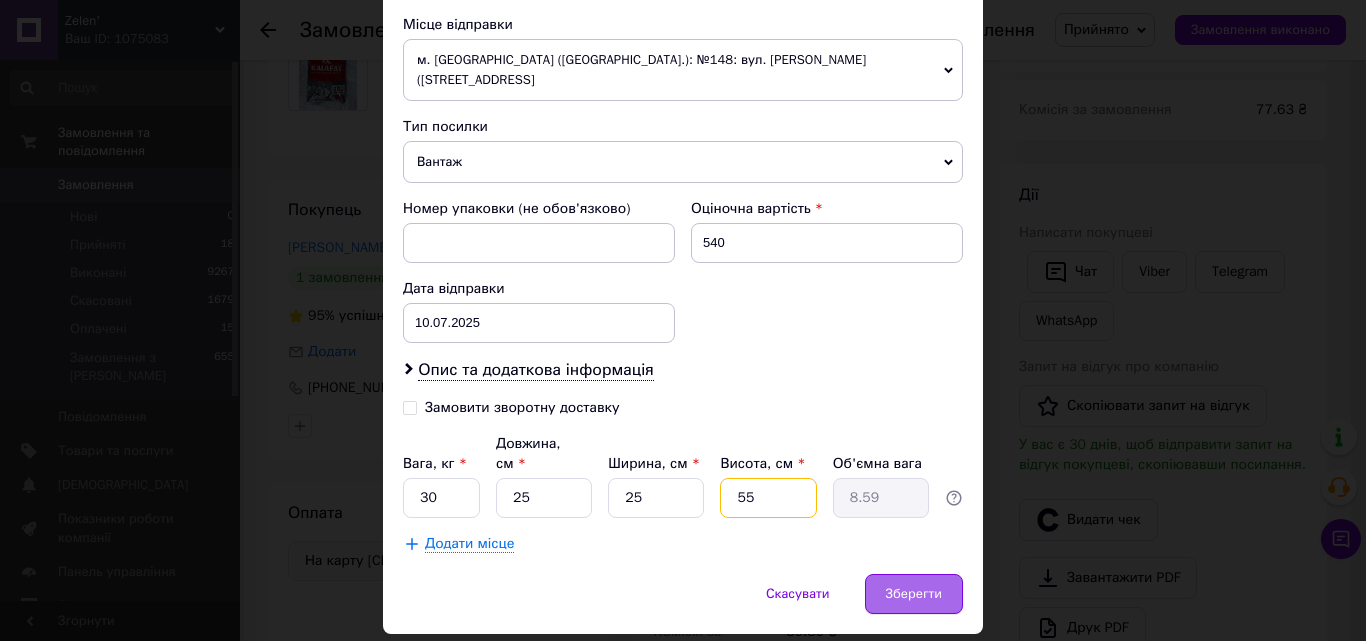 type on "55" 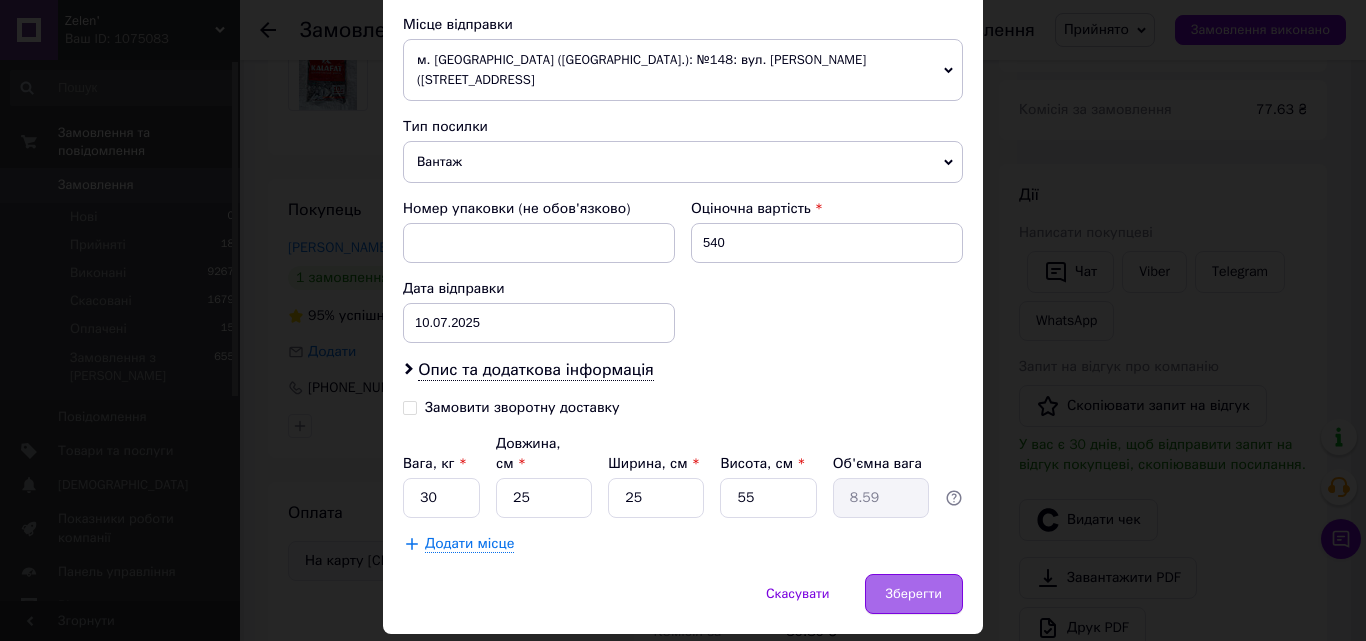 click on "Зберегти" at bounding box center [914, 594] 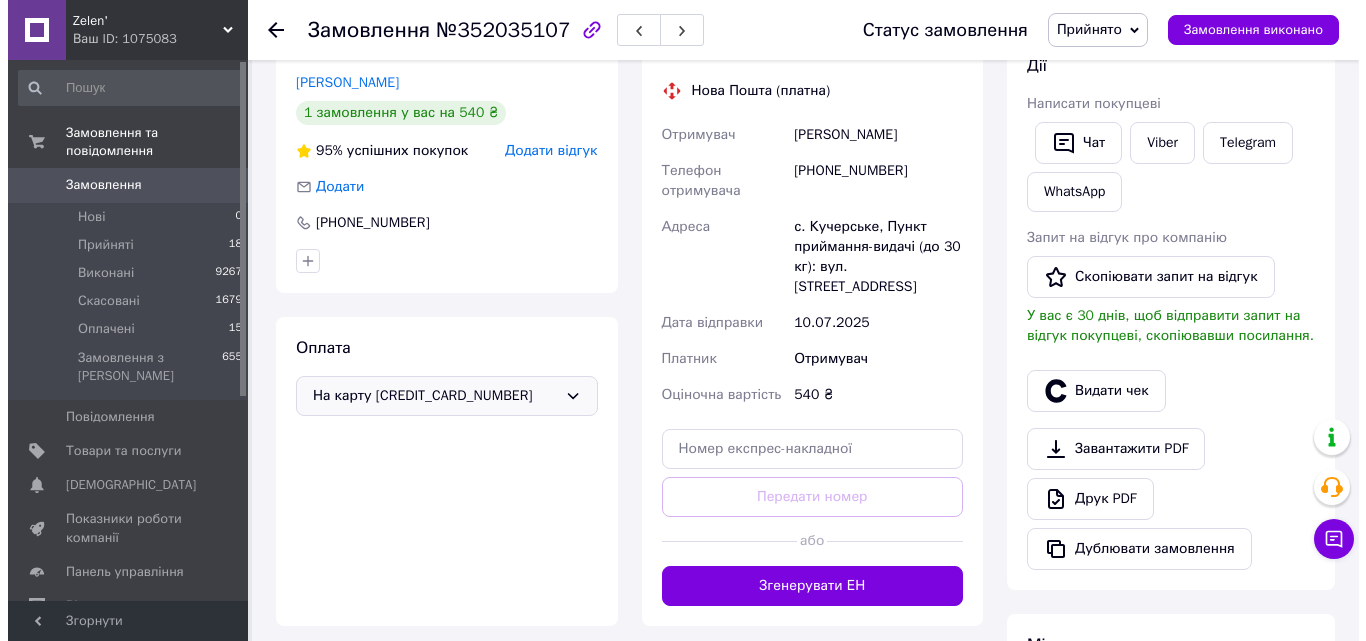 scroll, scrollTop: 400, scrollLeft: 0, axis: vertical 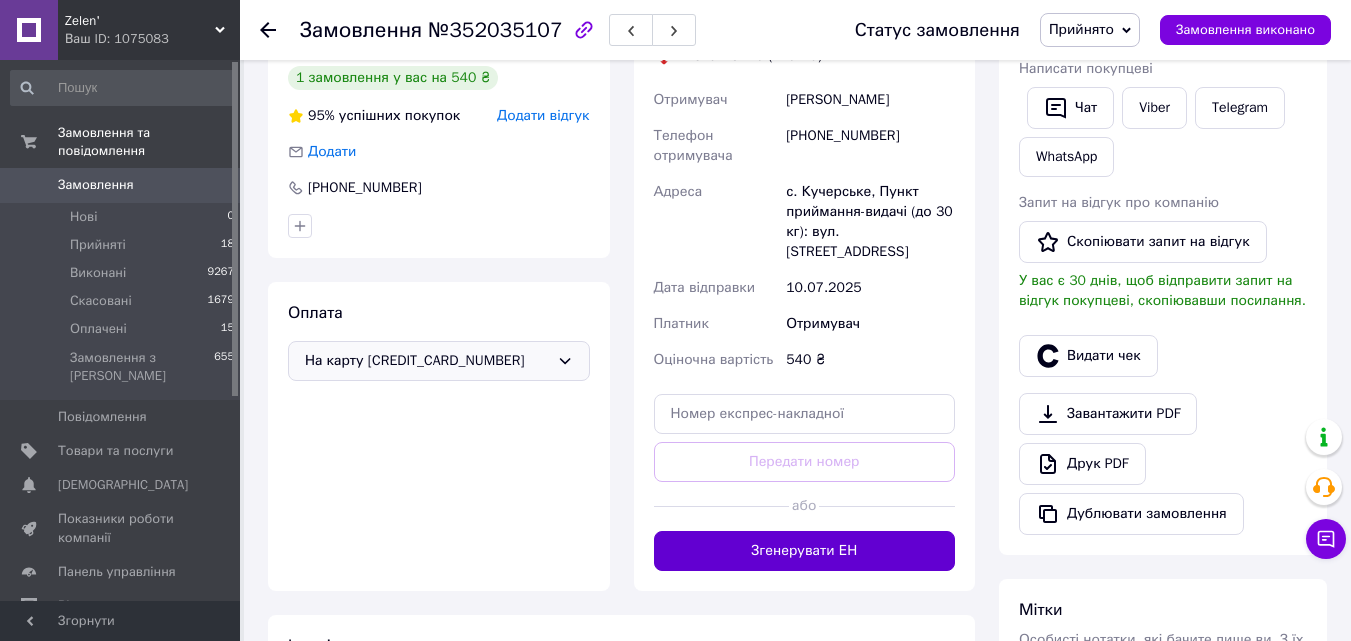 click on "Згенерувати ЕН" at bounding box center (805, 551) 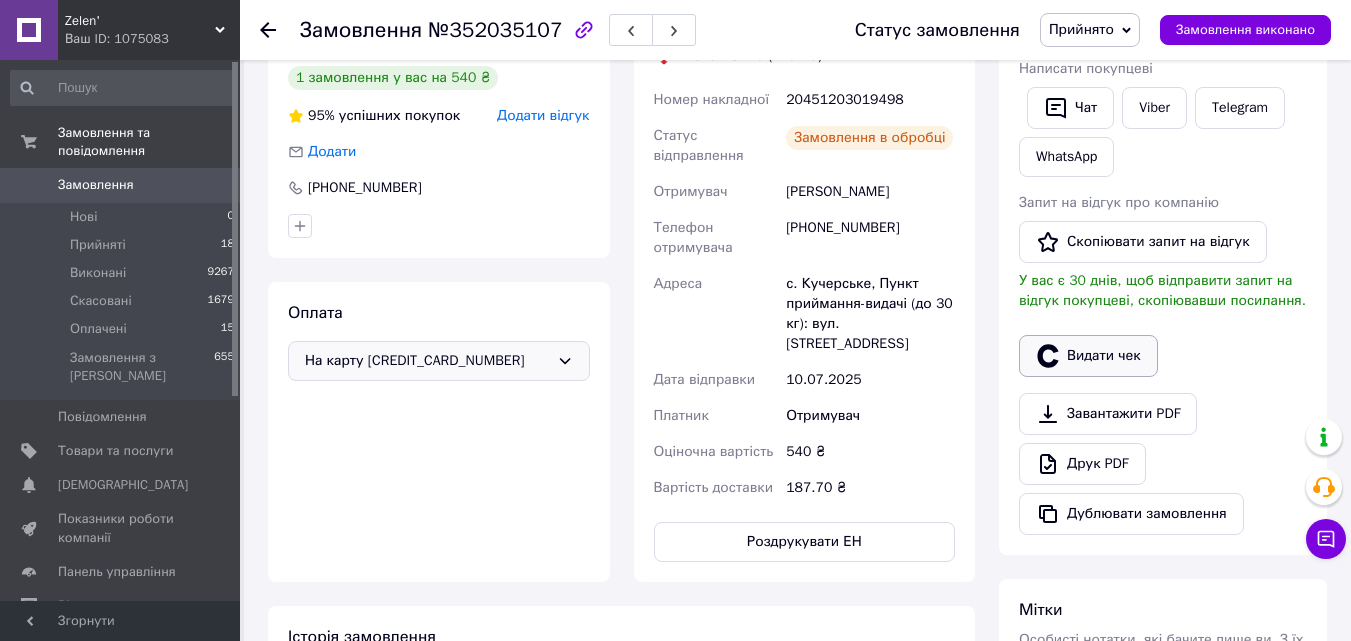 click on "Видати чек" at bounding box center [1088, 356] 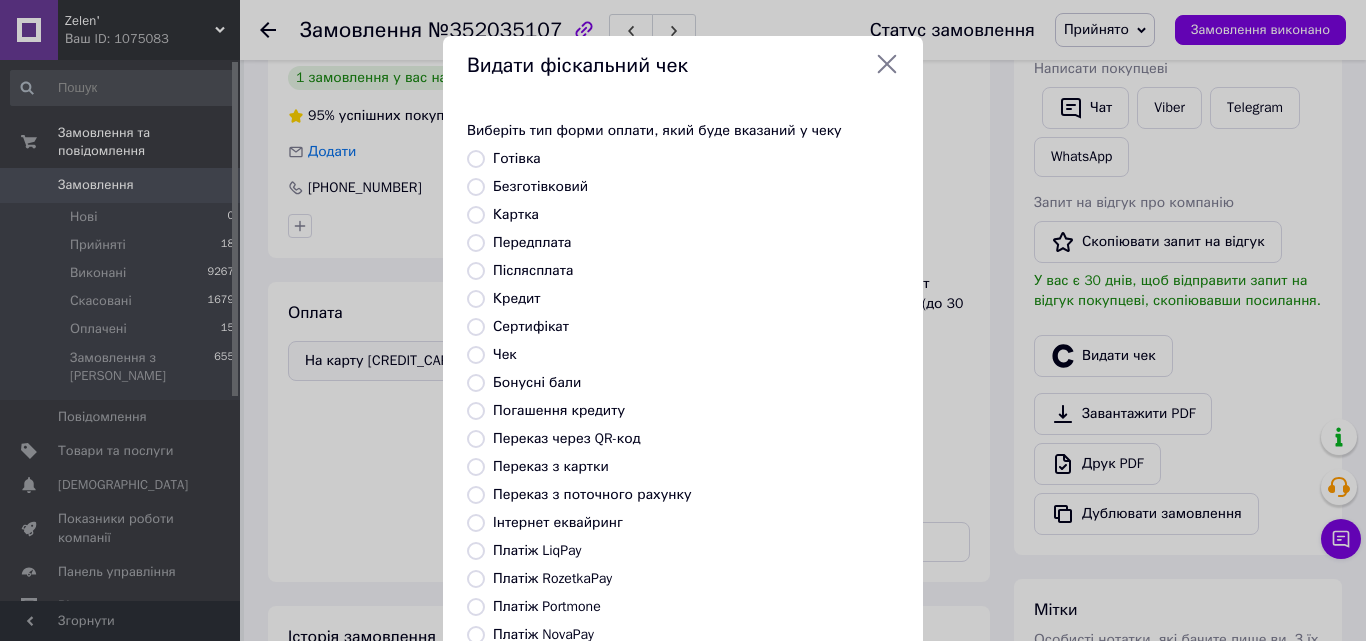 click on "Безготівковий" at bounding box center [540, 186] 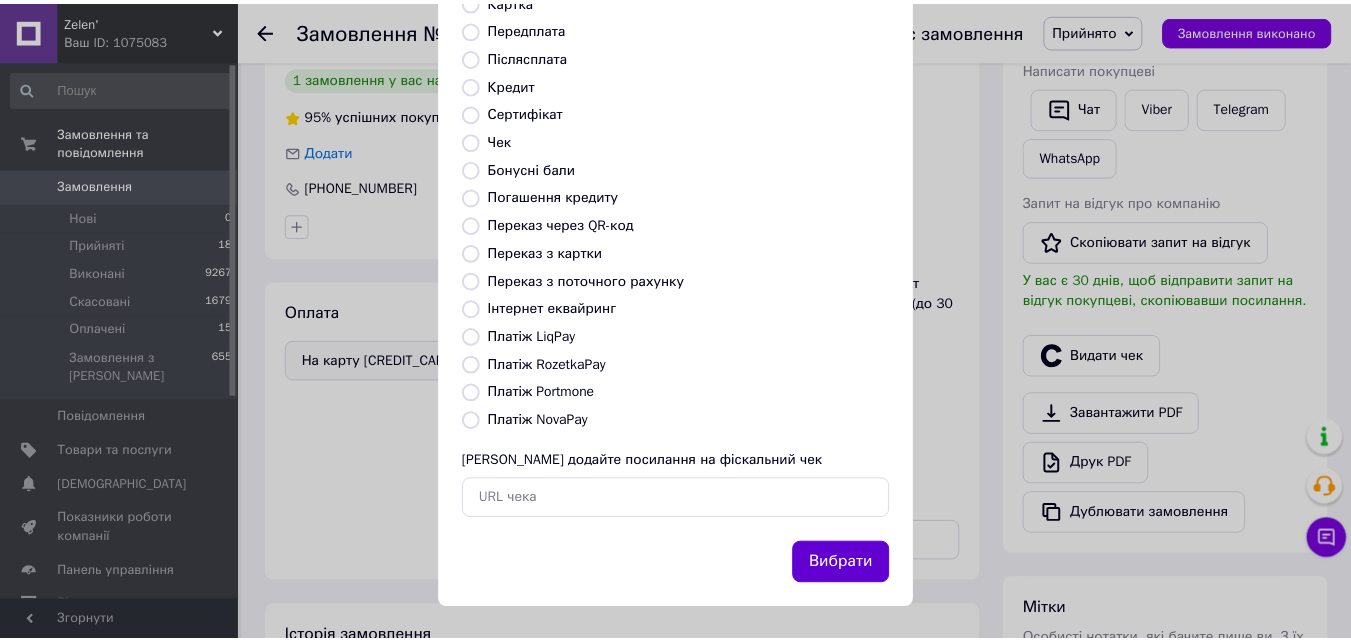 scroll, scrollTop: 218, scrollLeft: 0, axis: vertical 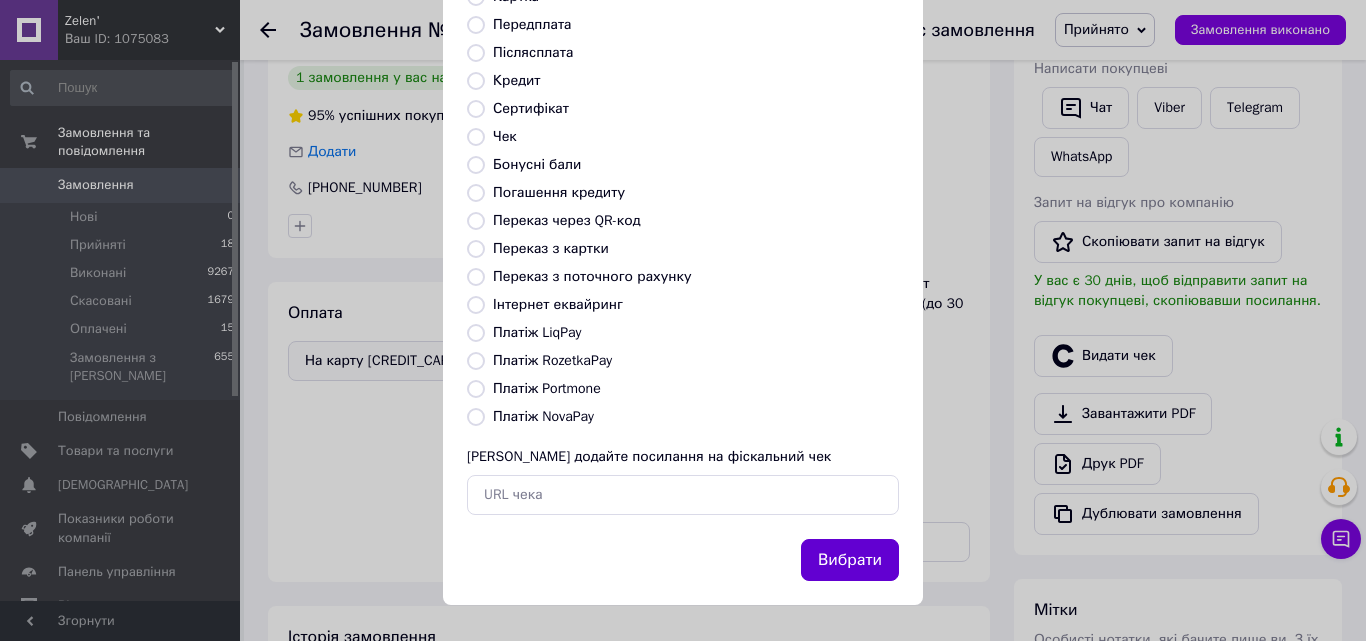 click on "Вибрати" at bounding box center [850, 560] 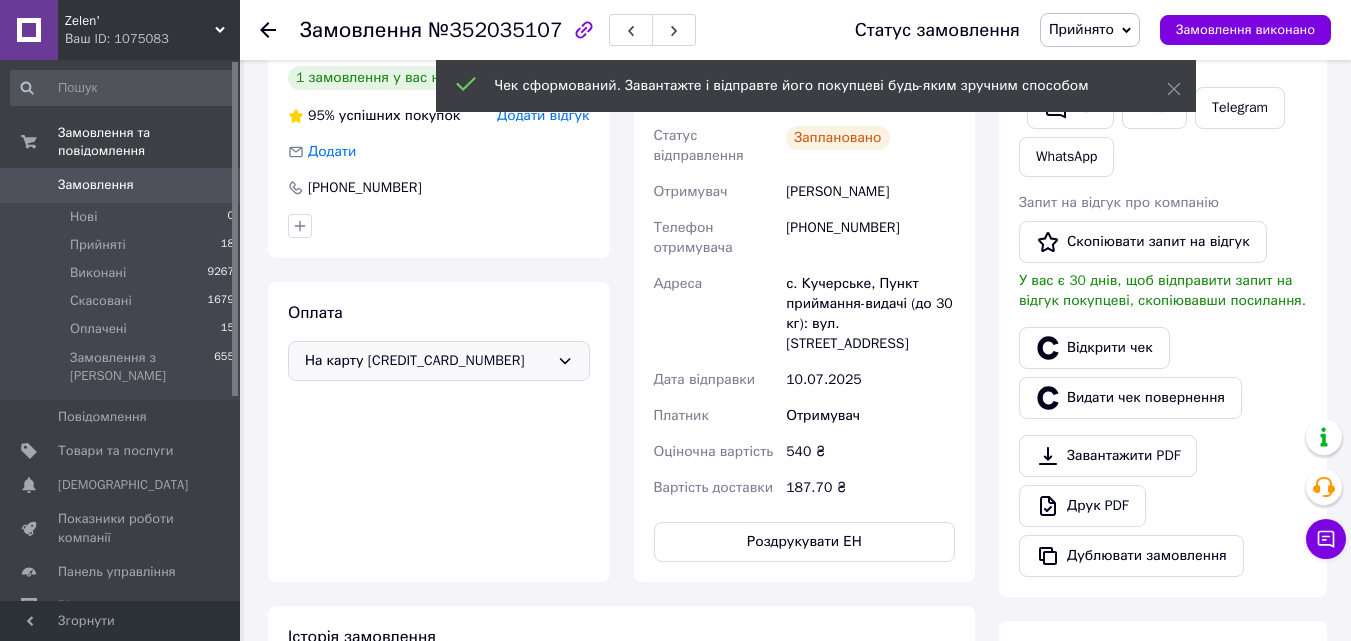 click on "Замовлення" at bounding box center (96, 185) 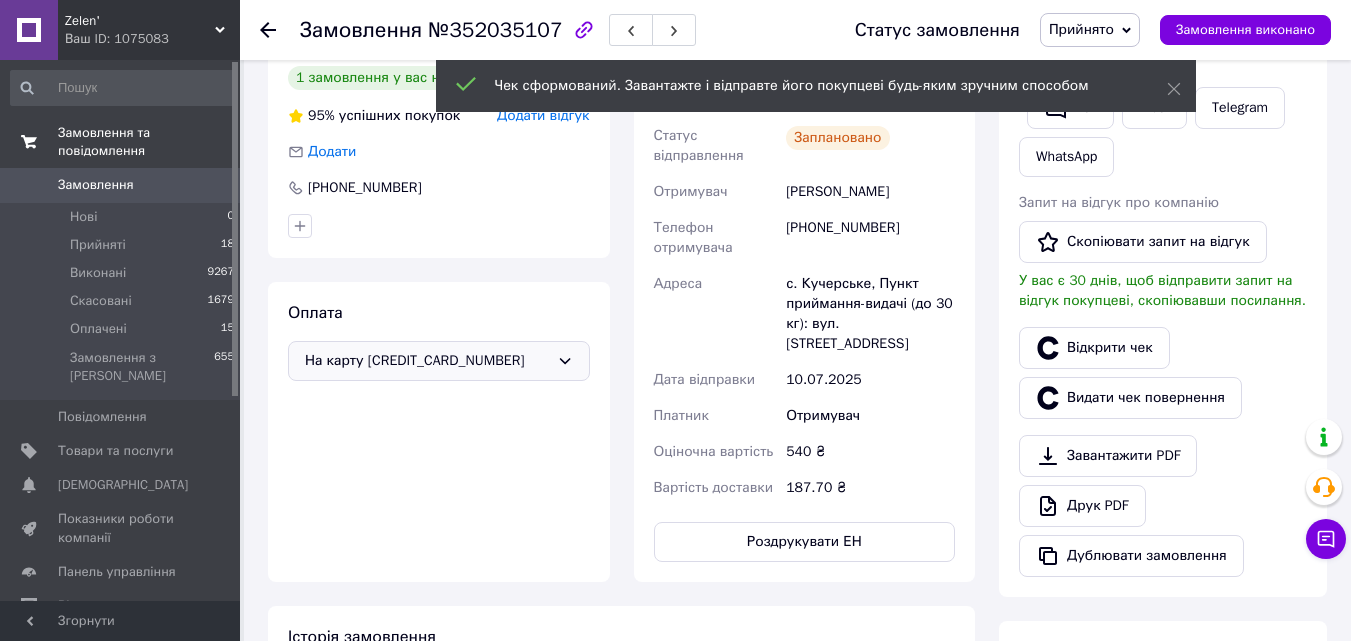 scroll, scrollTop: 0, scrollLeft: 0, axis: both 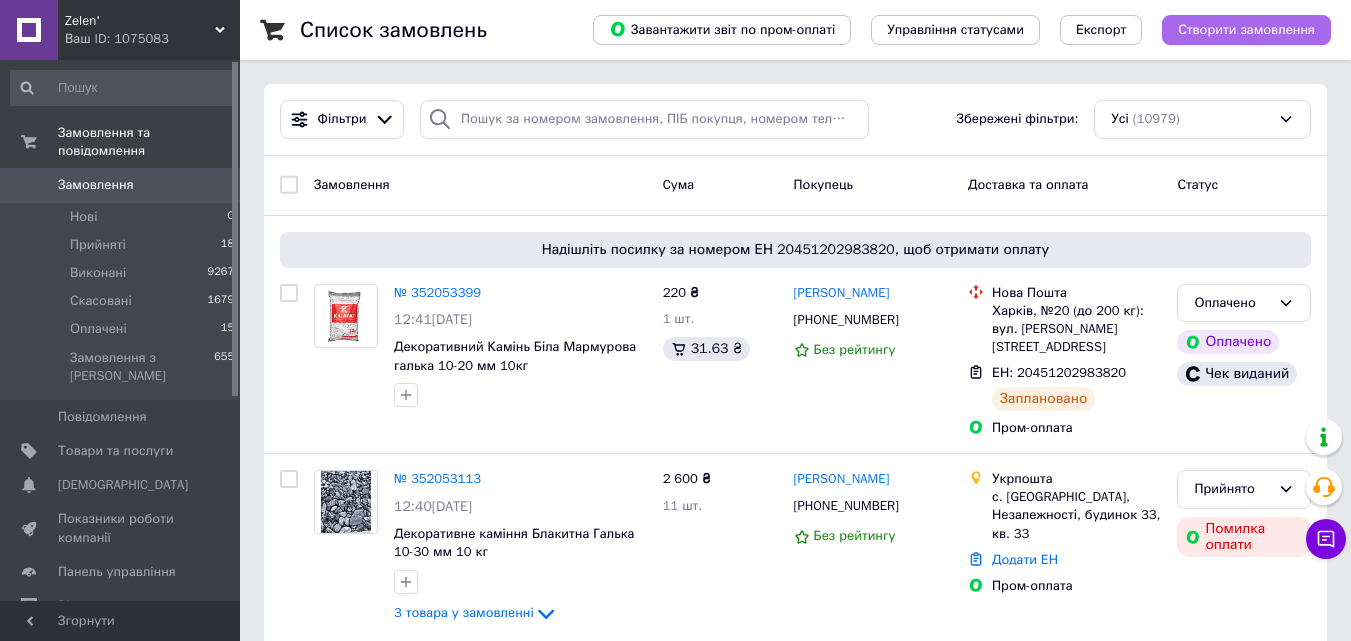 click on "Створити замовлення" at bounding box center (1246, 30) 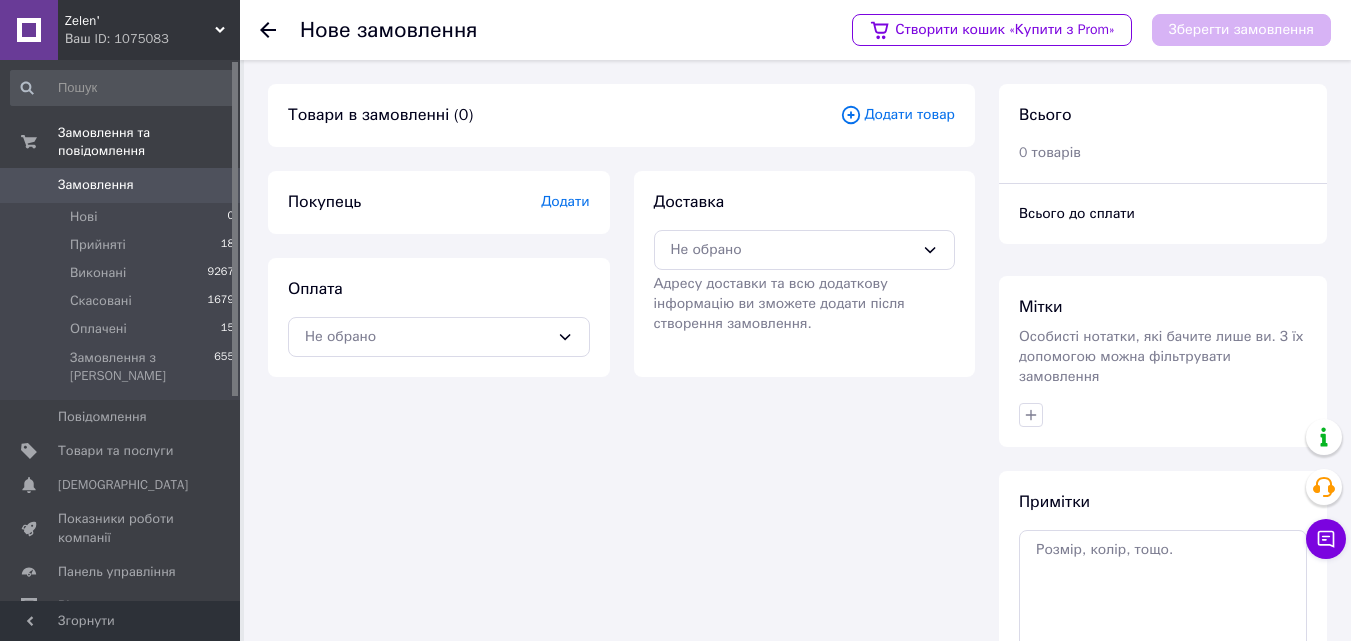 click on "Додати товар" at bounding box center [897, 115] 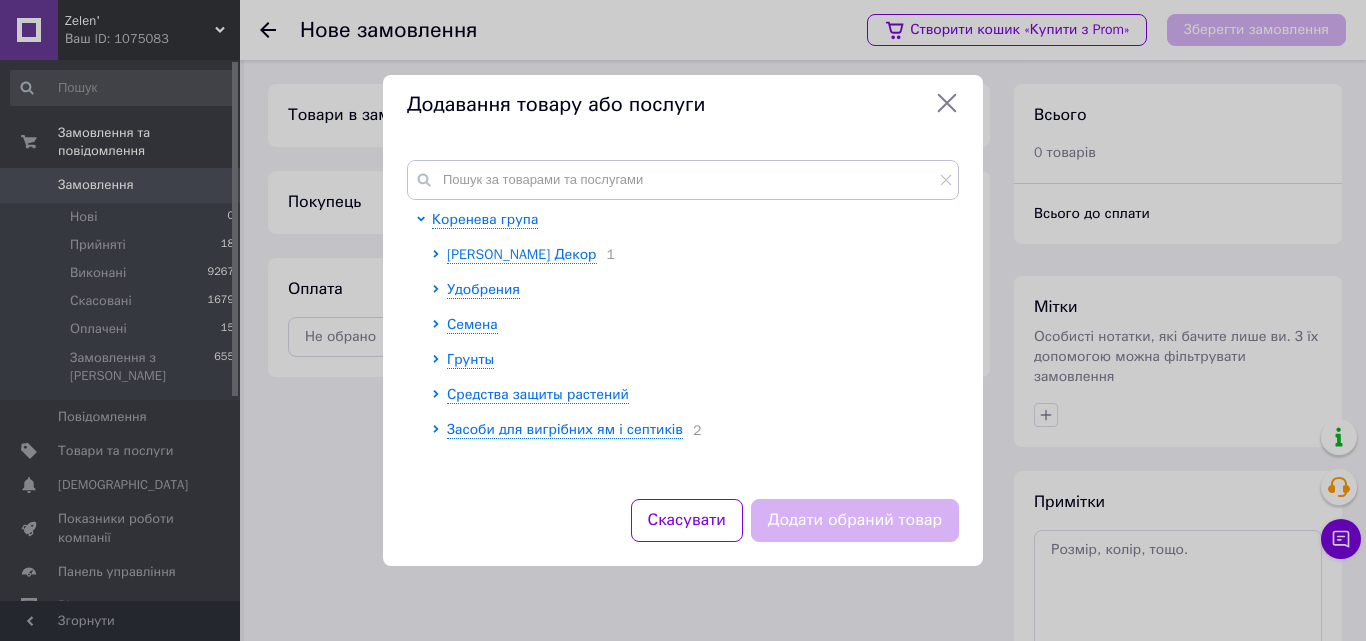 click on "Коренева група [PERSON_NAME] Декор 1 Удобрения Семена Грунты Средства защиты растений Засоби для вигрібних ям і септиків 2" at bounding box center [683, 317] 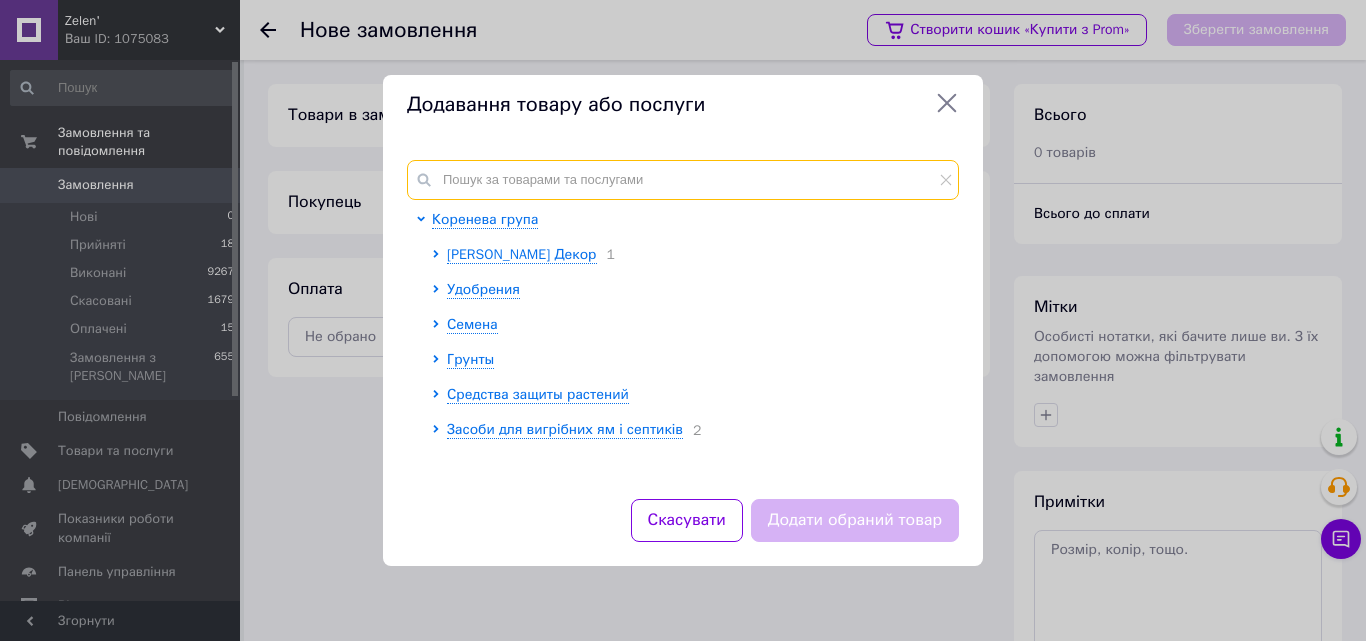click at bounding box center (683, 180) 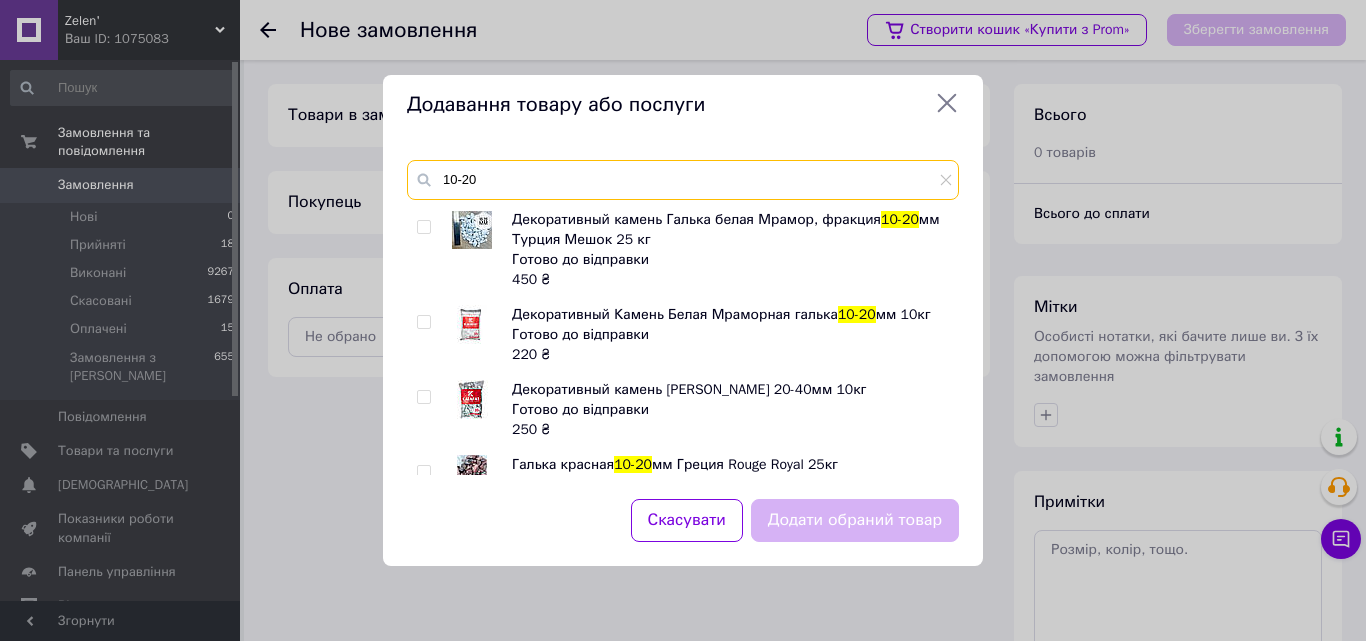 type on "10-20" 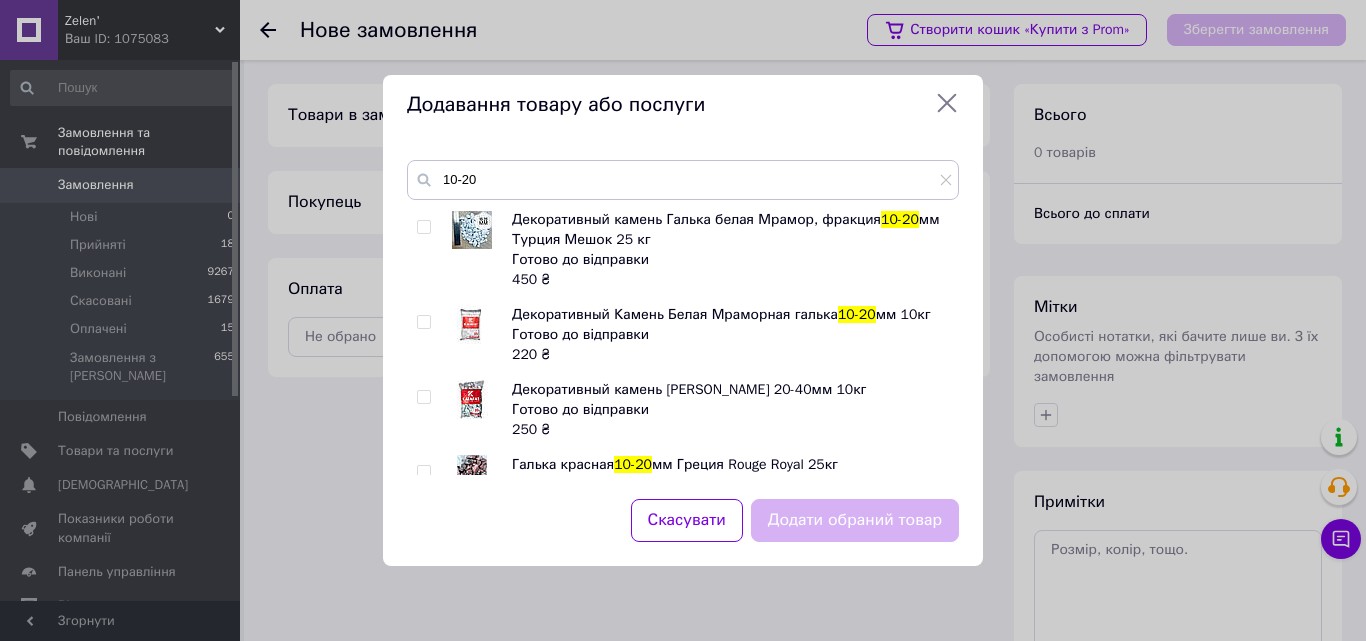 drag, startPoint x: 426, startPoint y: 324, endPoint x: 631, endPoint y: 436, distance: 233.60008 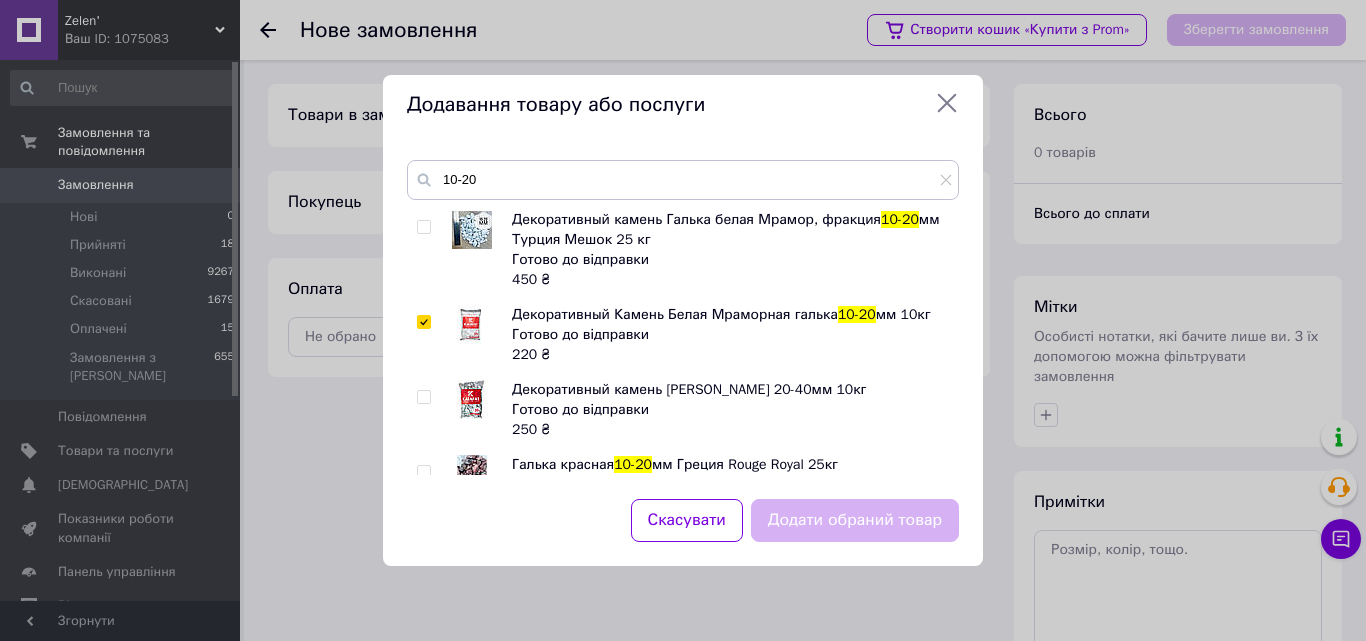 checkbox on "true" 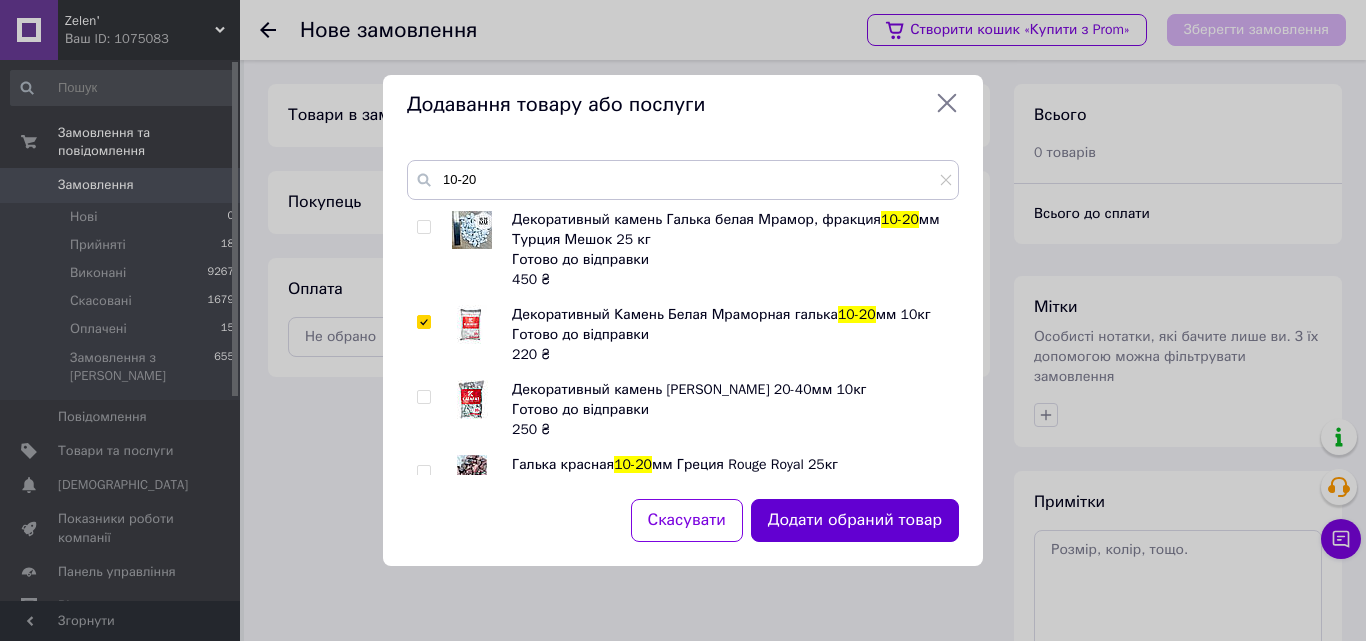 click on "Додати обраний товар" at bounding box center (855, 520) 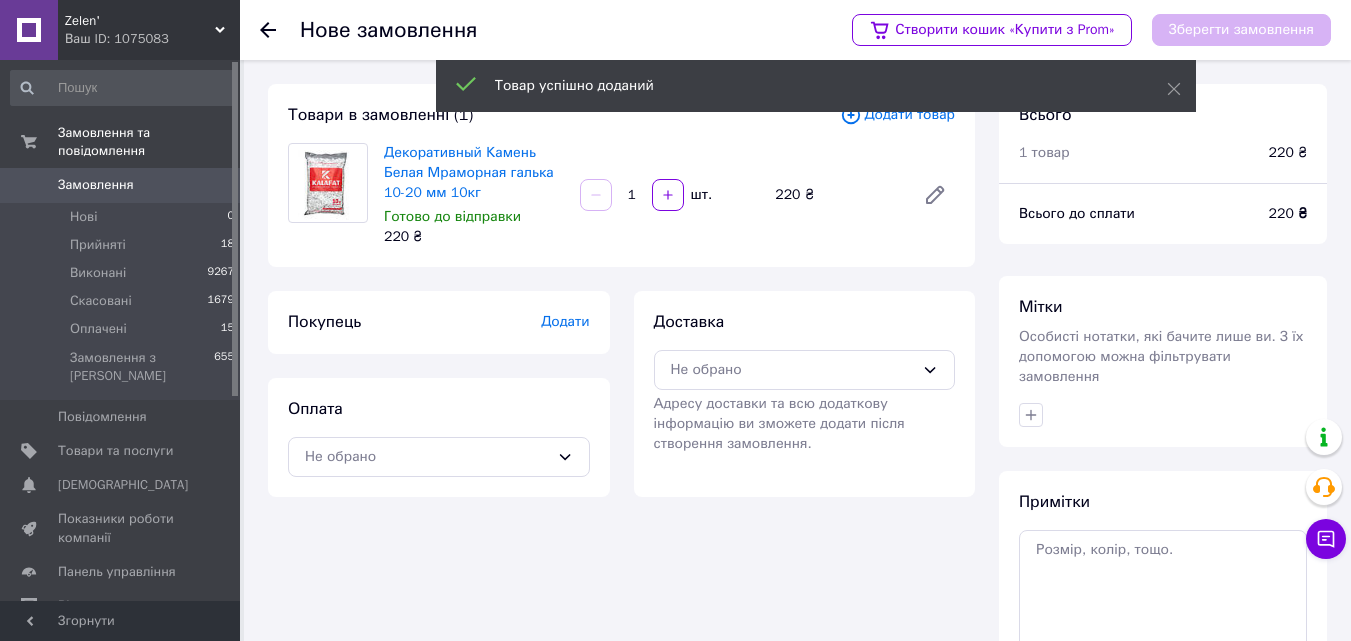 click on "Додати" at bounding box center (565, 321) 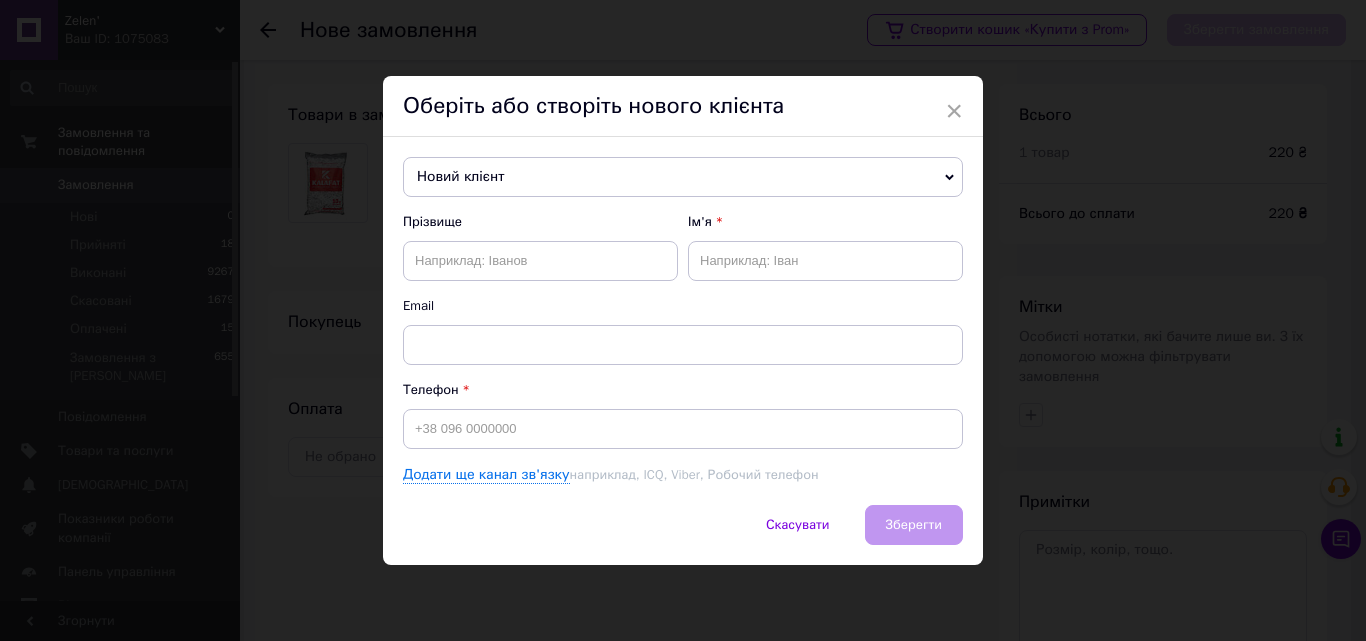 click on "Новий клієнт" at bounding box center [683, 177] 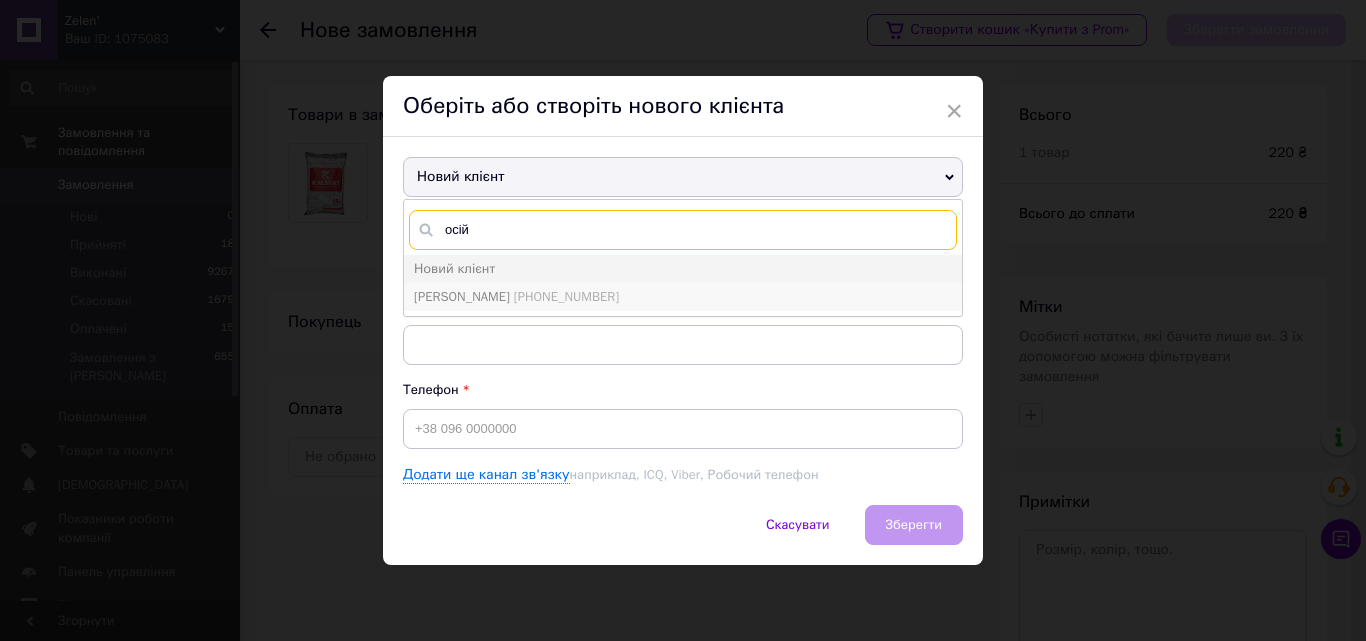 type on "осій" 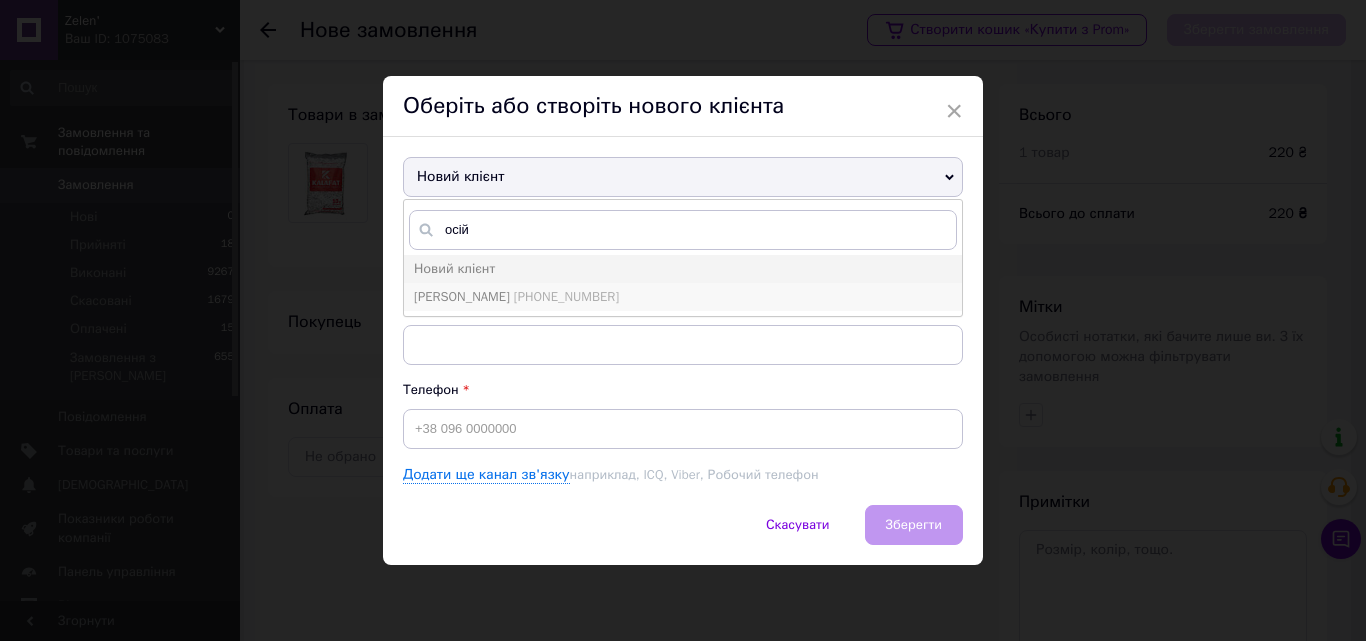click on "[PHONE_NUMBER]" at bounding box center (566, 296) 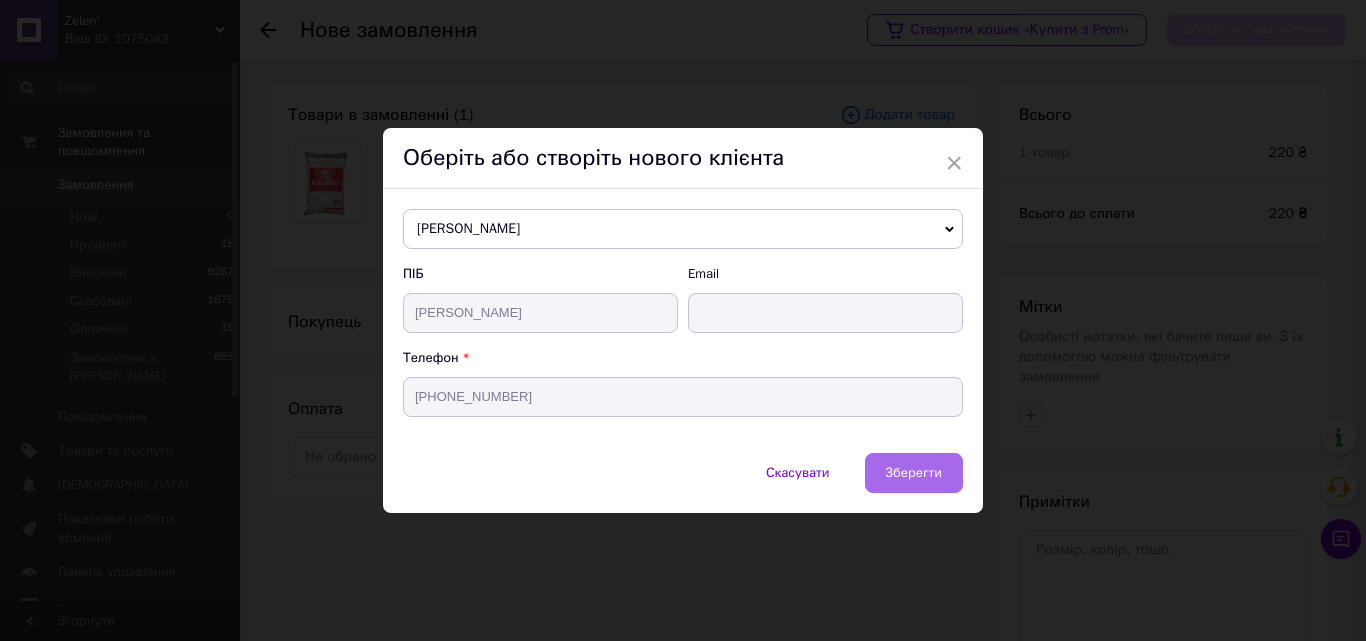 click on "Зберегти" at bounding box center (914, 473) 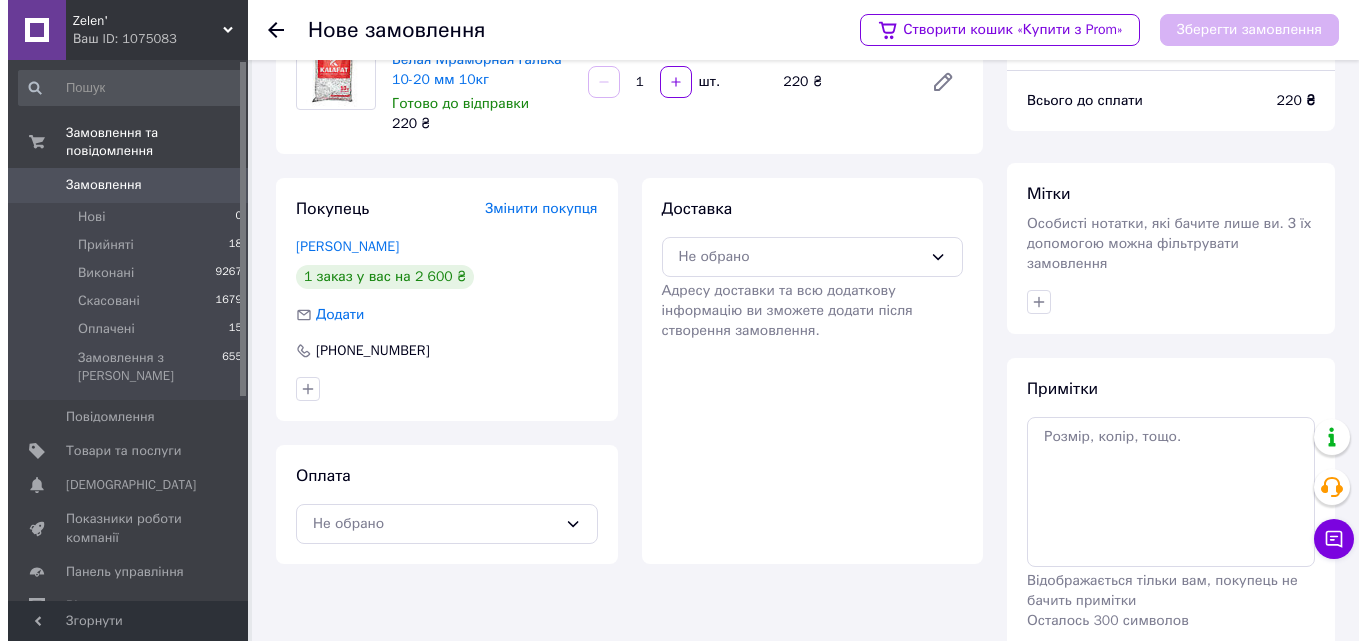 scroll, scrollTop: 183, scrollLeft: 0, axis: vertical 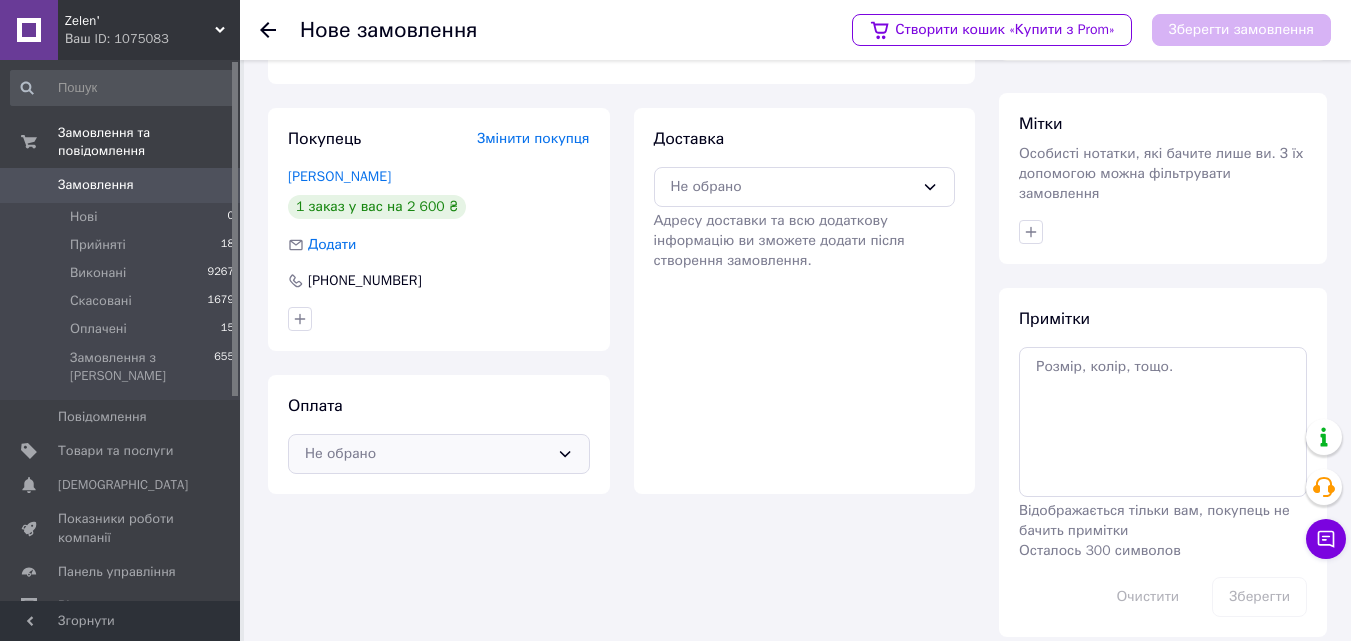 click on "Не обрано" at bounding box center (427, 454) 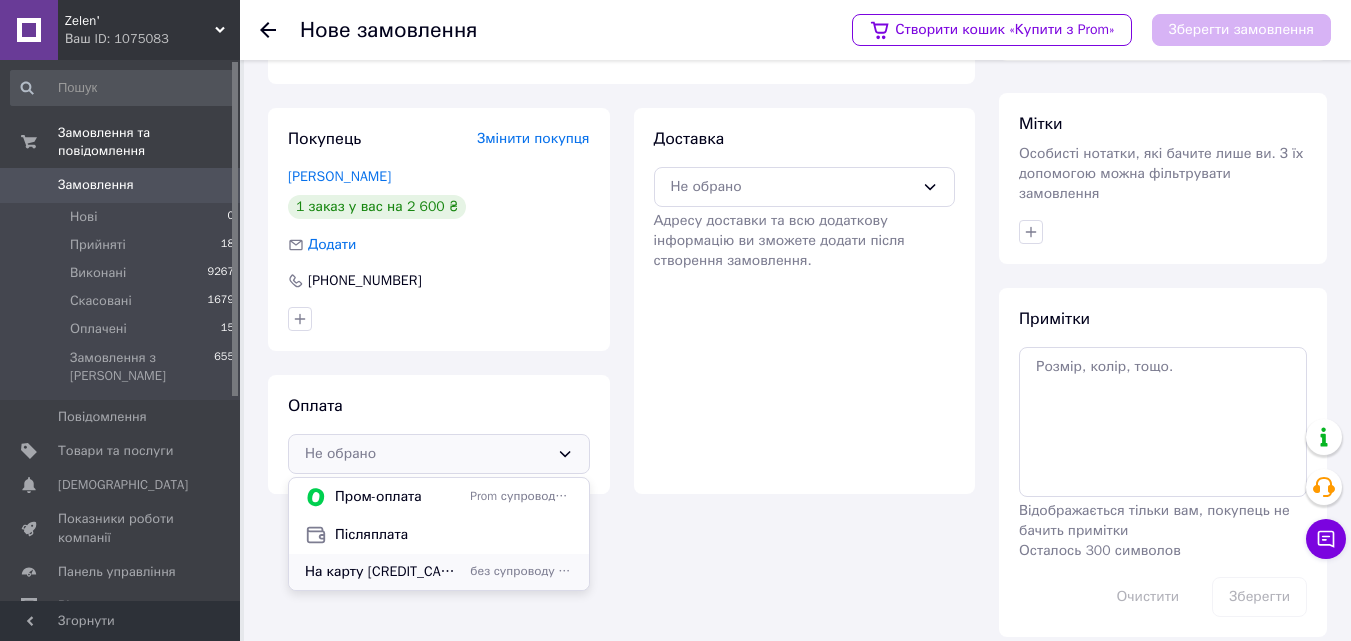 click on "На карту [CREDIT_CARD_NUMBER]" at bounding box center (383, 572) 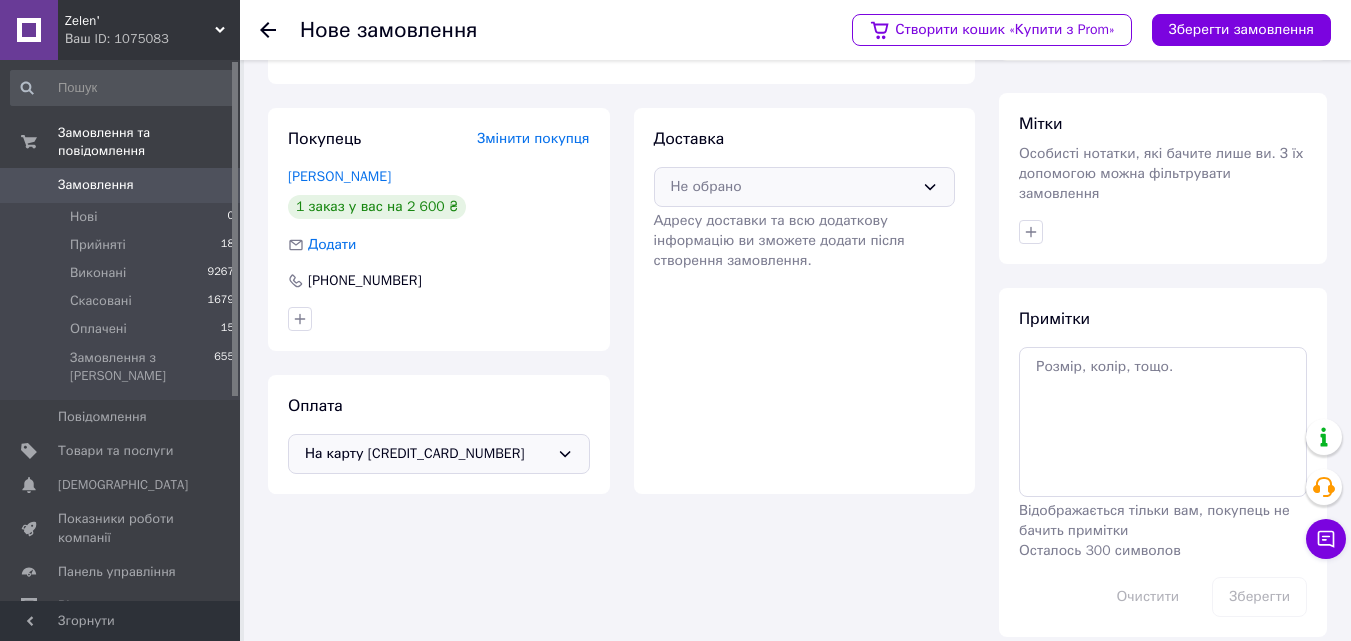 click on "Не обрано" at bounding box center (805, 187) 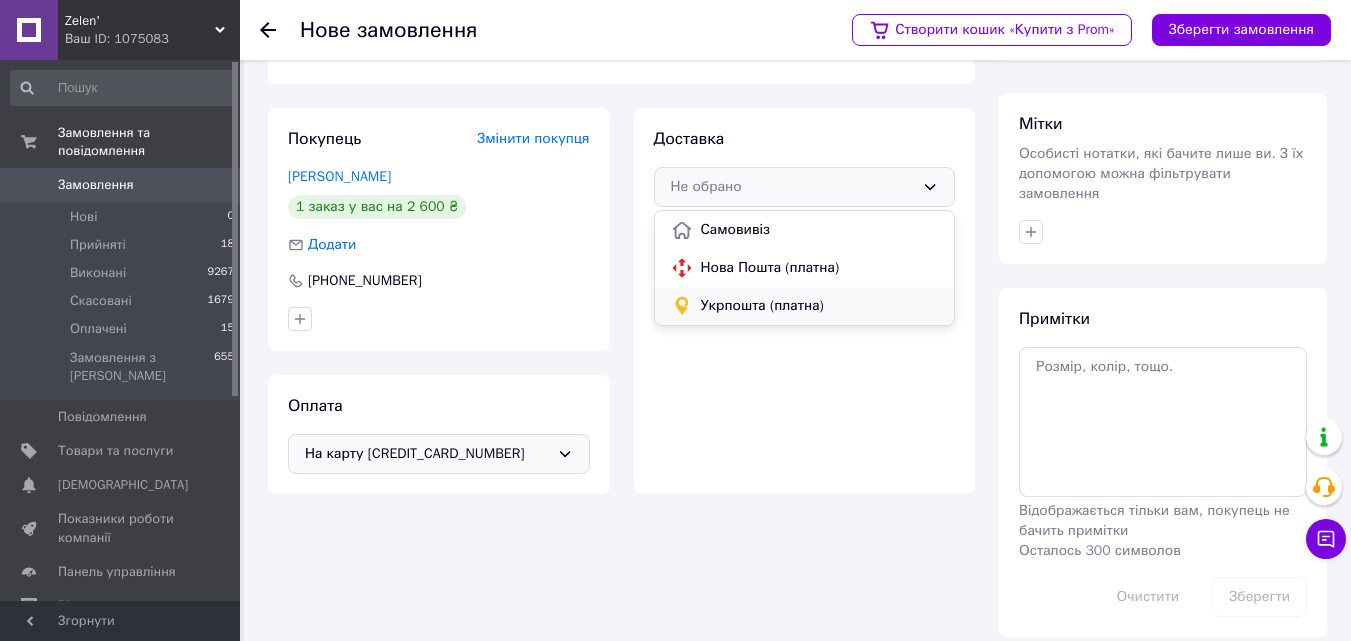 click on "Укрпошта (платна)" at bounding box center (820, 306) 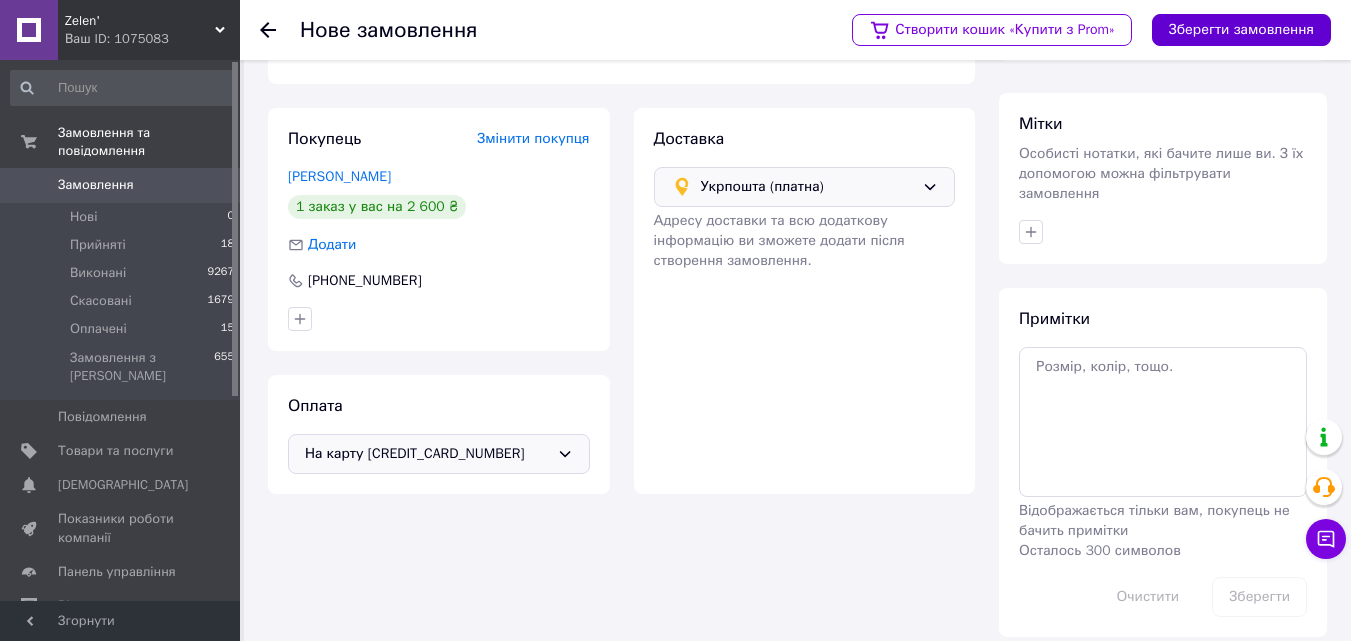 click on "Зберегти замовлення" at bounding box center (1241, 30) 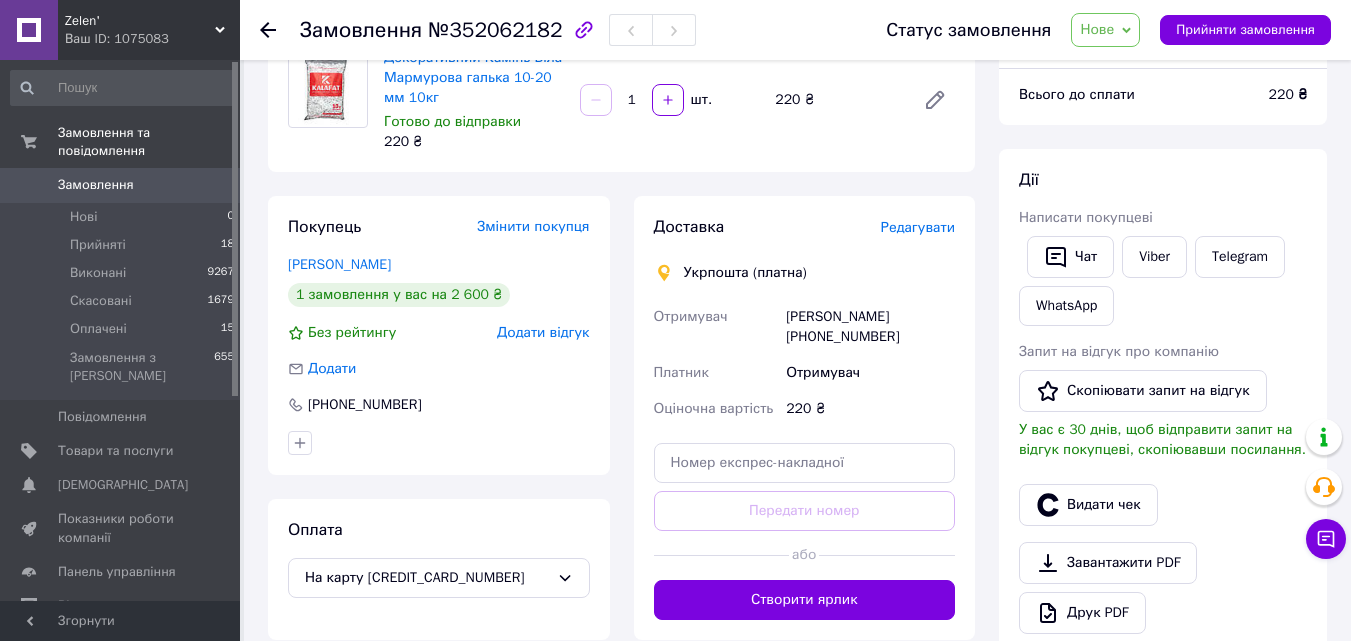 click on "Редагувати" at bounding box center (918, 227) 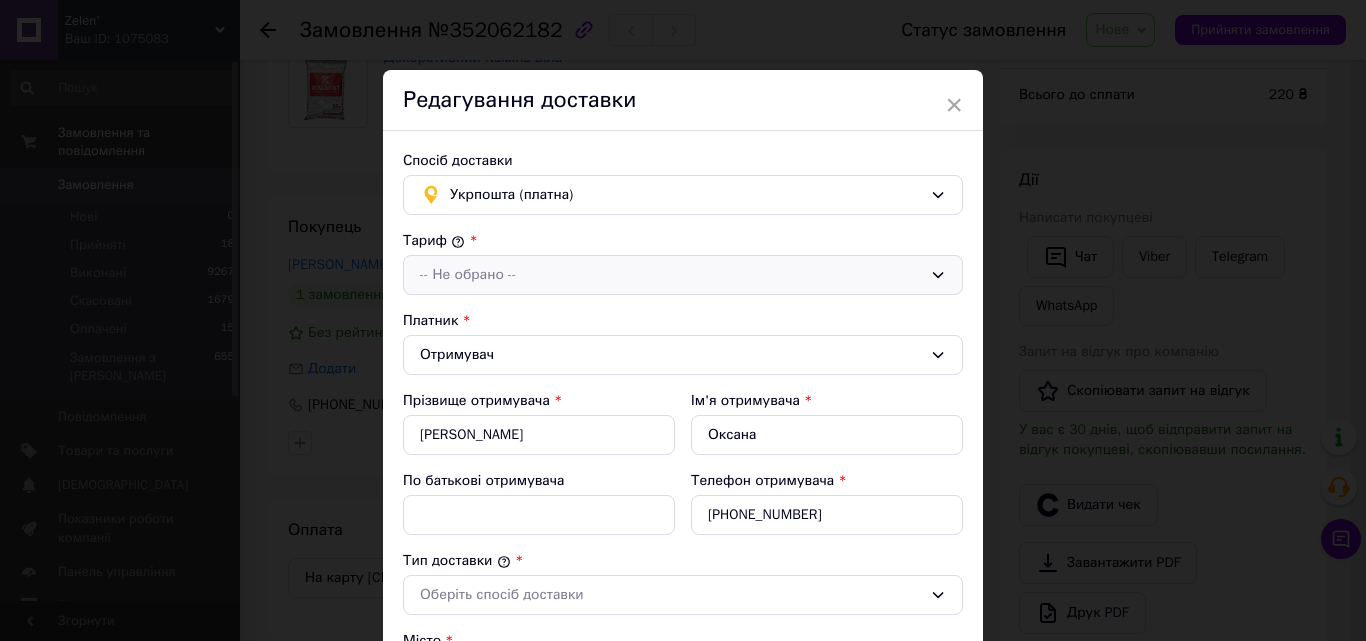 click on "-- Не обрано --" at bounding box center [671, 275] 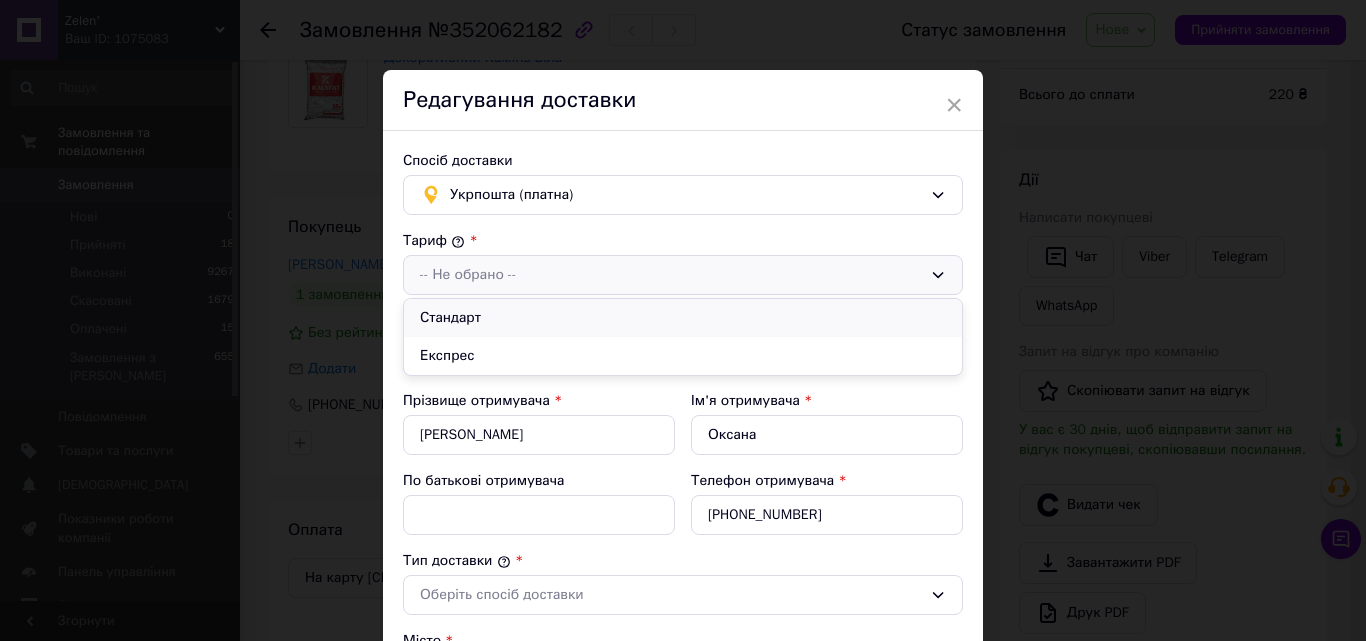 click on "Стандарт" at bounding box center (683, 318) 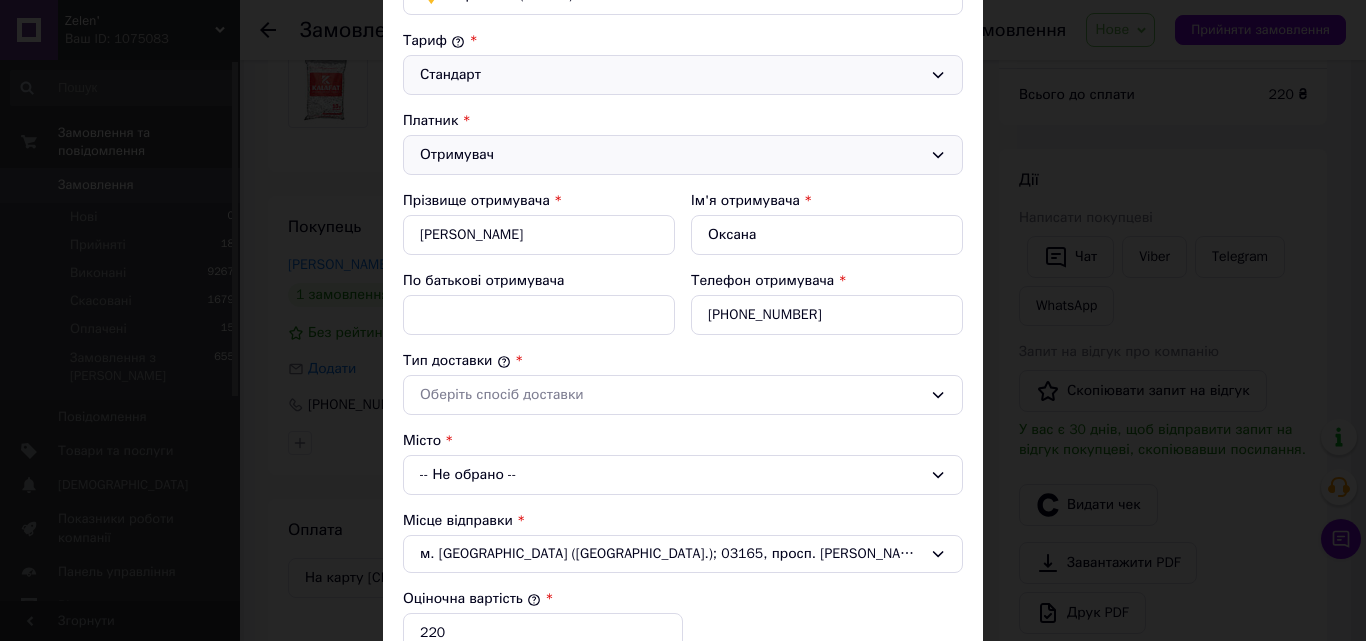 scroll, scrollTop: 300, scrollLeft: 0, axis: vertical 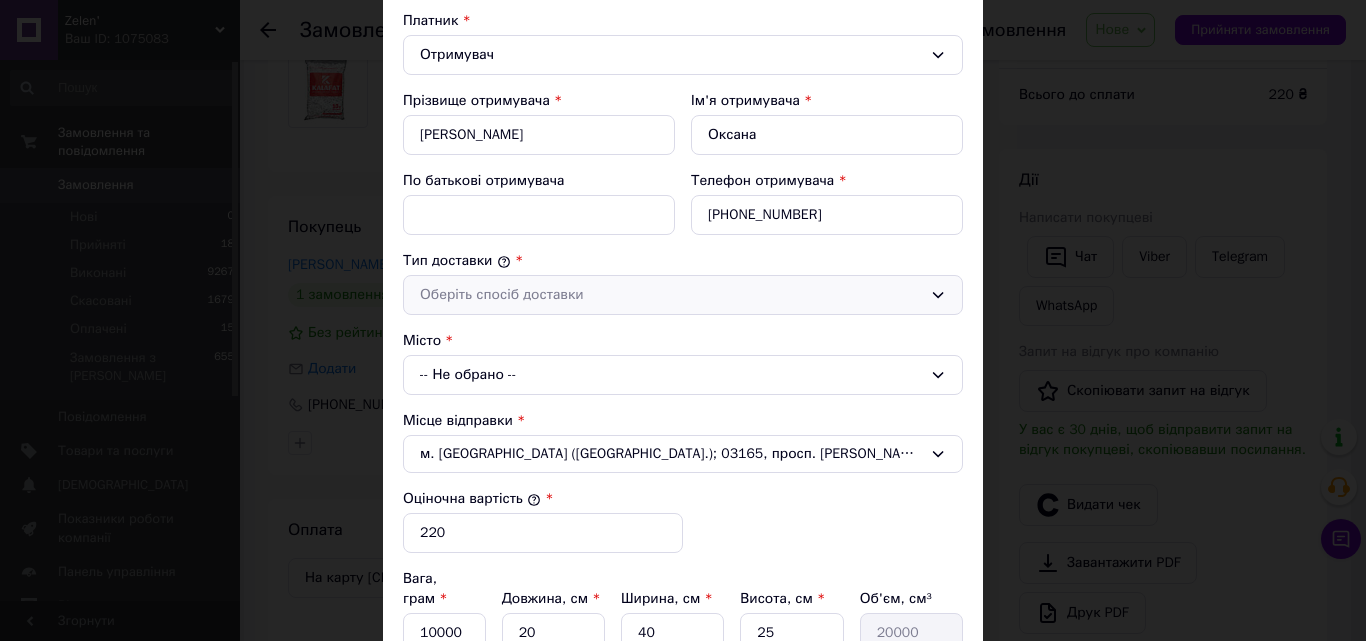 click on "Оберіть спосіб доставки" at bounding box center [671, 295] 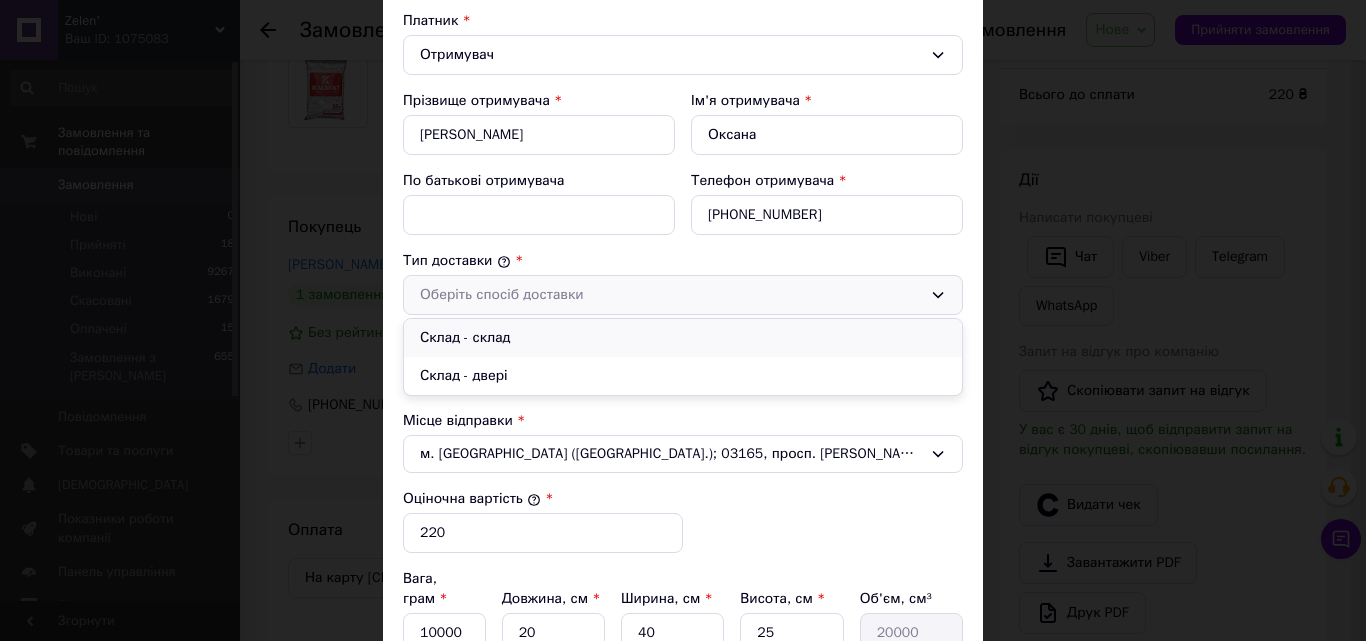 click on "Склад - склад" at bounding box center [683, 338] 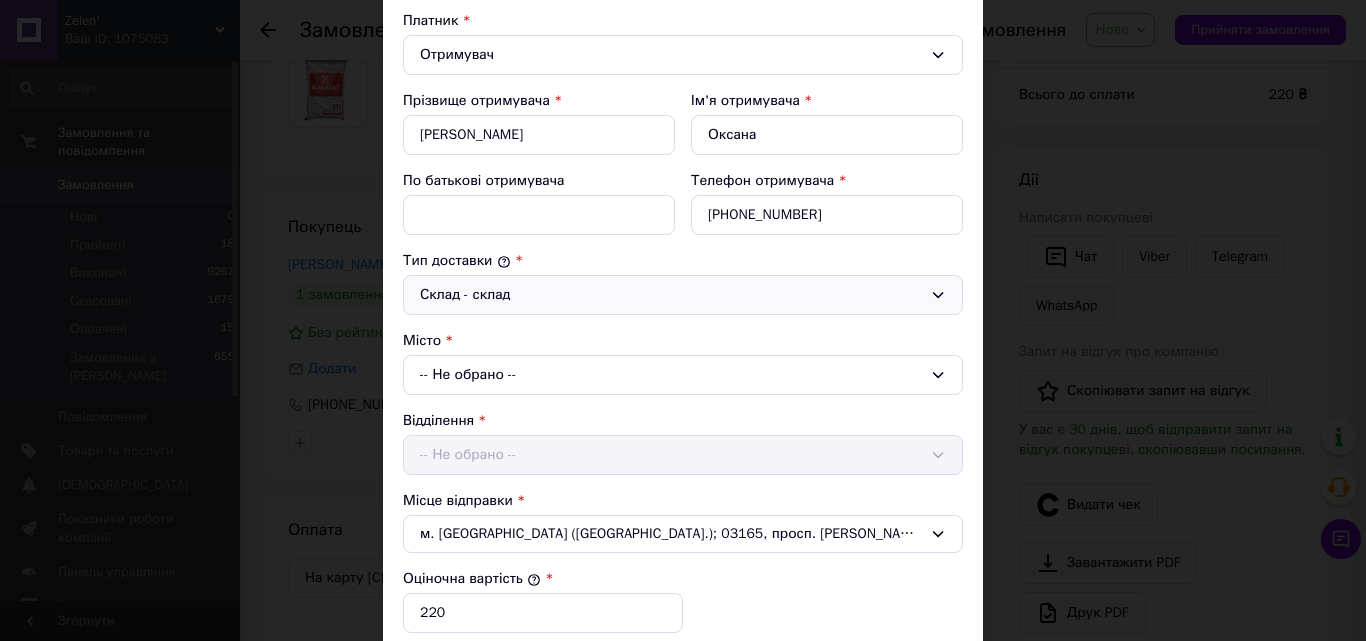 click on "-- Не обрано --" at bounding box center [683, 375] 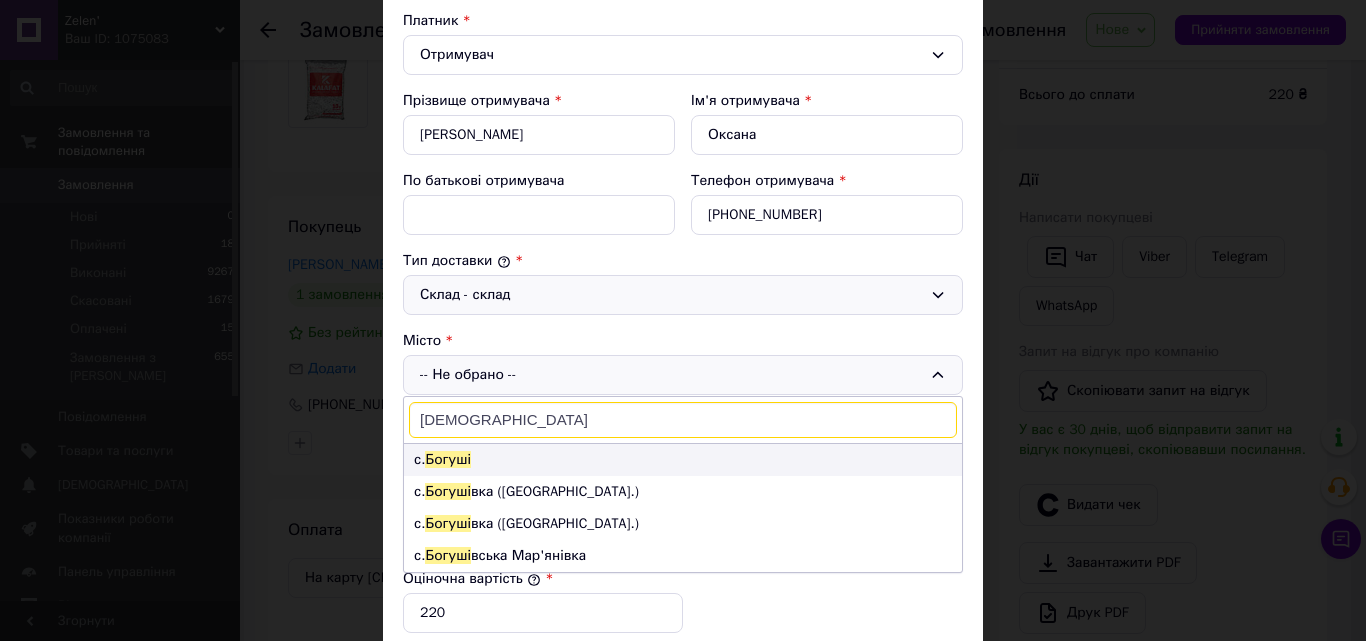 type on "[DEMOGRAPHIC_DATA]" 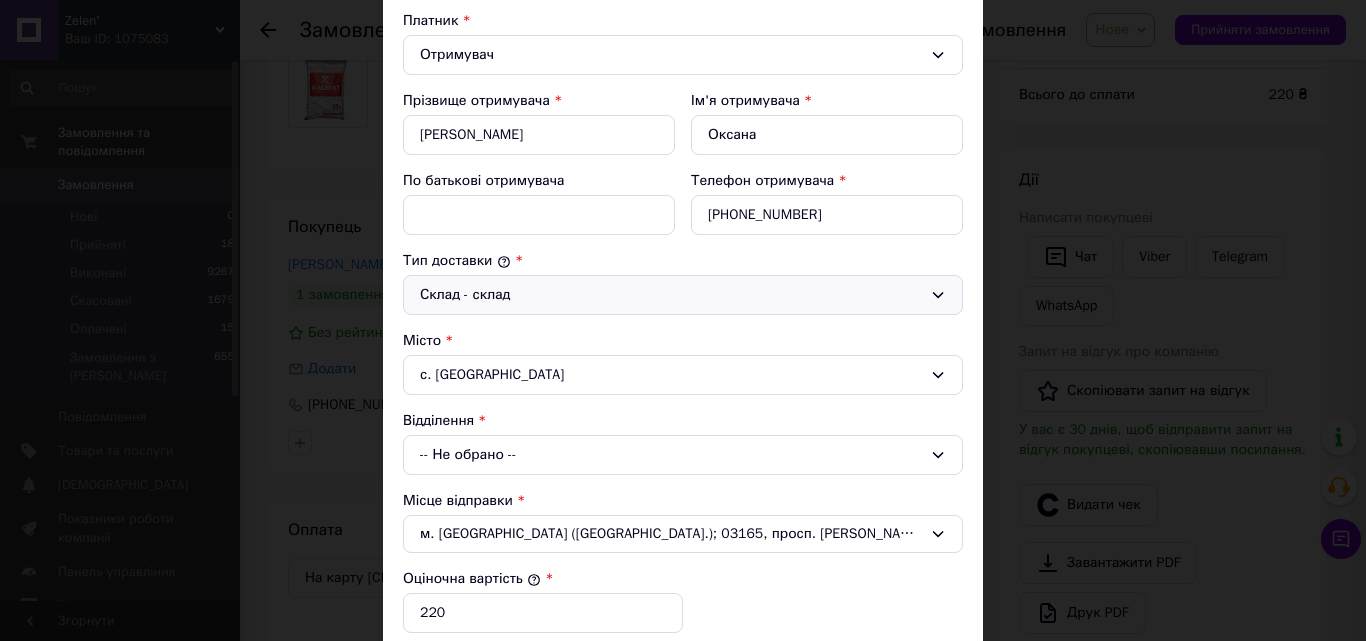 click on "-- Не обрано --" at bounding box center [683, 455] 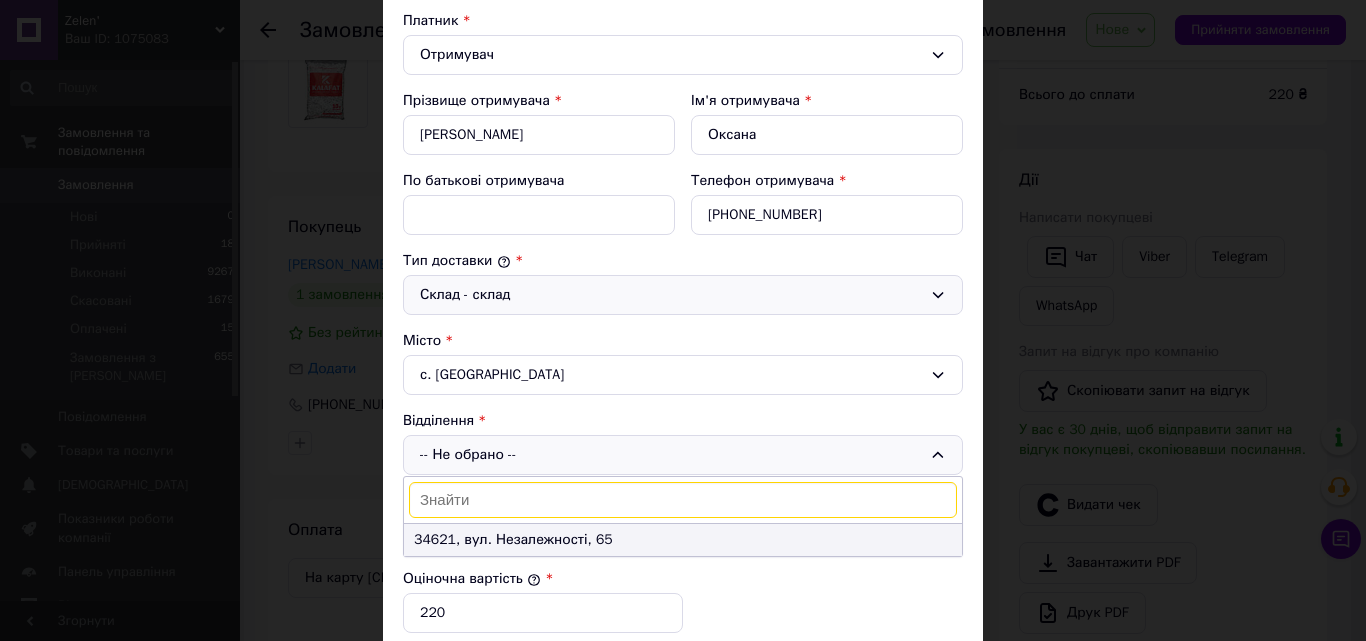 click on "34621, вул. Незалежності, 65" at bounding box center (683, 540) 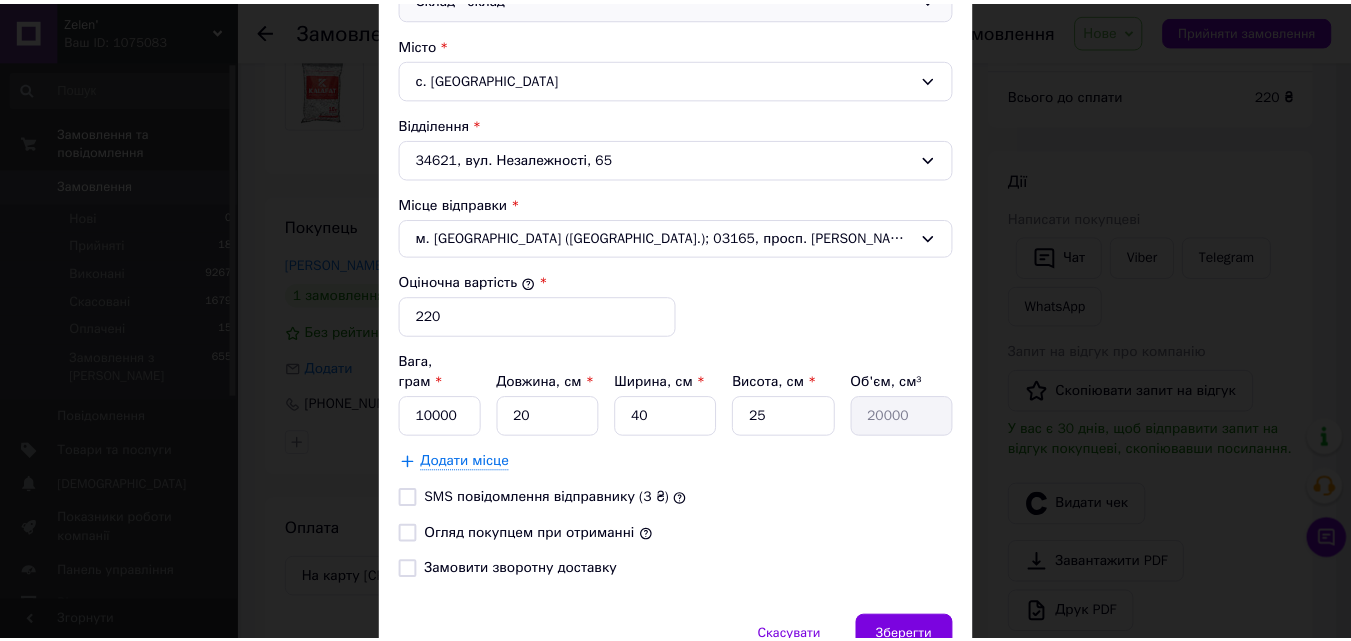 scroll, scrollTop: 600, scrollLeft: 0, axis: vertical 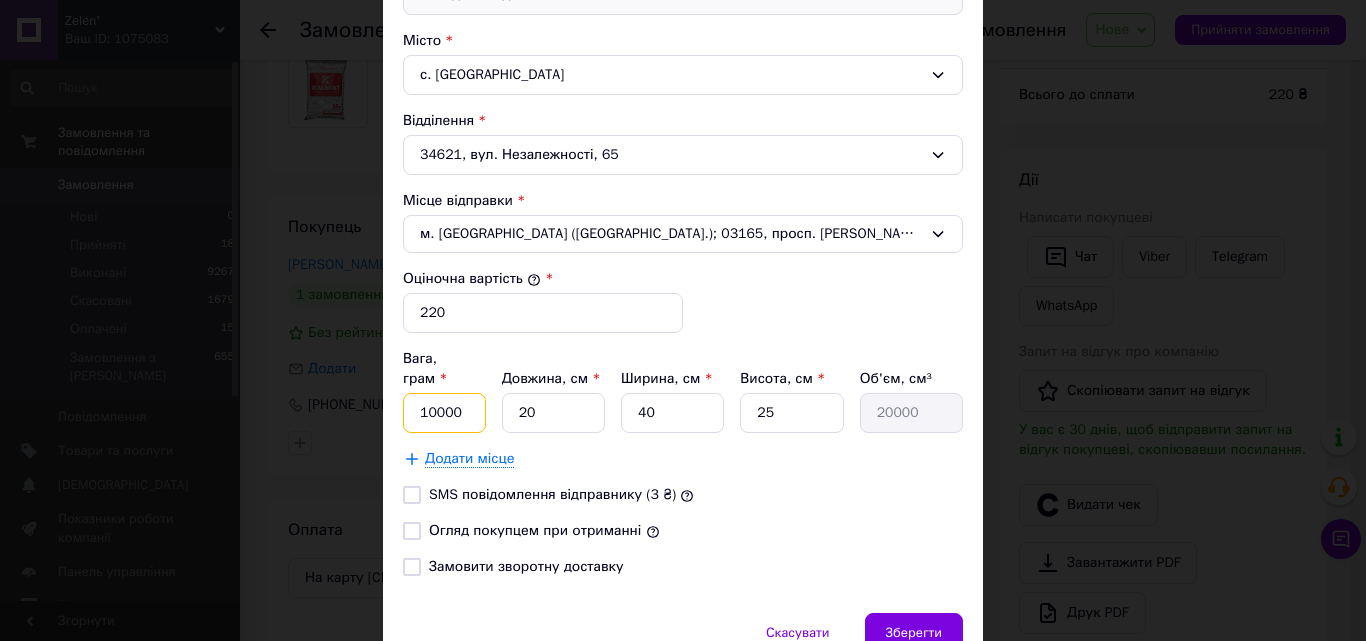 click on "10000" at bounding box center (444, 413) 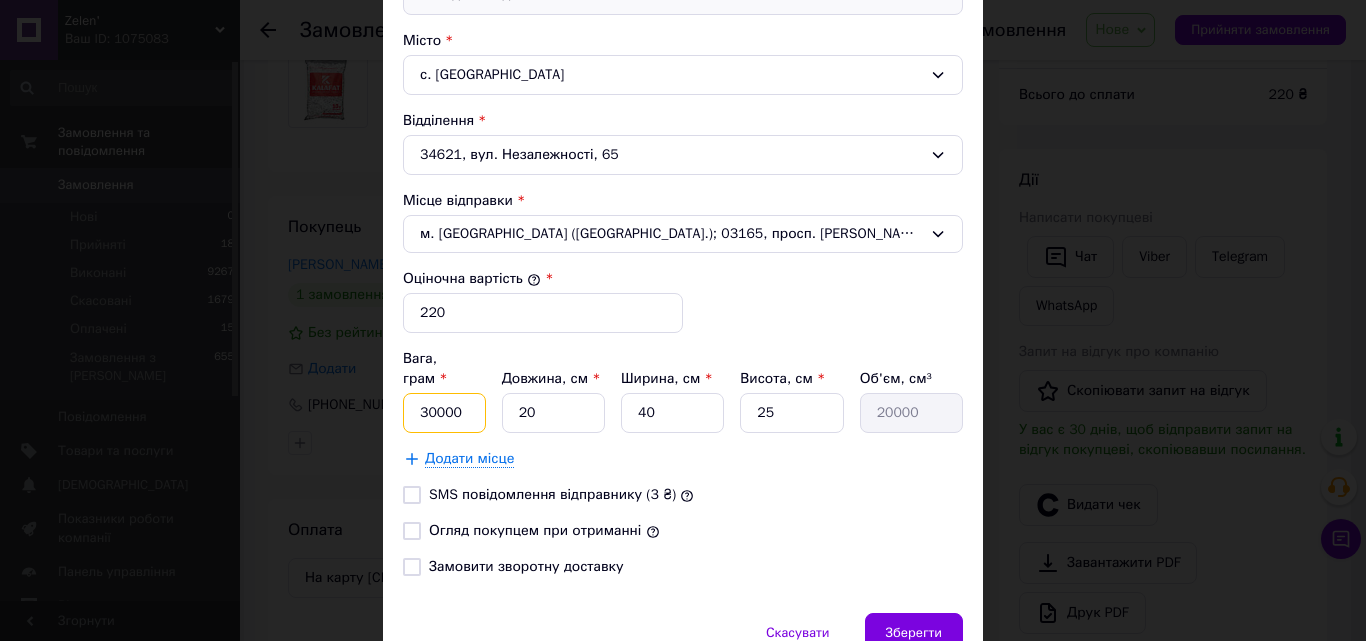 type on "30000" 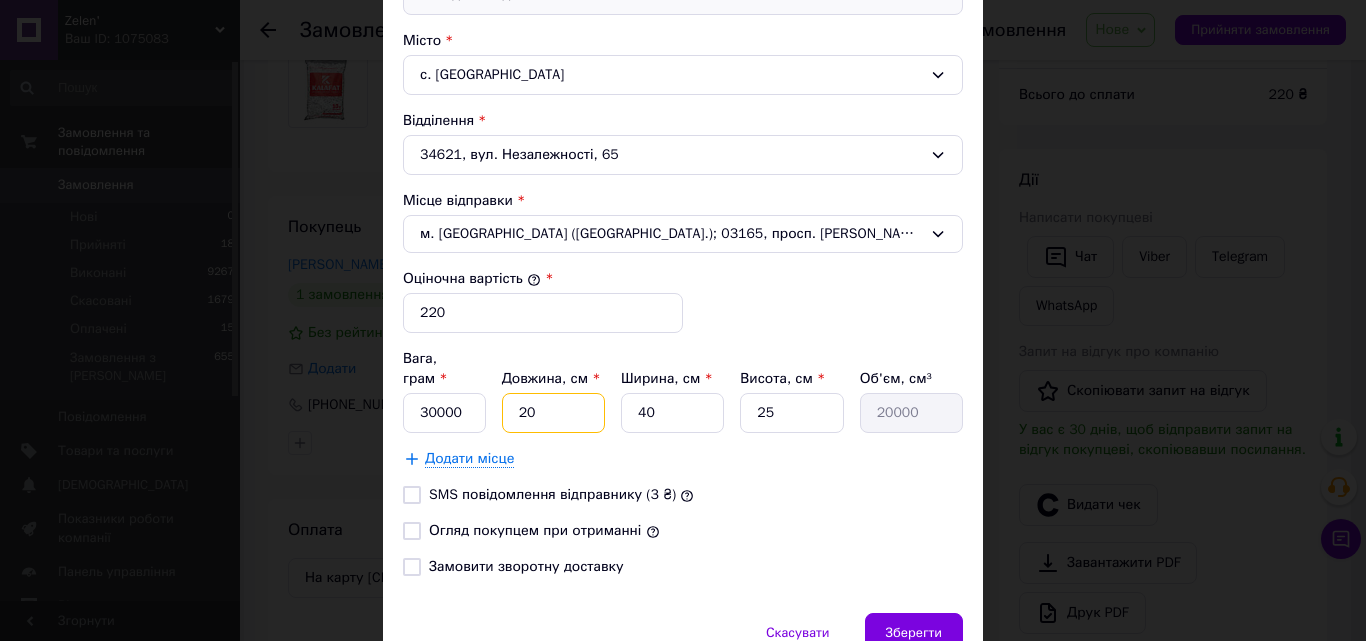 click on "20" at bounding box center [553, 413] 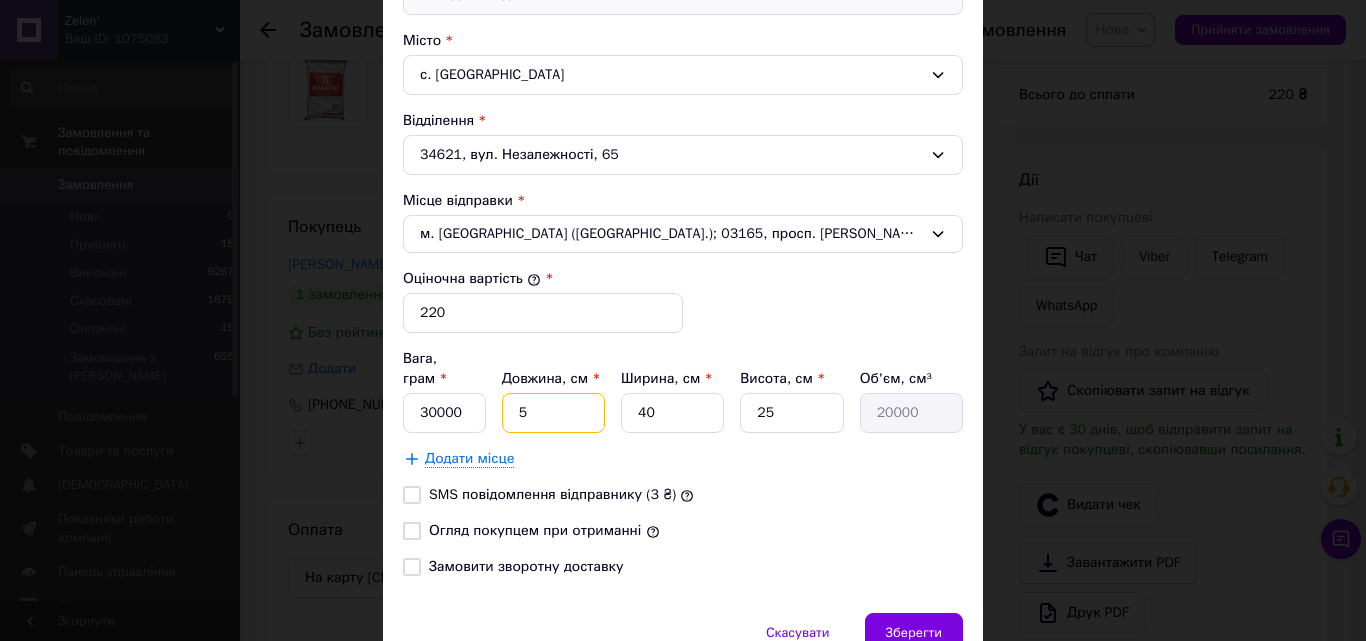 type on "5000" 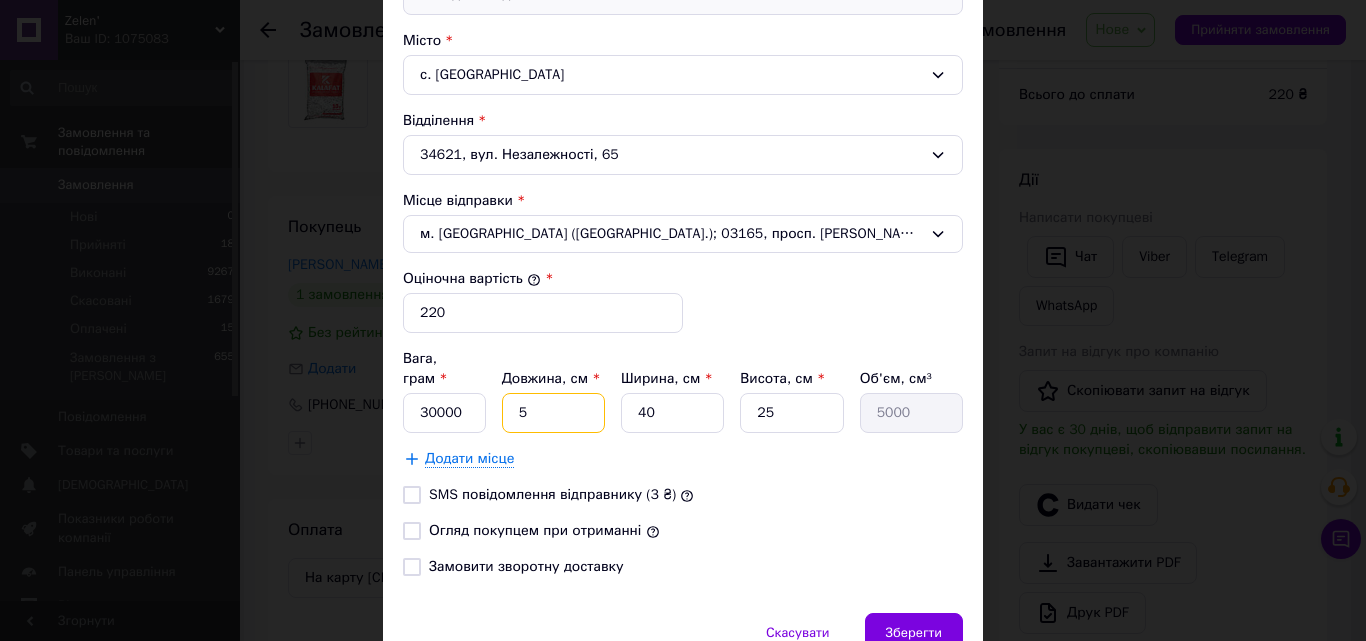 type on "55" 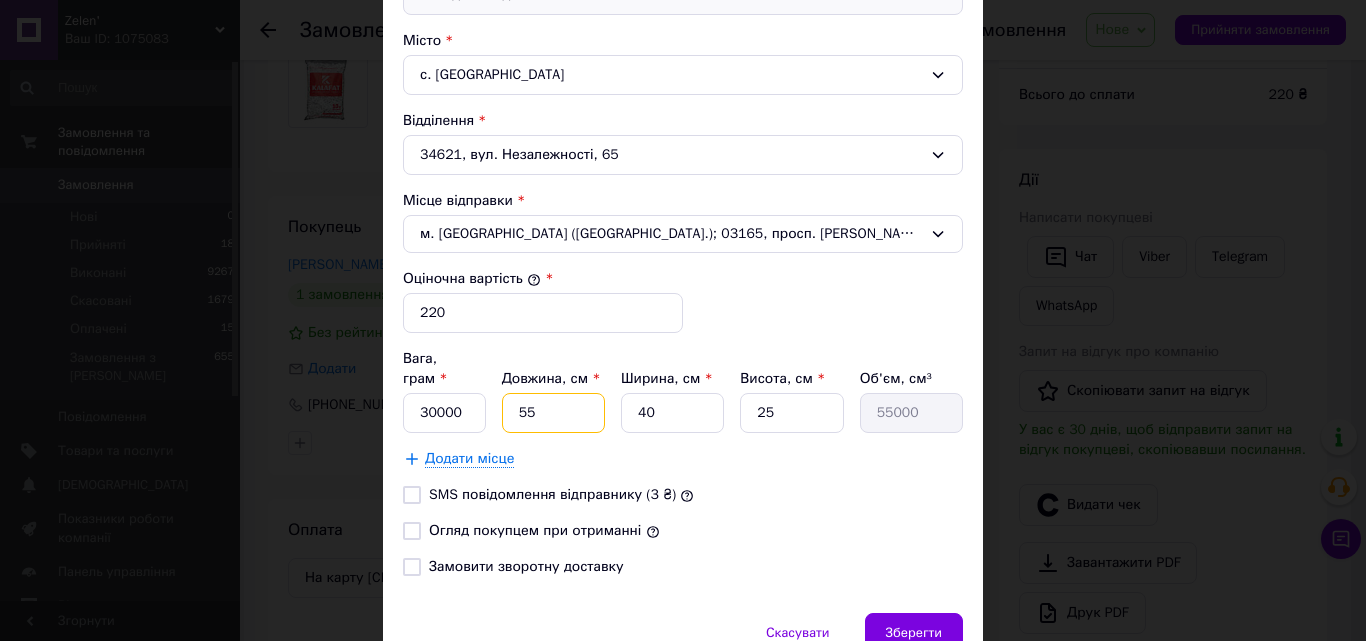 type on "55" 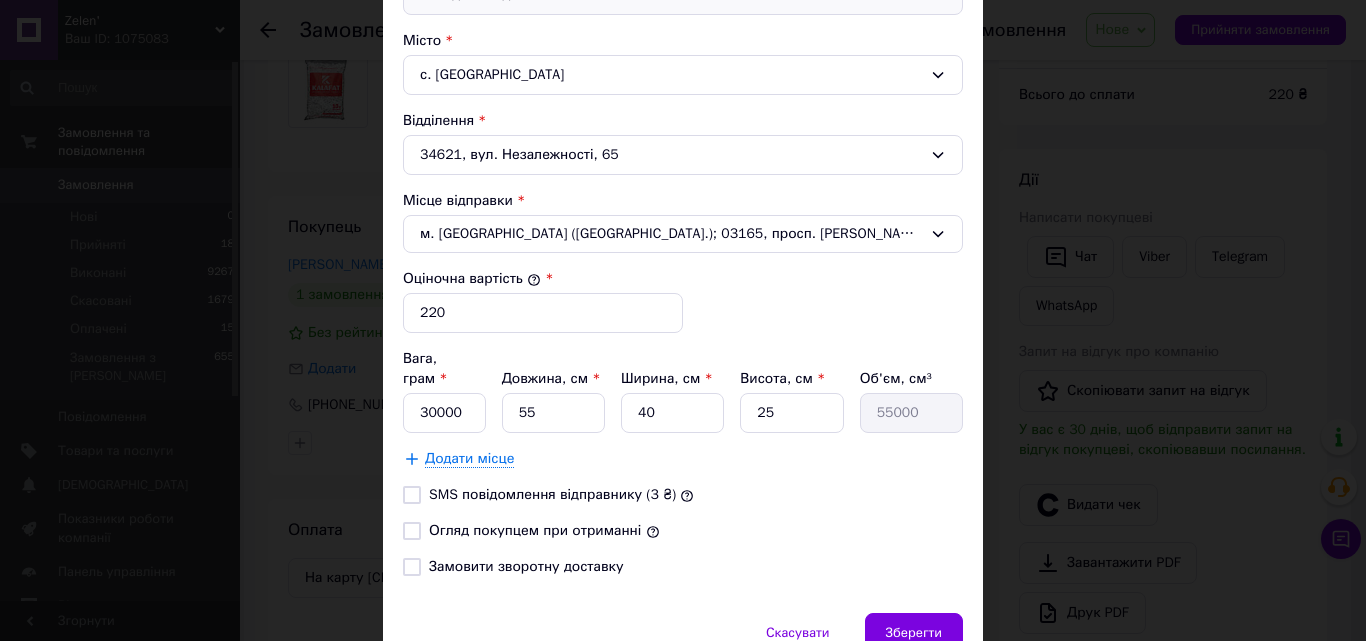 click on "Огляд покупцем при отриманні" at bounding box center (535, 530) 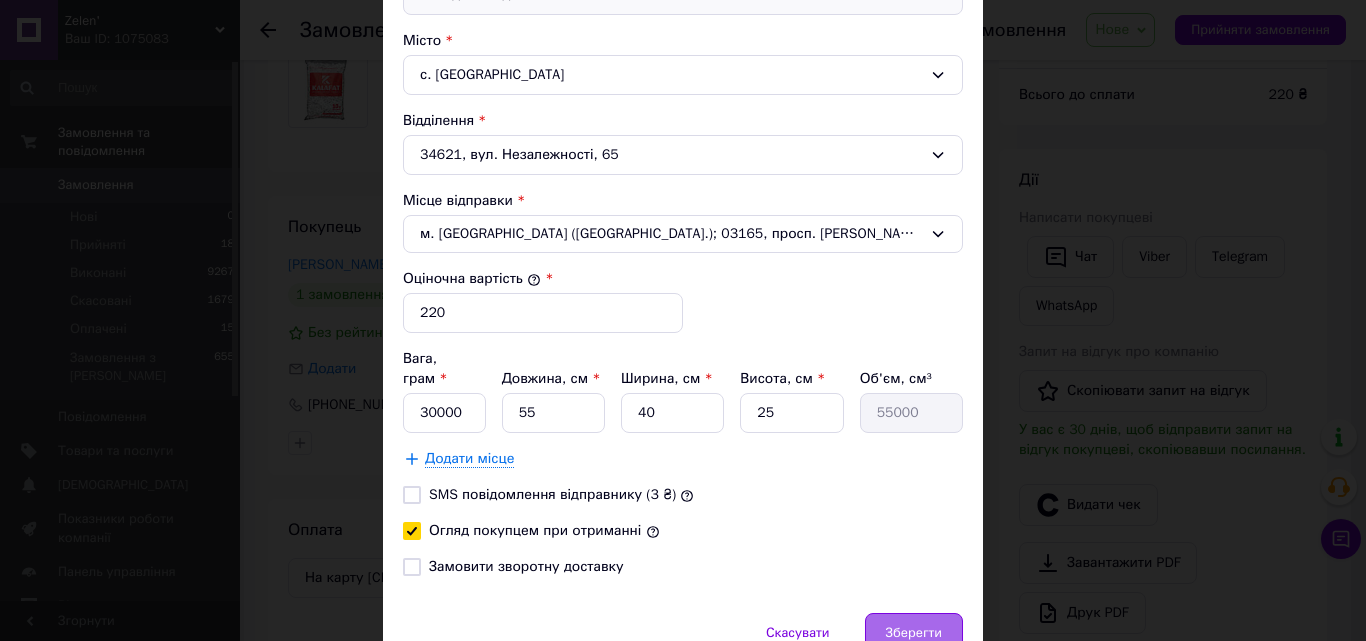 click on "Зберегти" at bounding box center [914, 633] 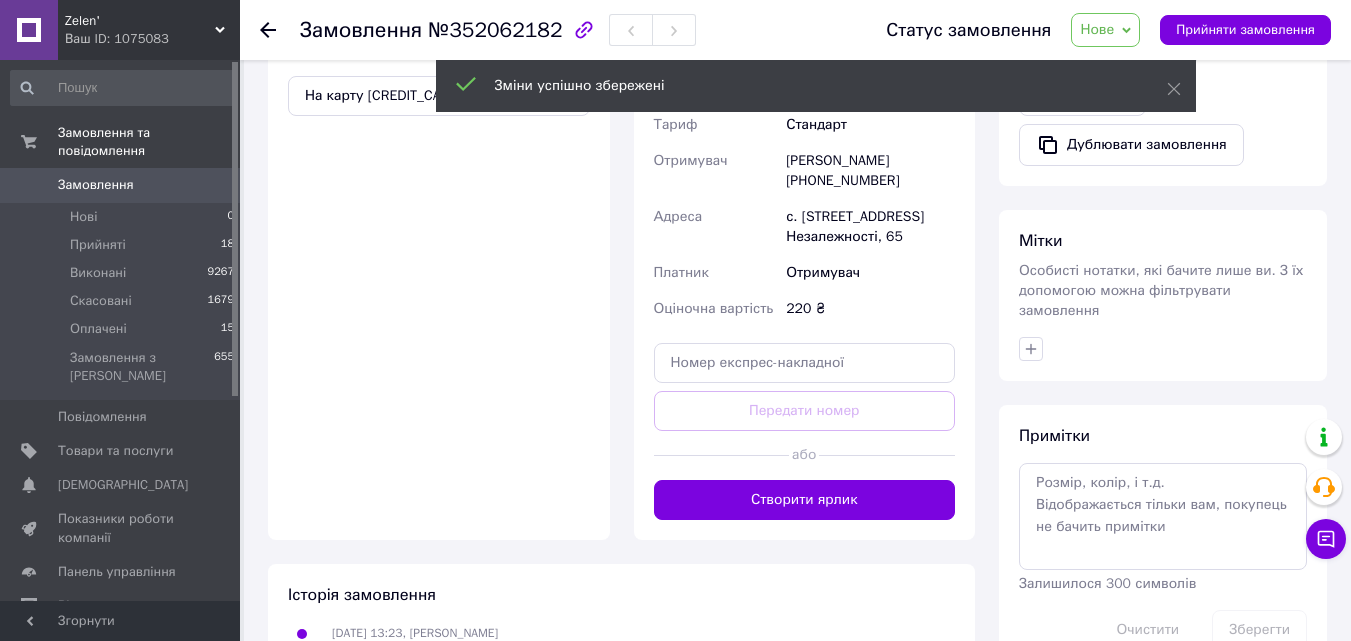 scroll, scrollTop: 683, scrollLeft: 0, axis: vertical 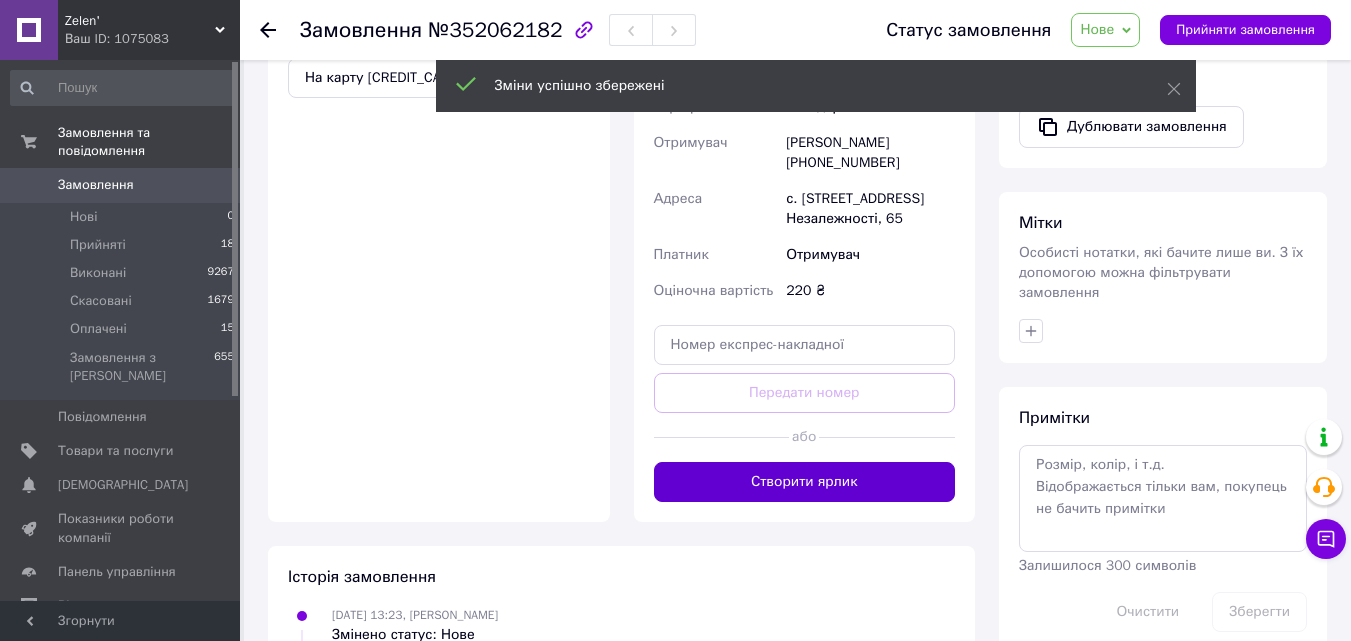 click on "Створити ярлик" at bounding box center [805, 482] 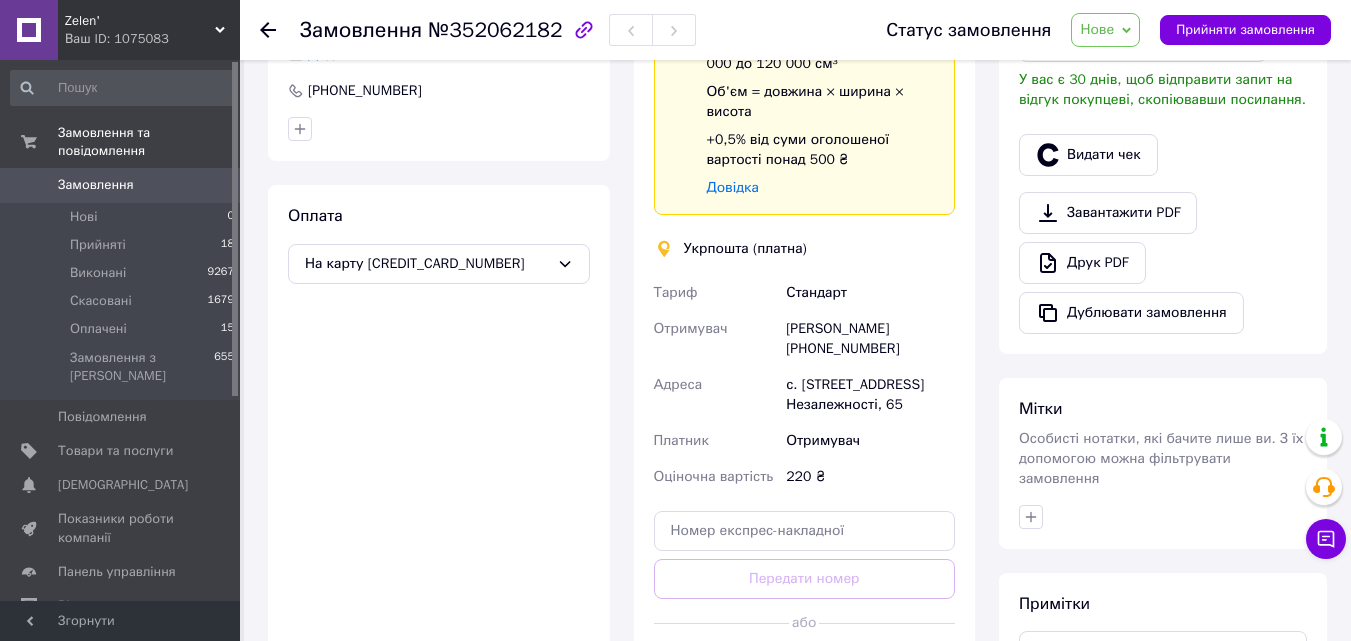 scroll, scrollTop: 483, scrollLeft: 0, axis: vertical 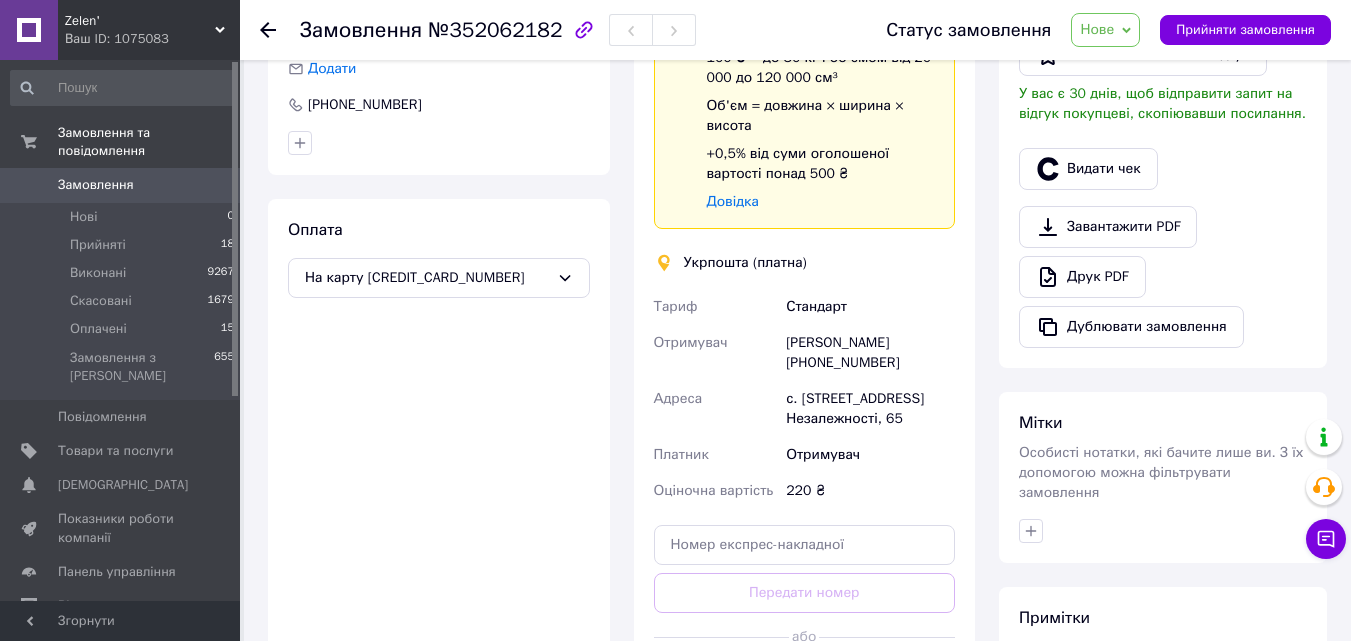 click 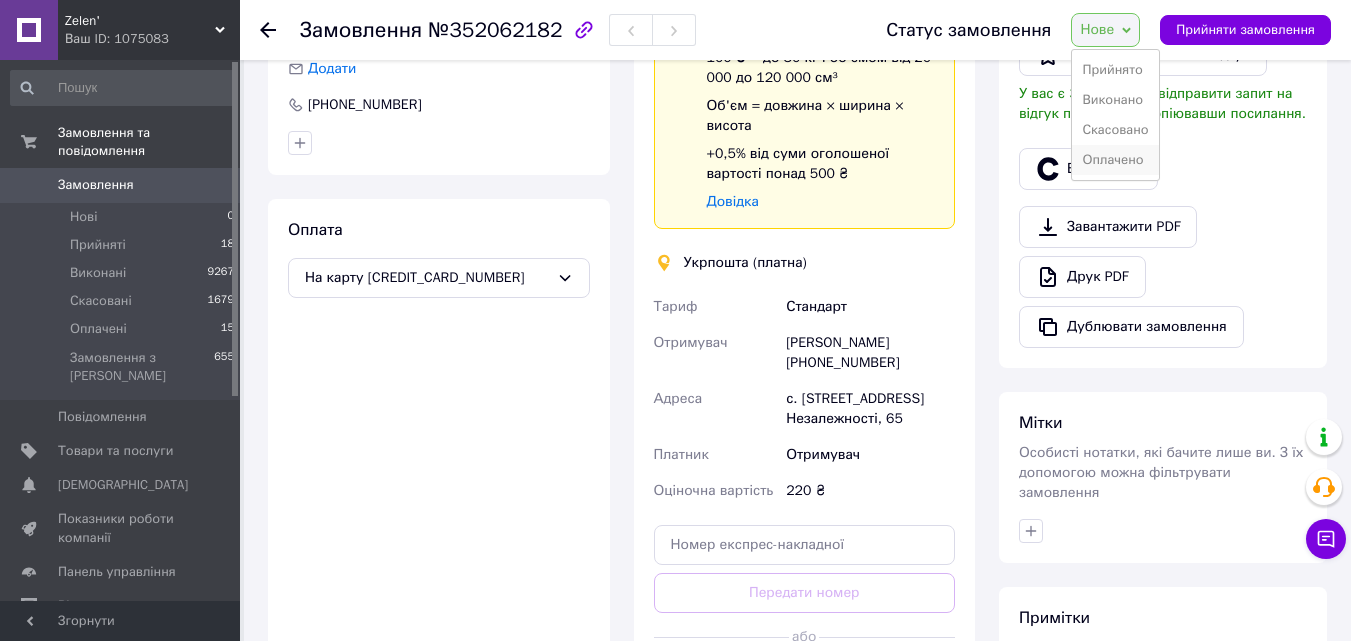 click on "Оплачено" at bounding box center [1115, 160] 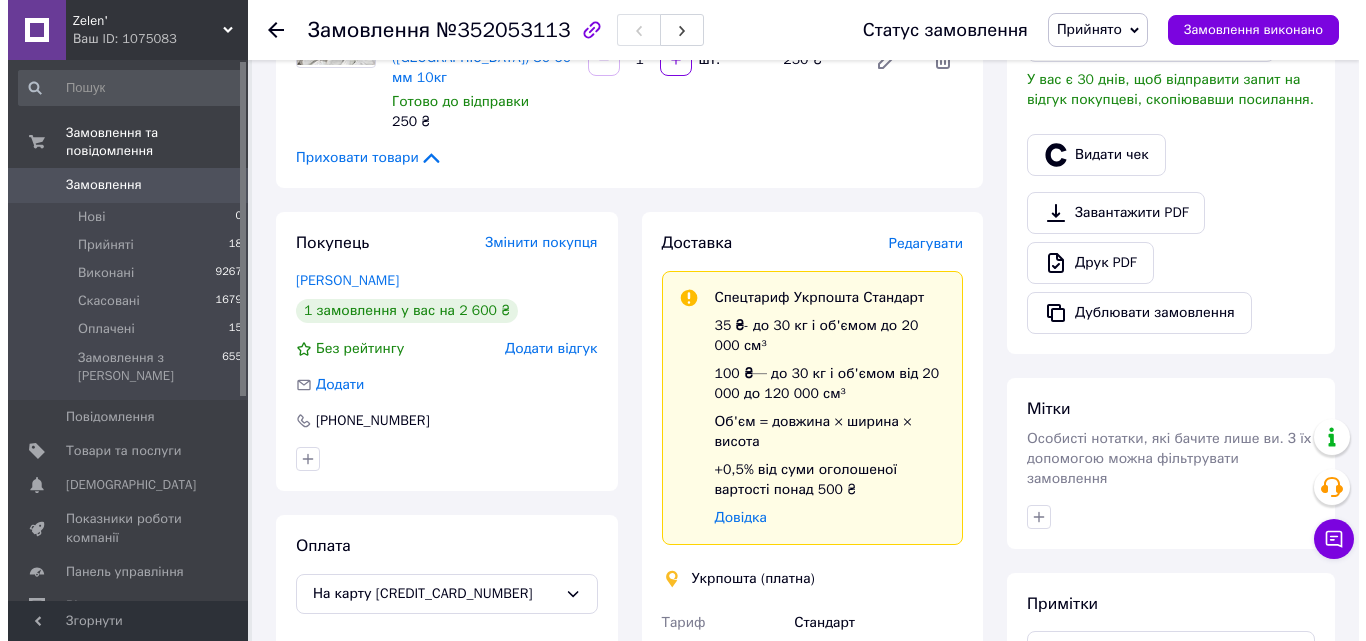 scroll, scrollTop: 473, scrollLeft: 0, axis: vertical 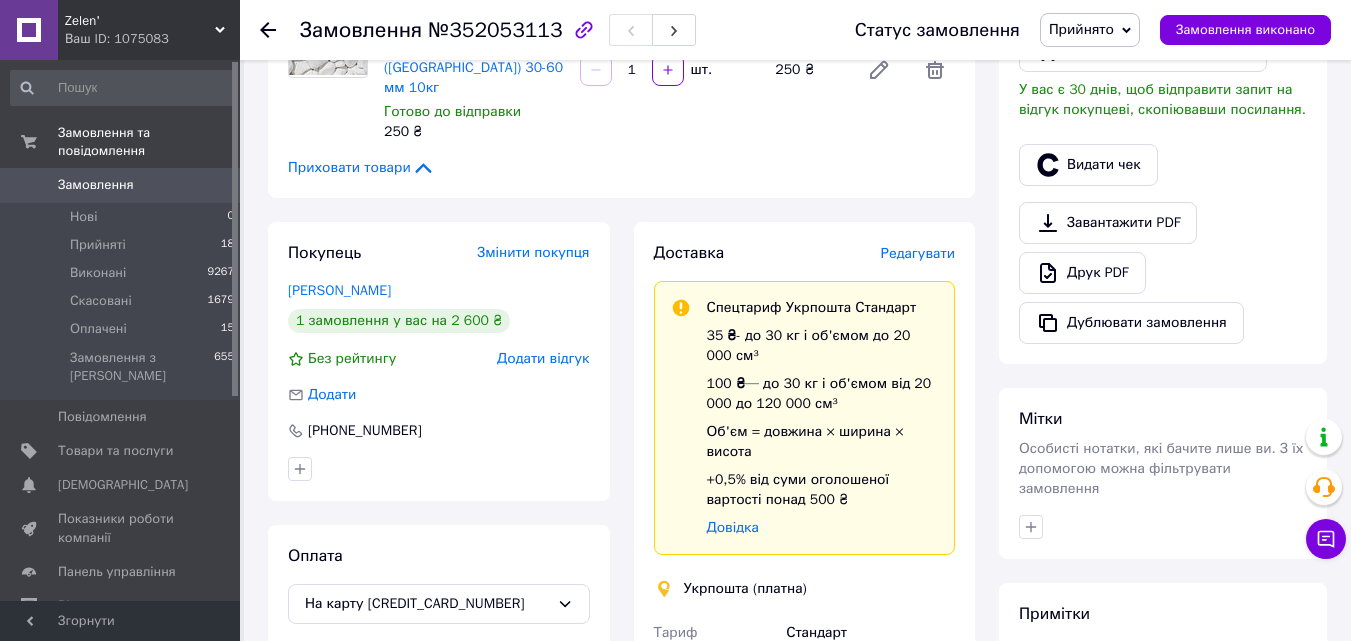 click on "Редагувати" at bounding box center (918, 253) 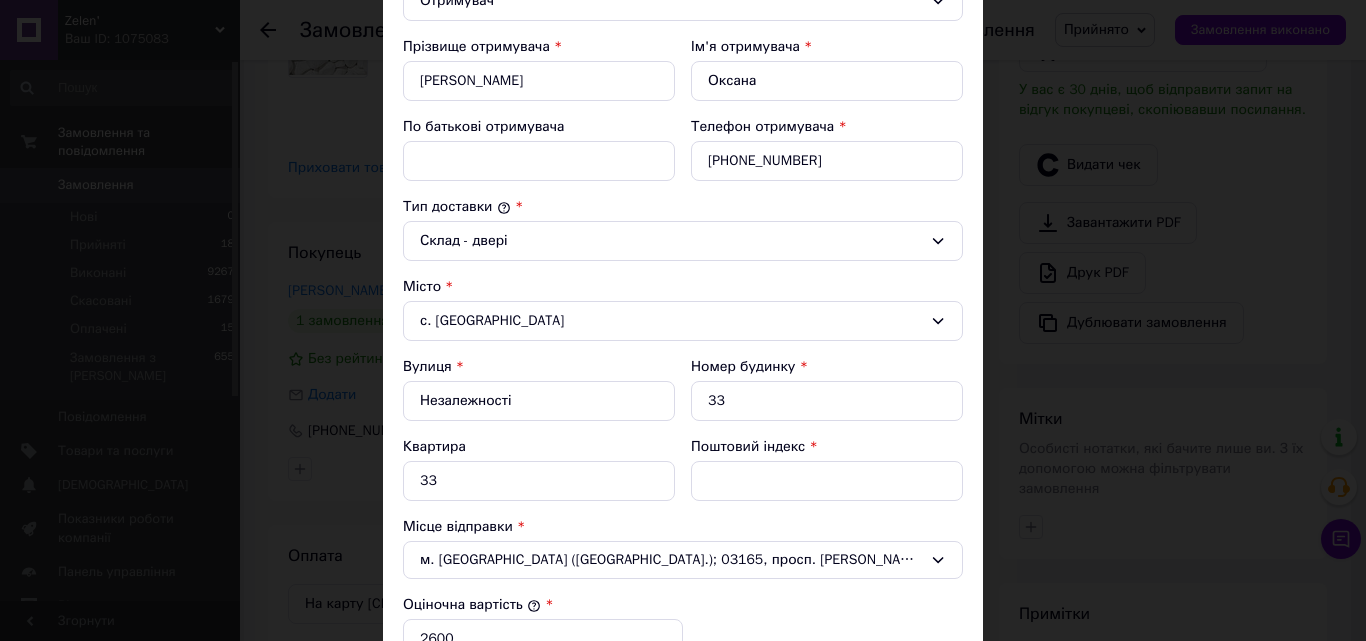 scroll, scrollTop: 400, scrollLeft: 0, axis: vertical 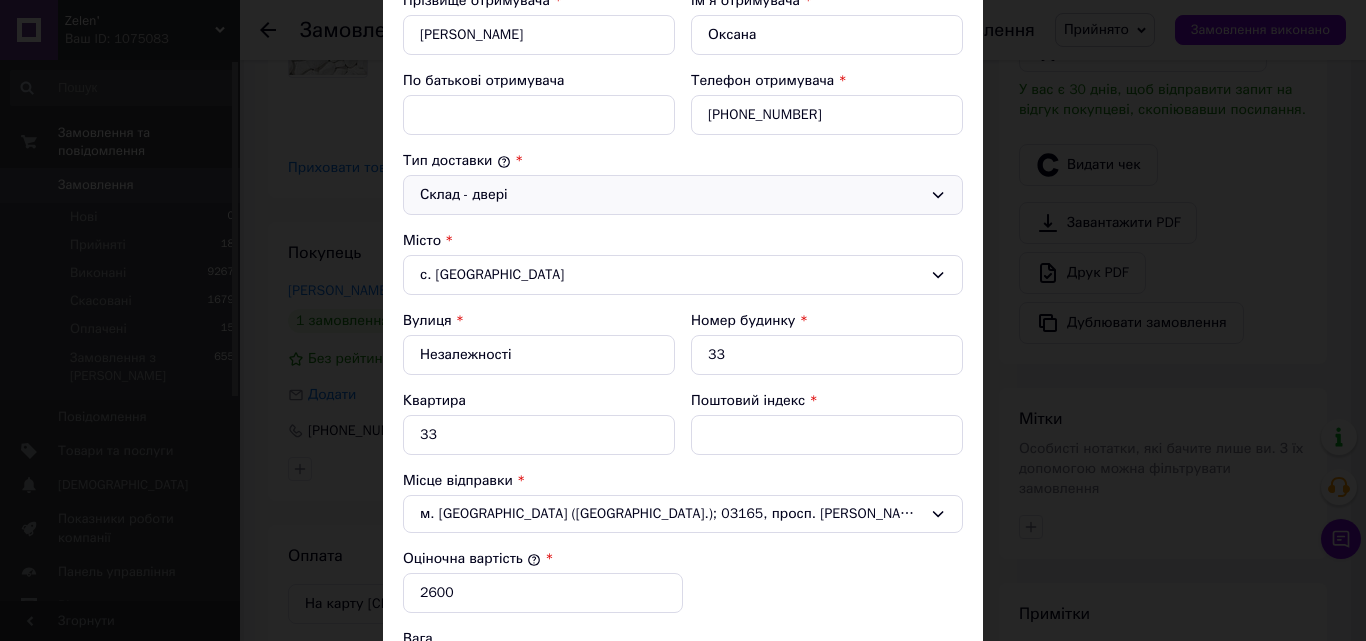 click on "Склад - двері" at bounding box center [671, 195] 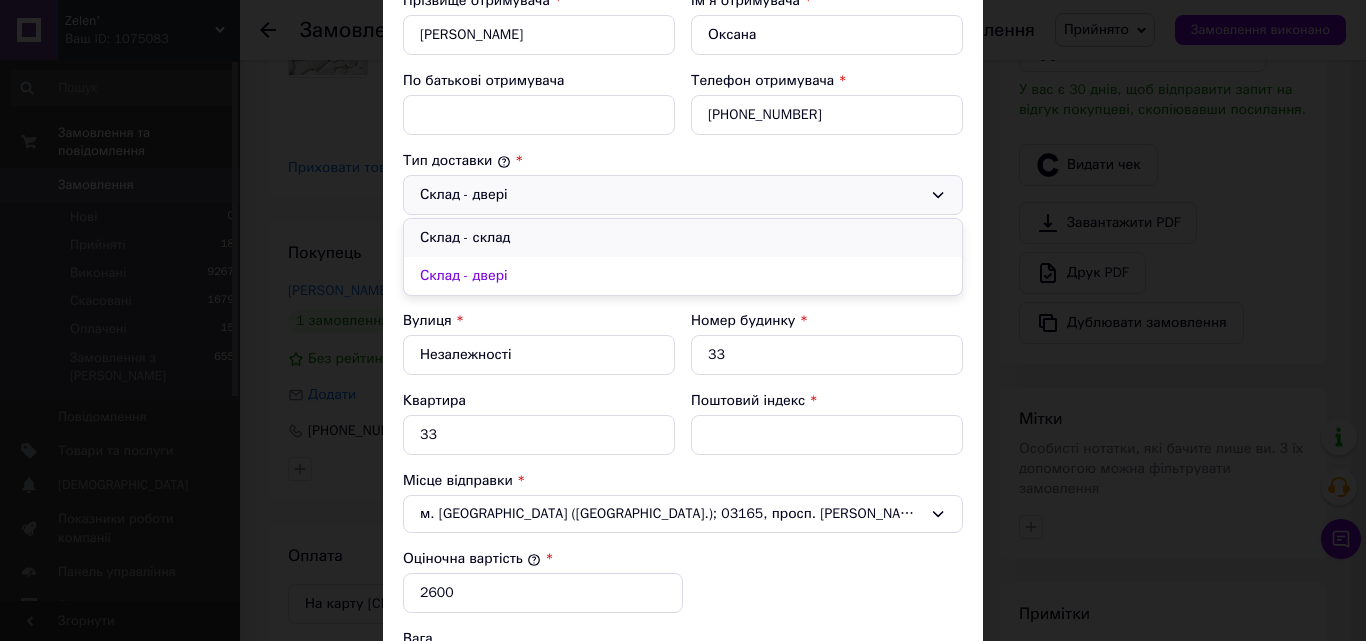 click on "Склад - склад" at bounding box center [683, 238] 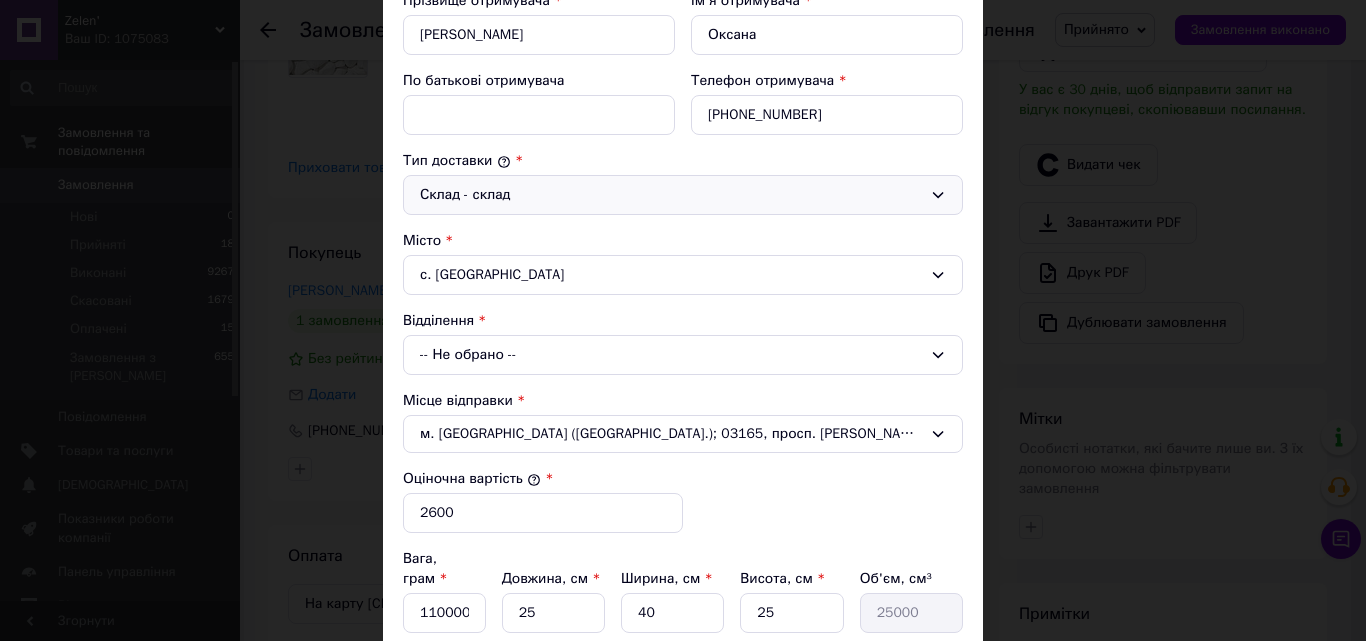 click on "-- Не обрано --" at bounding box center [683, 355] 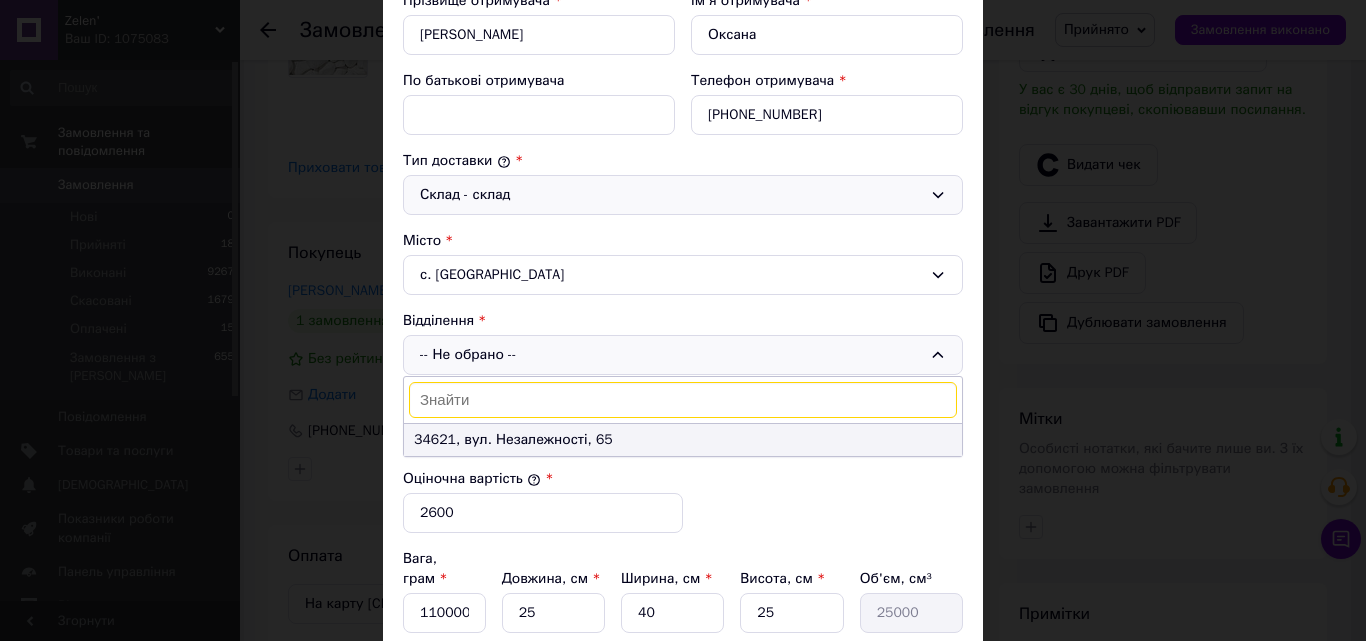 click on "34621, вул. Незалежності, 65" at bounding box center (683, 440) 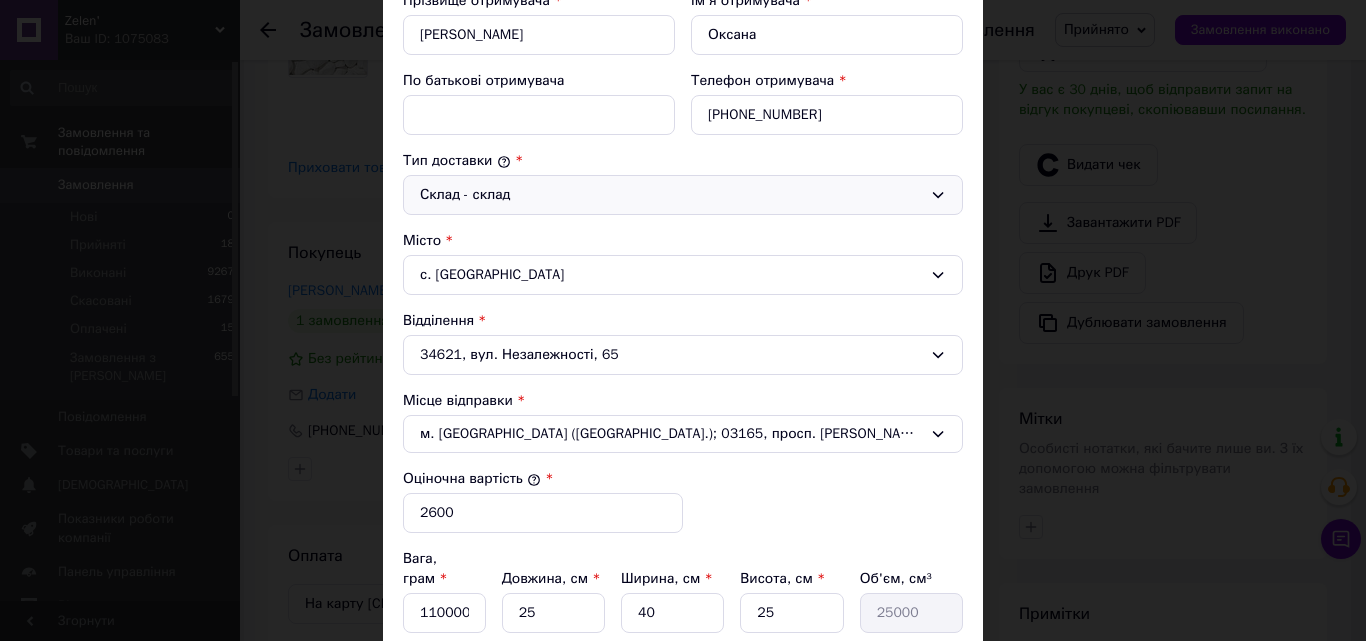 scroll, scrollTop: 682, scrollLeft: 0, axis: vertical 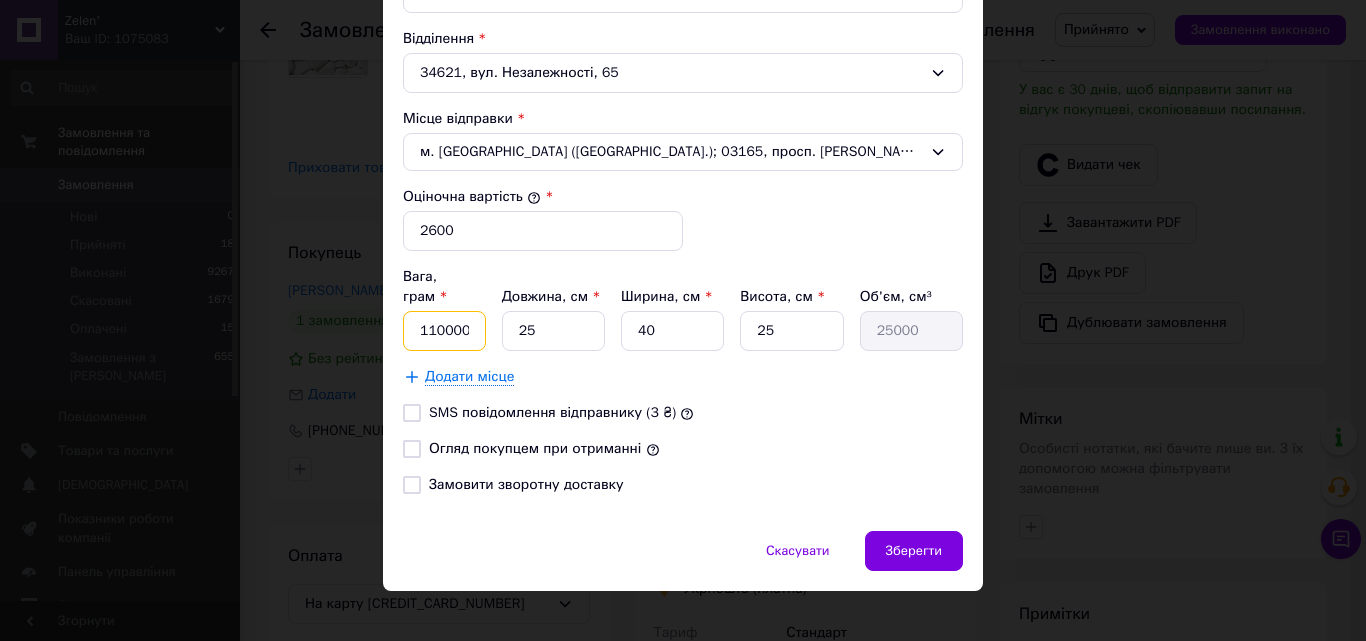drag, startPoint x: 439, startPoint y: 310, endPoint x: 365, endPoint y: 300, distance: 74.672615 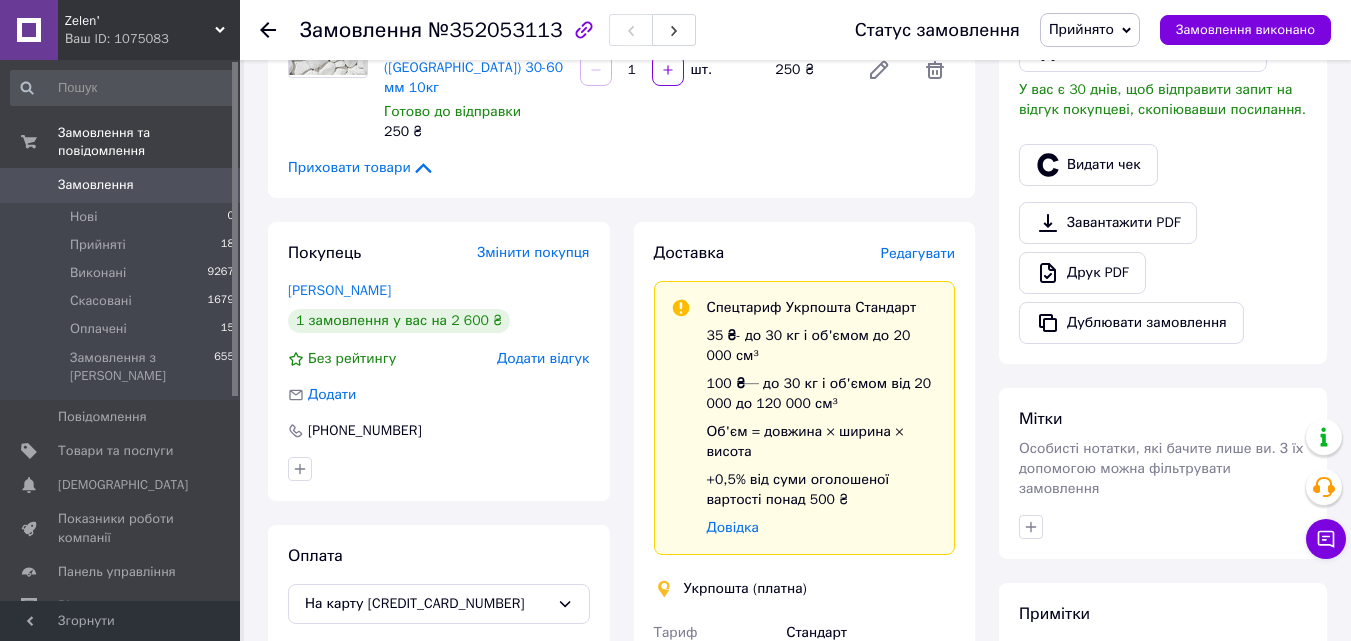 click on "Редагувати" at bounding box center [918, 253] 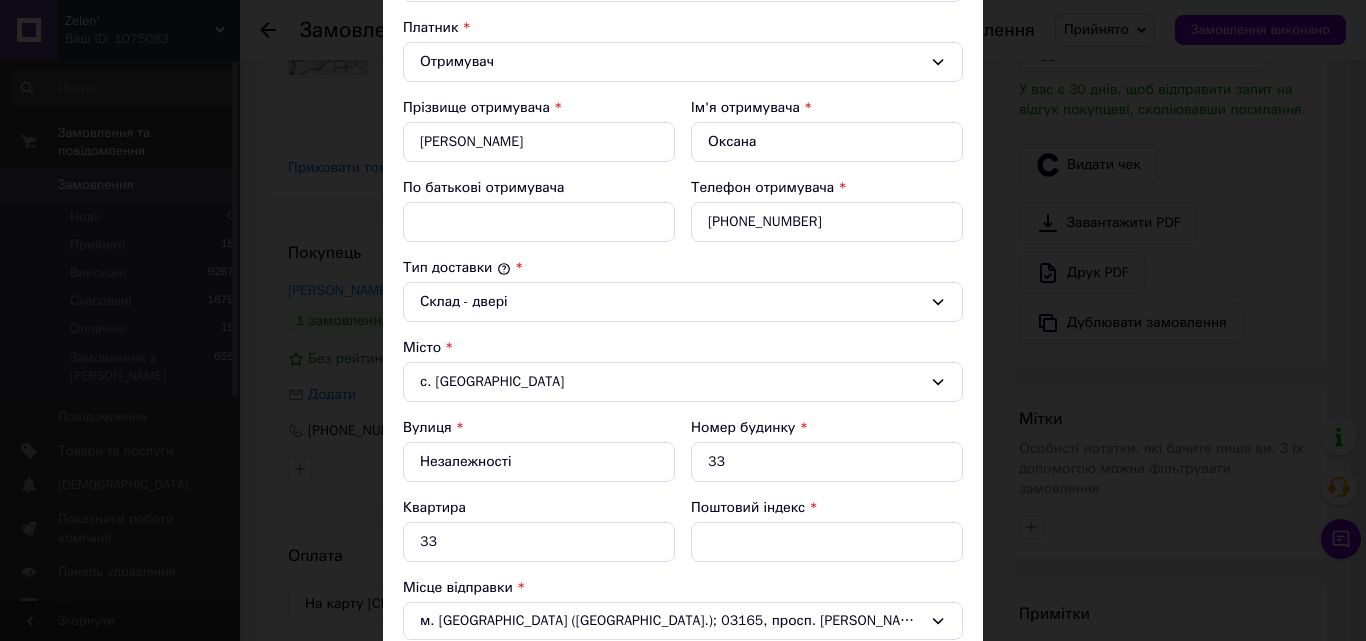 scroll, scrollTop: 400, scrollLeft: 0, axis: vertical 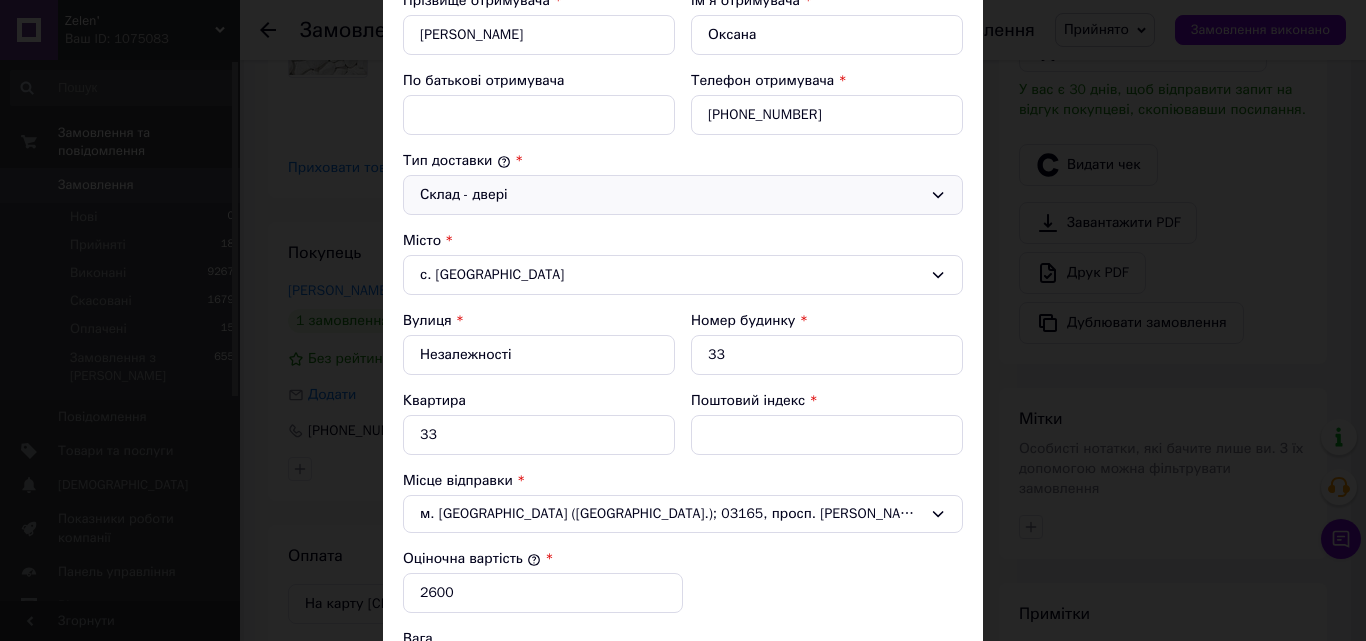 click on "Склад - двері" at bounding box center (671, 195) 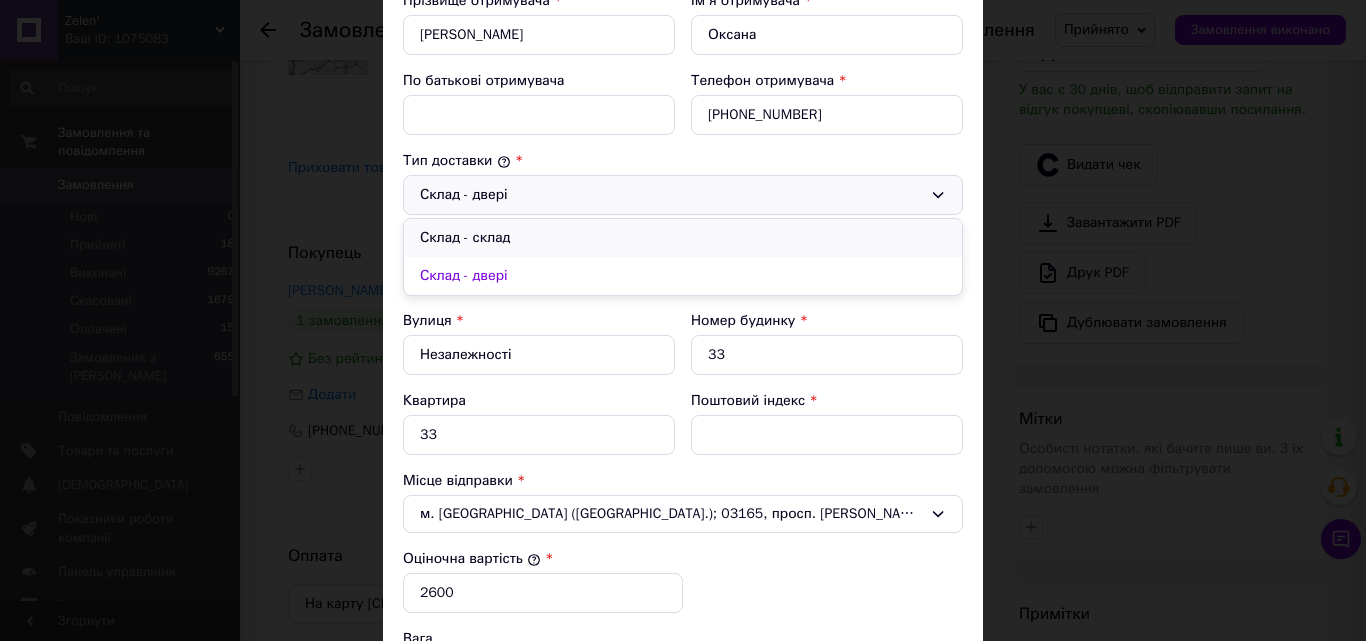 click on "Склад - склад" at bounding box center (683, 238) 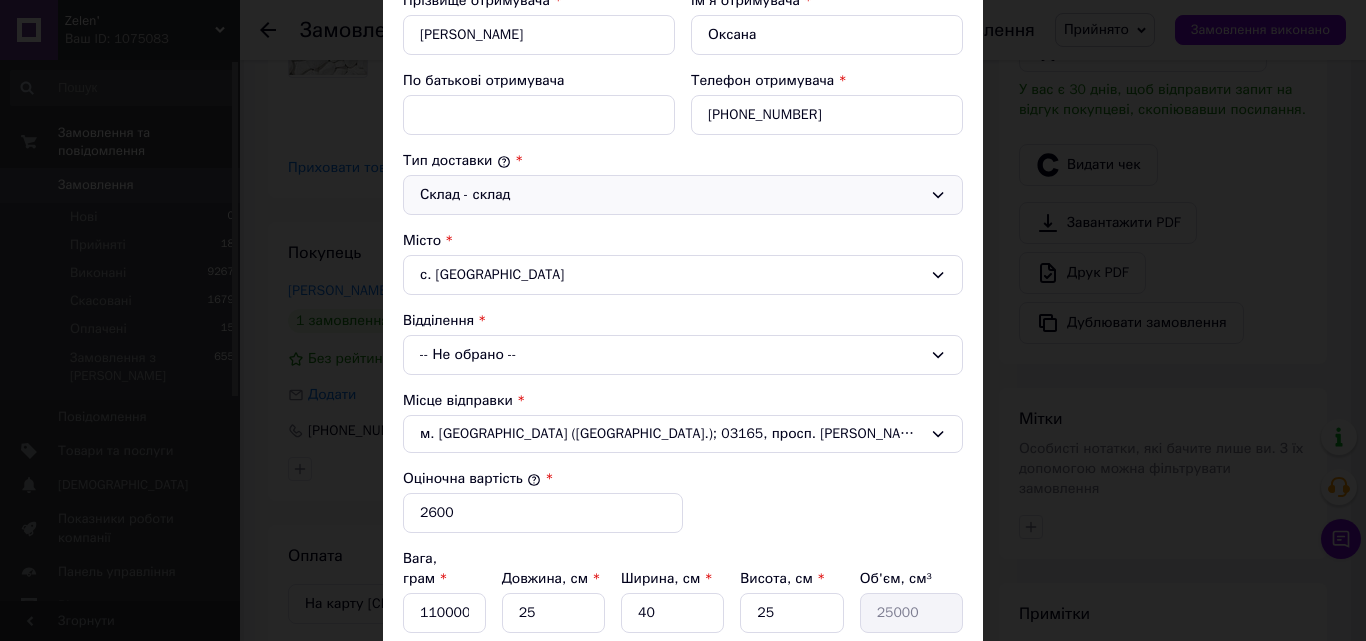 click on "-- Не обрано --" at bounding box center [683, 355] 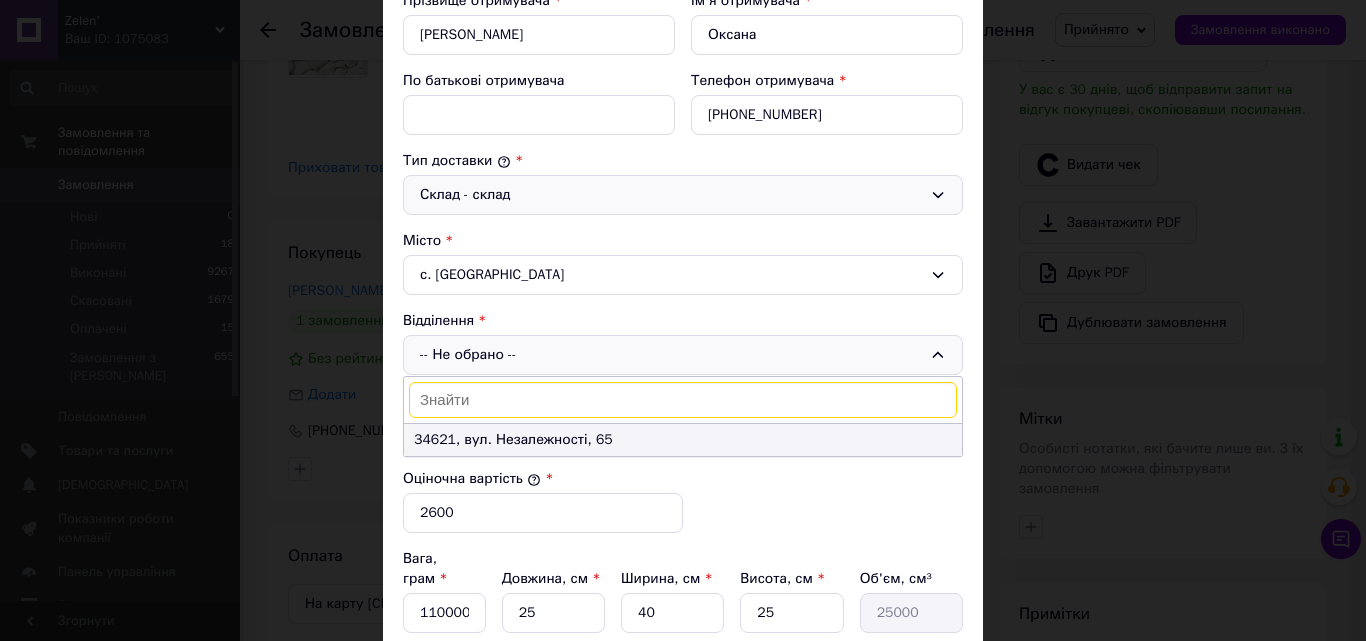click on "34621, вул. Незалежності, 65" at bounding box center (683, 440) 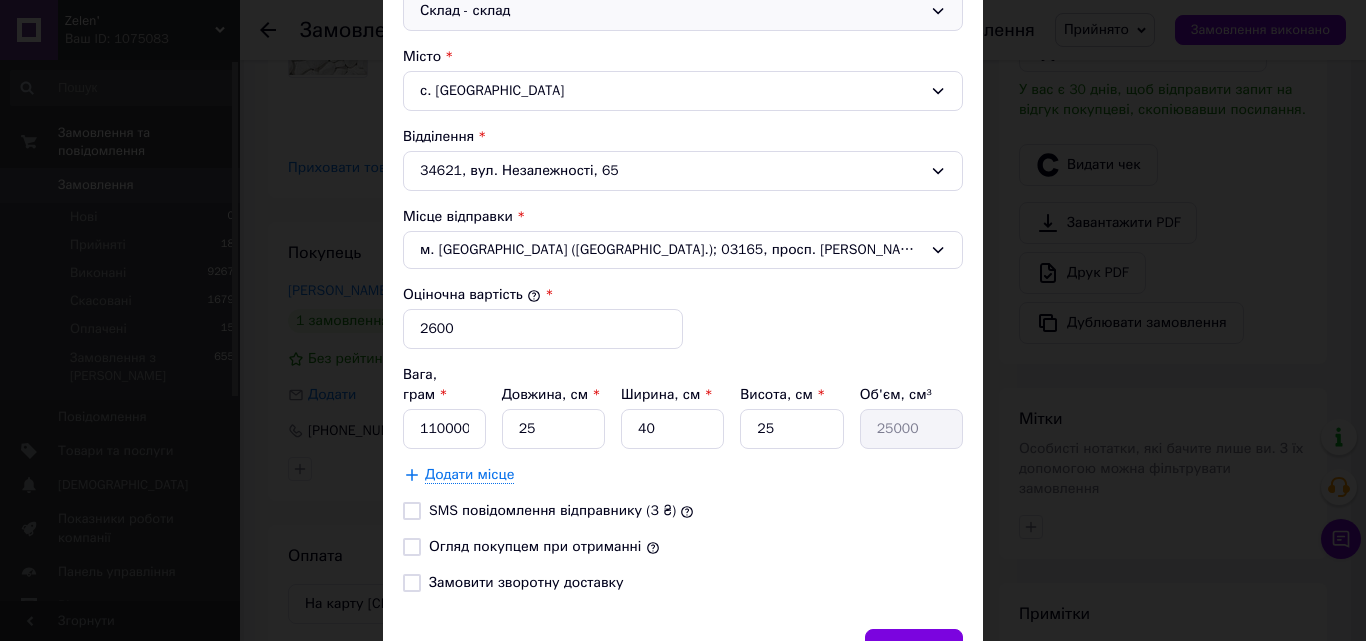 scroll, scrollTop: 600, scrollLeft: 0, axis: vertical 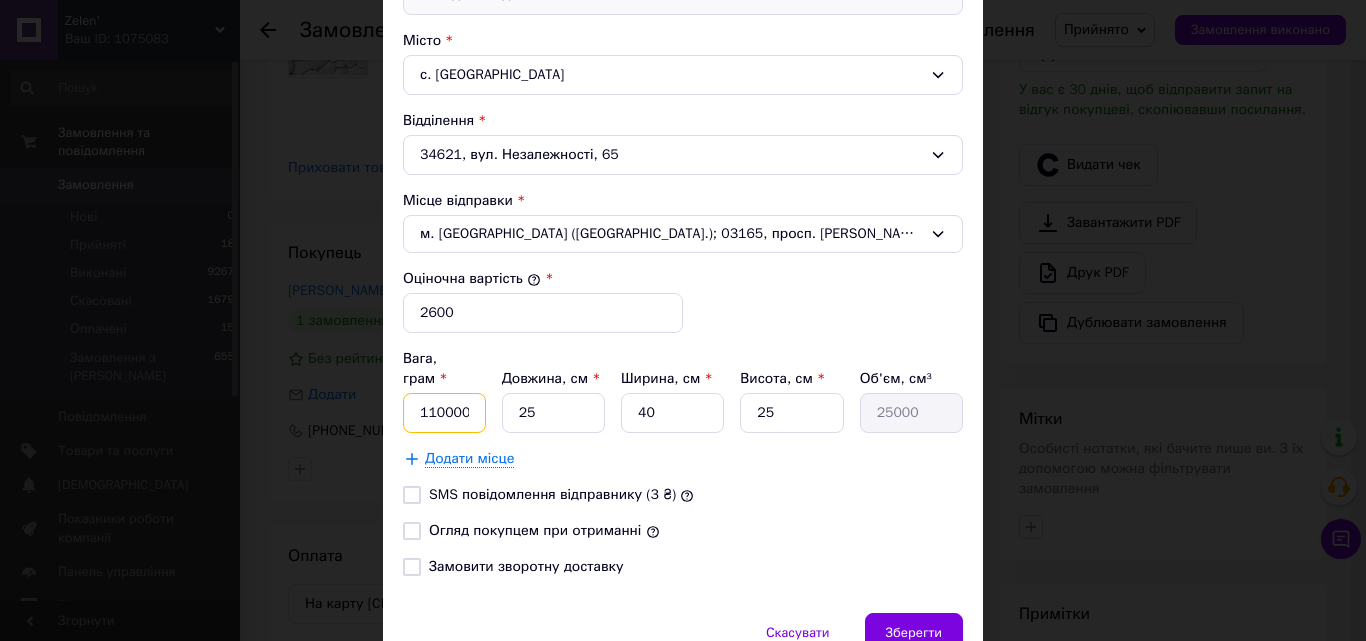 click on "110000" at bounding box center (444, 413) 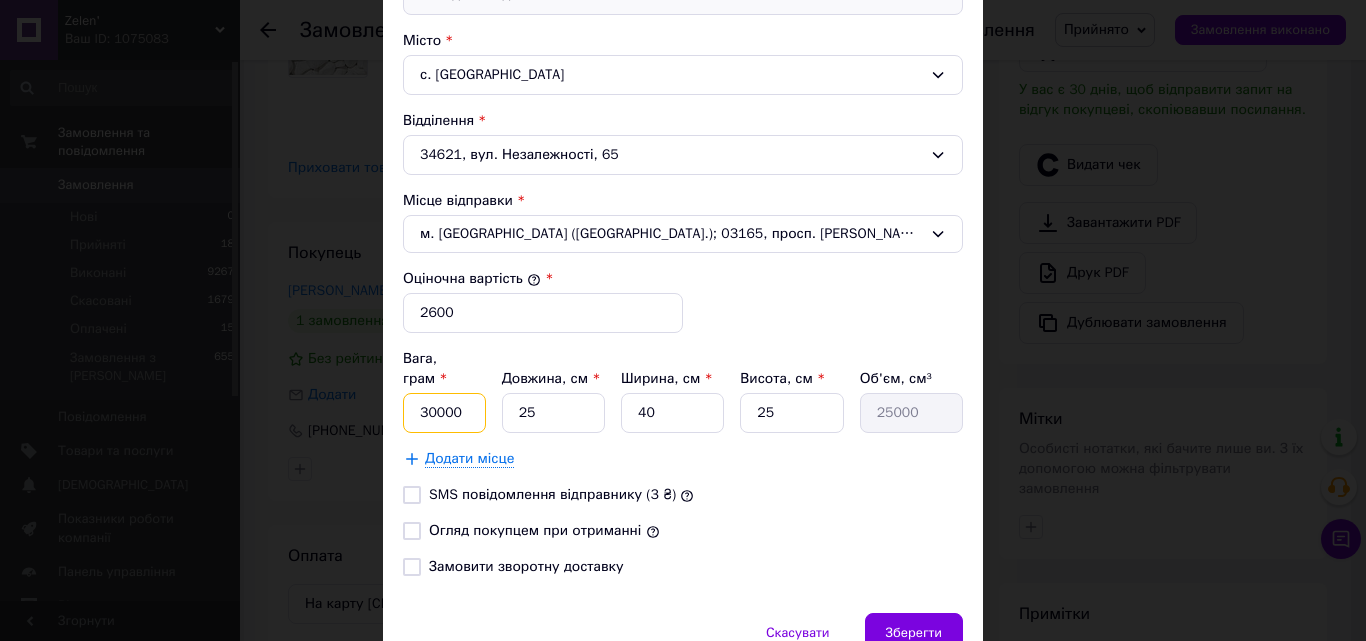 type on "30000" 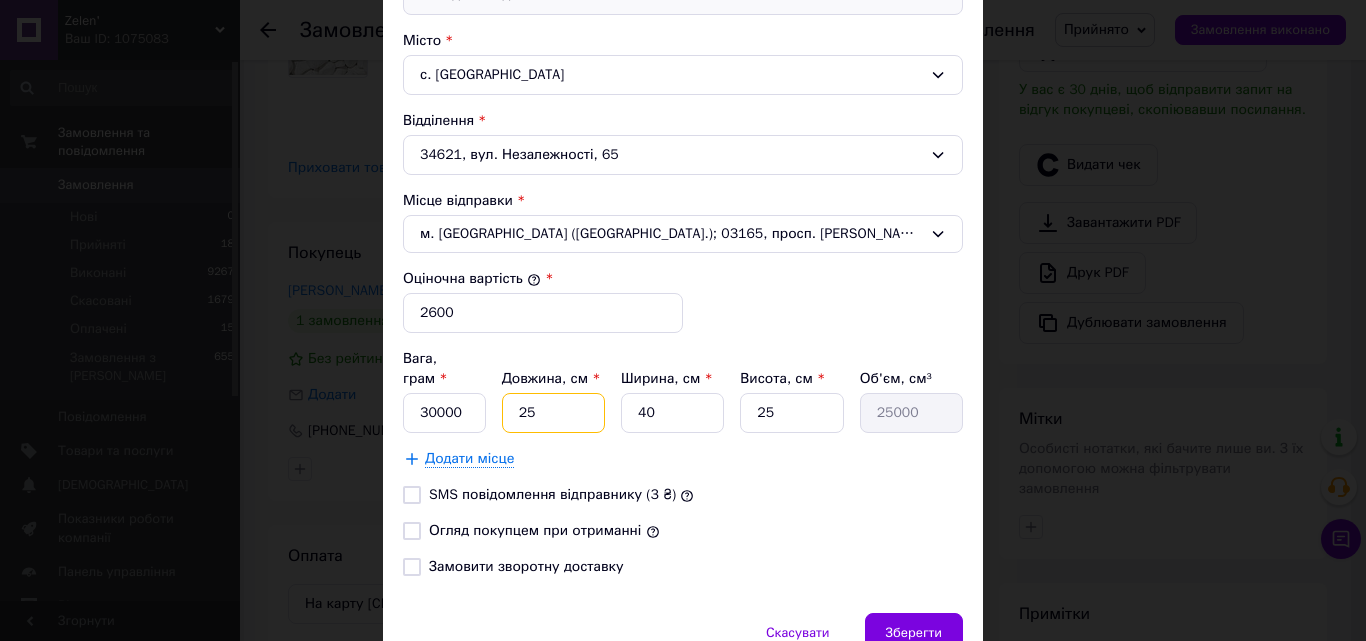 click on "25" at bounding box center [553, 413] 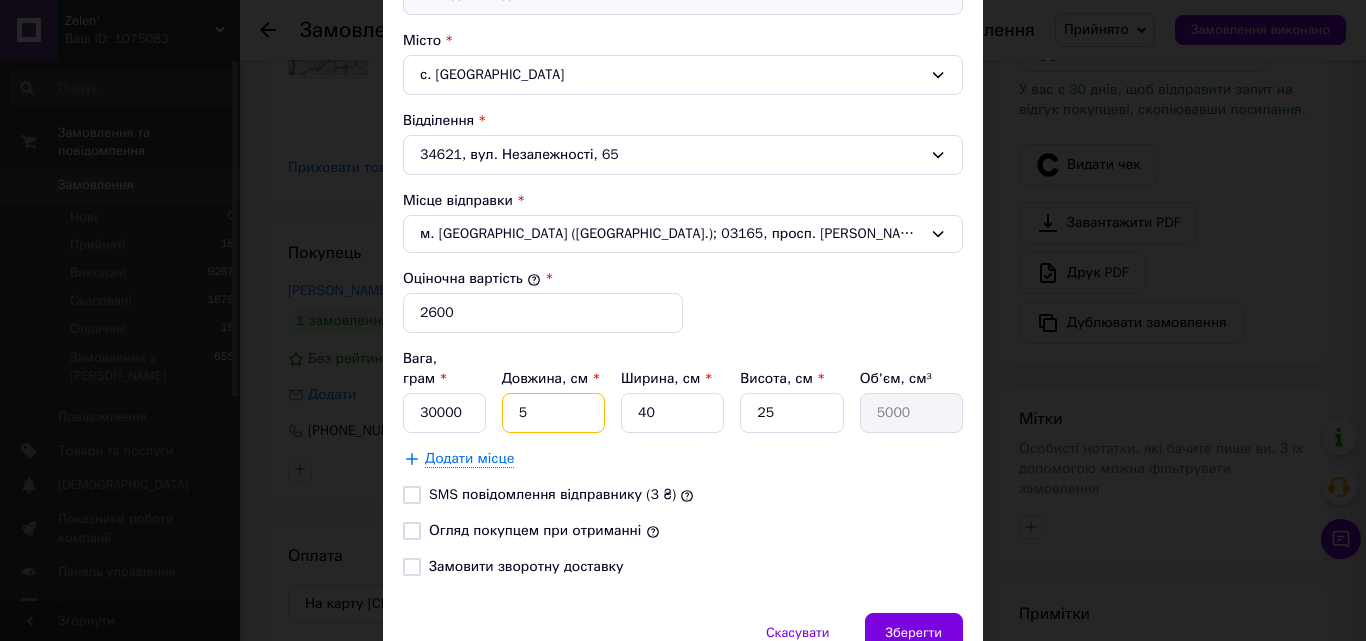 type on "55" 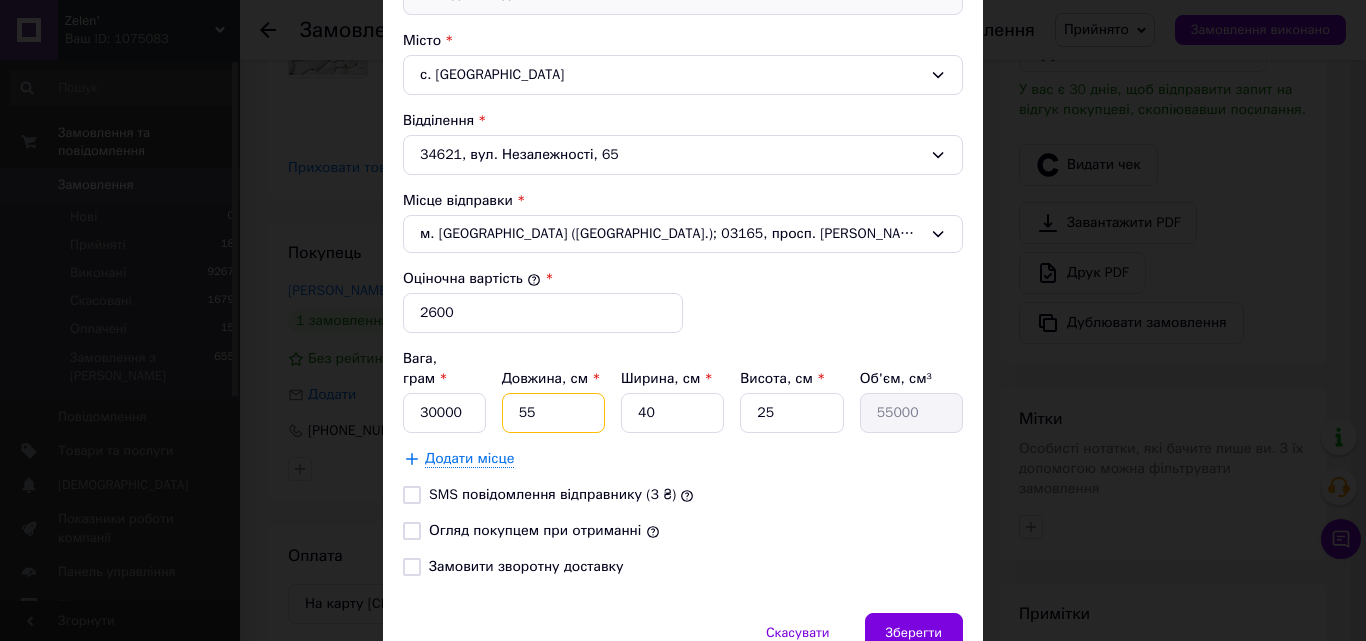 type on "55" 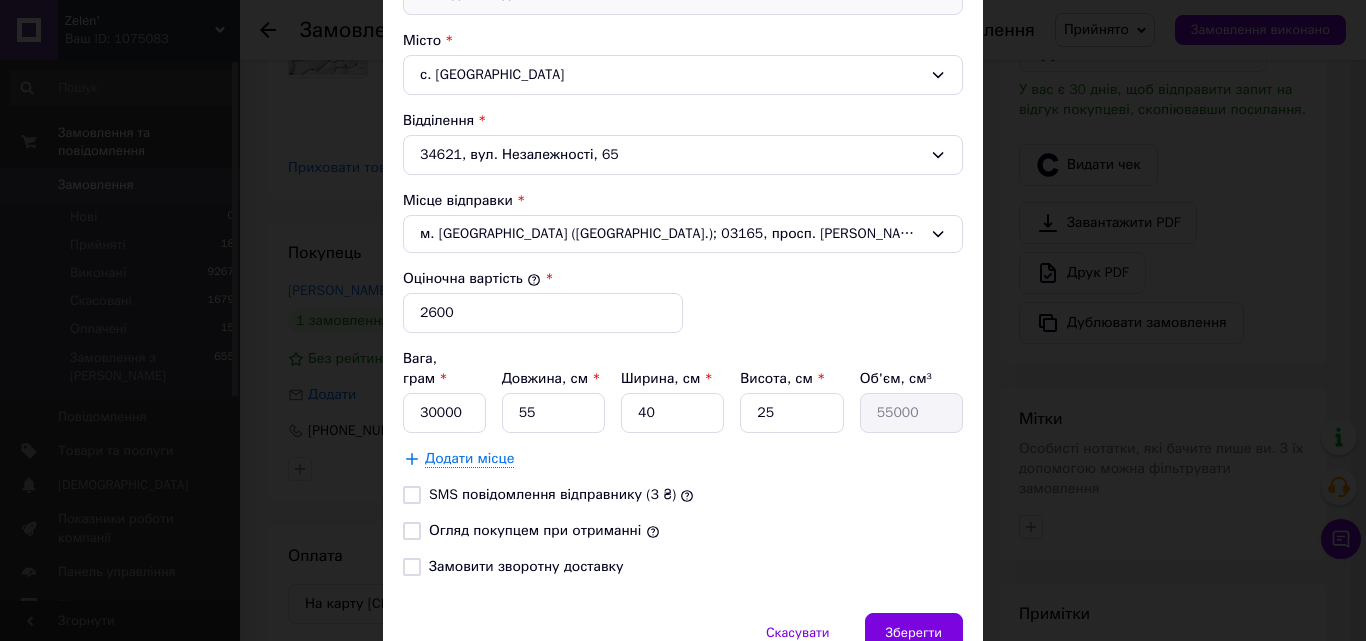 click on "Огляд покупцем при отриманні" at bounding box center (535, 530) 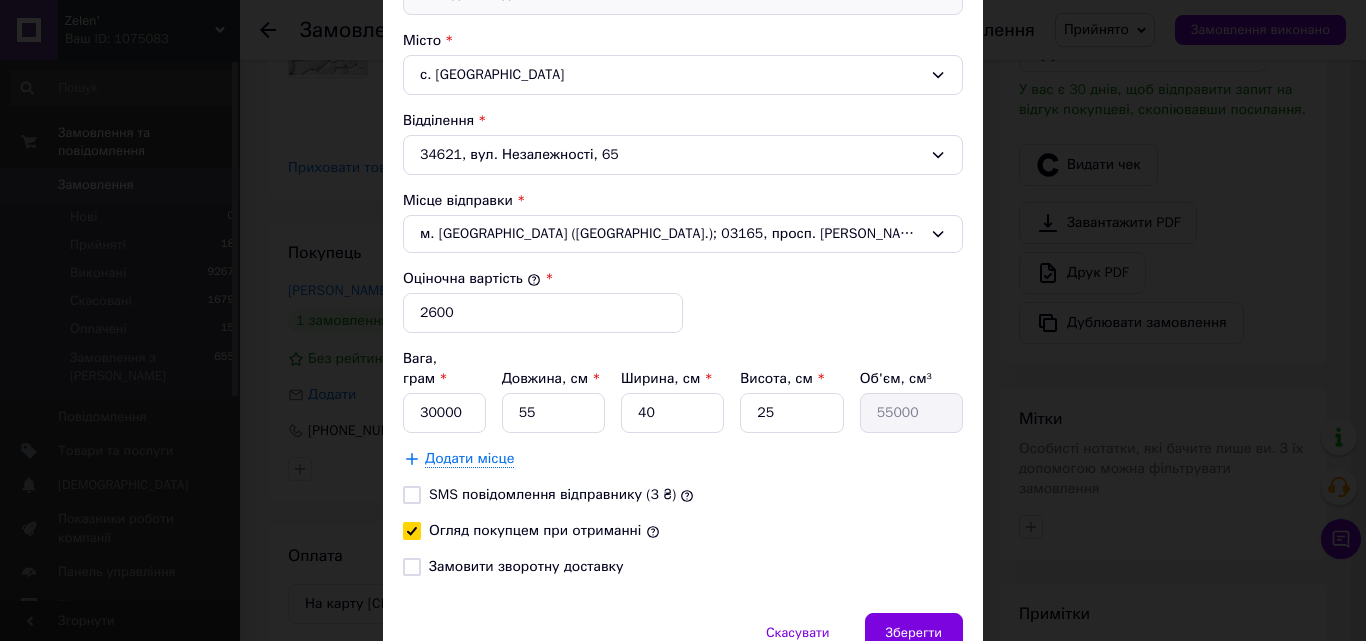 checkbox on "true" 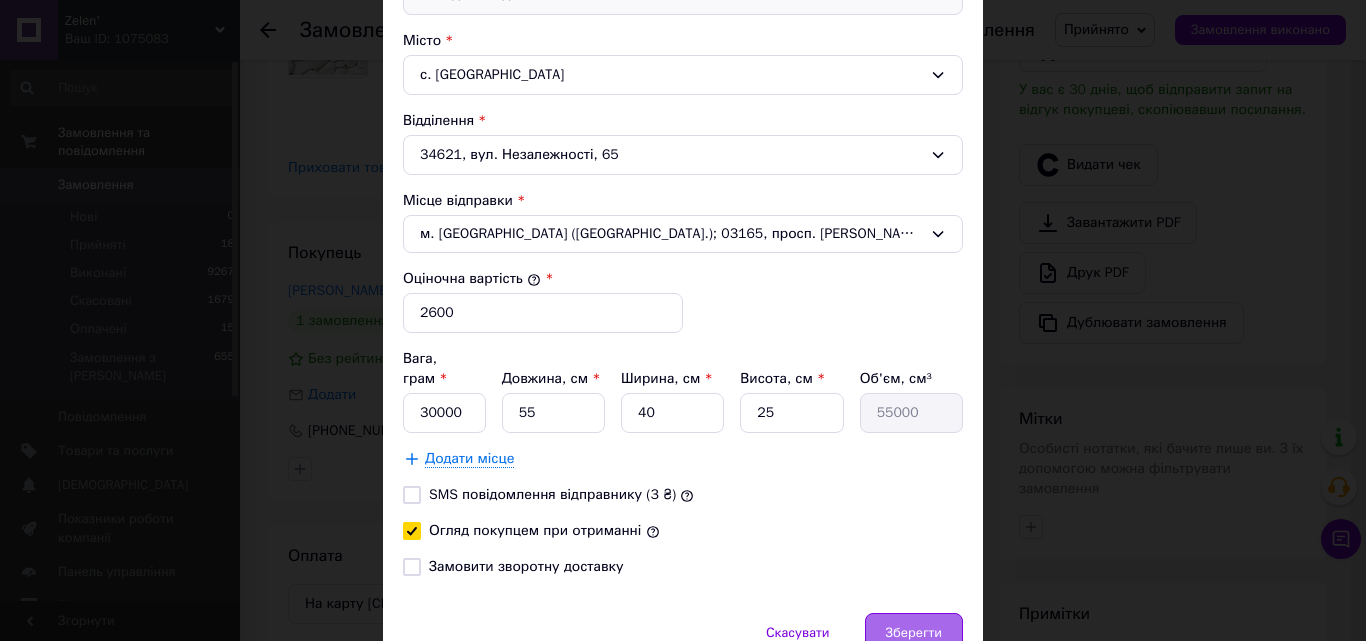 click on "Зберегти" at bounding box center [914, 633] 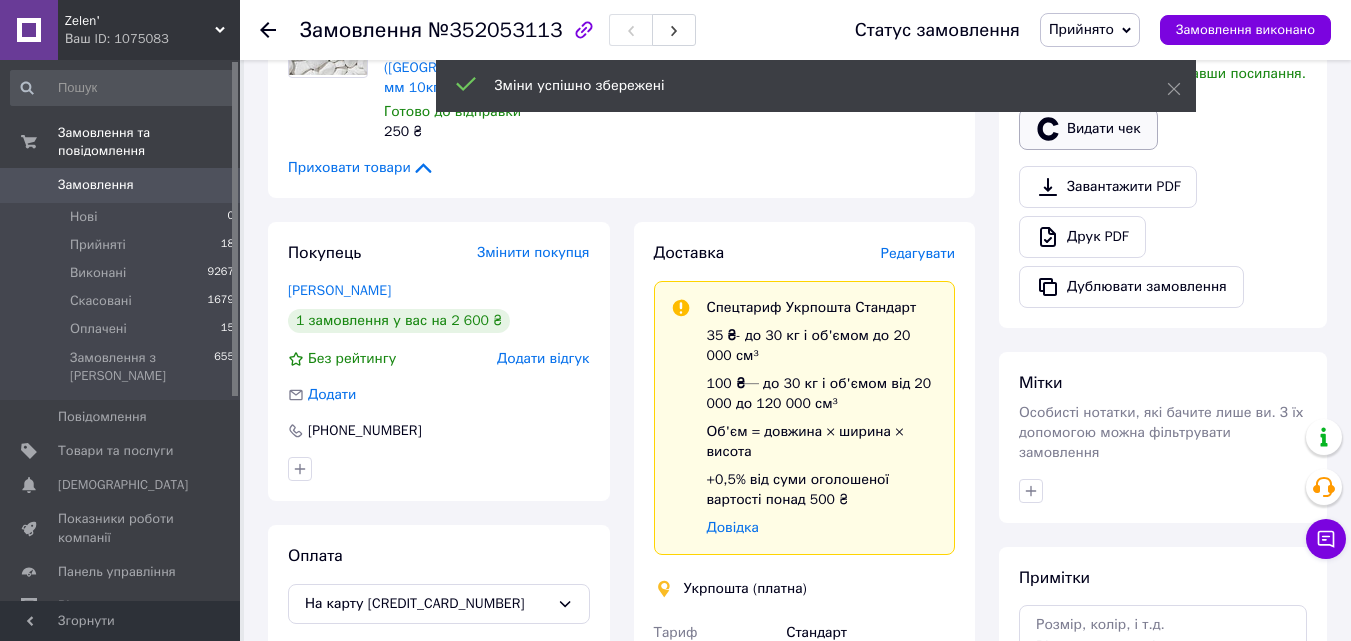 click on "Видати чек" at bounding box center (1088, 129) 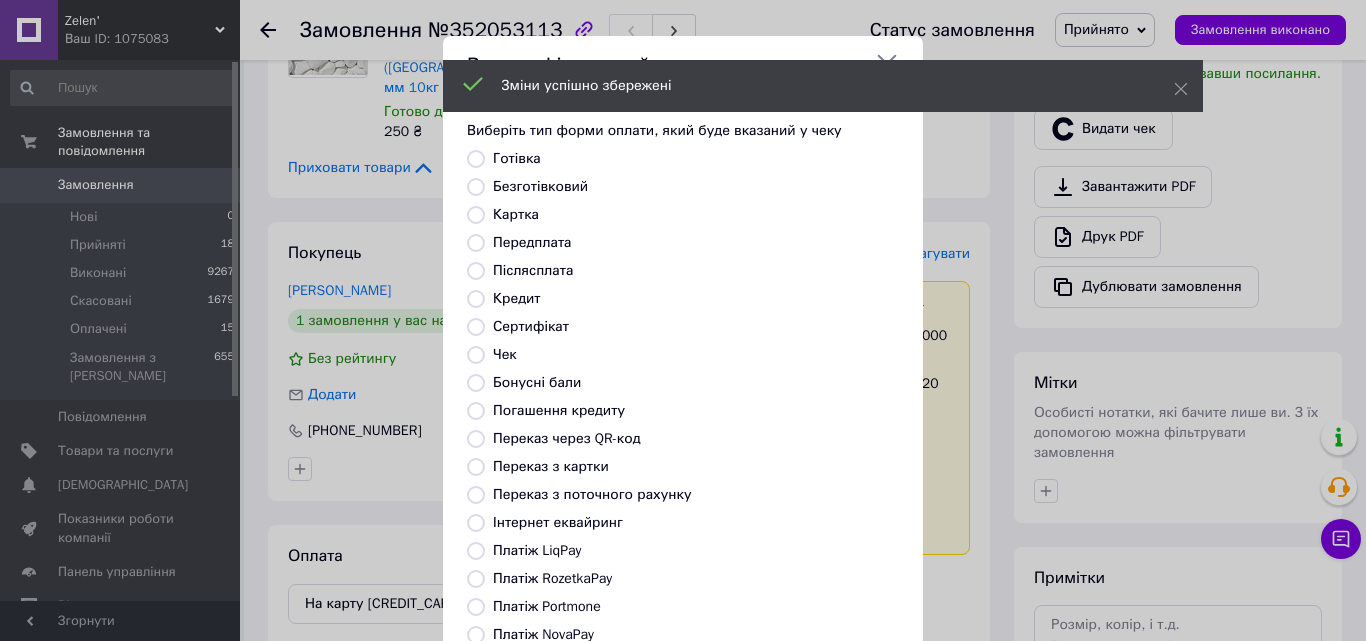 click on "Виберіть тип форми оплати, який буде вказаний у чеку Готівка Безготівковий Картка Передплата Післясплата Кредит Сертифікат Чек Бонусні бали Погашення кредиту Переказ через QR-код Переказ з картки Переказ з поточного рахунку Інтернет еквайринг Платіж LiqPay Платіж RozetkaPay Платіж Portmone Платіж NovaPay Або додайте посилання на фіскальний чек" at bounding box center [683, 427] 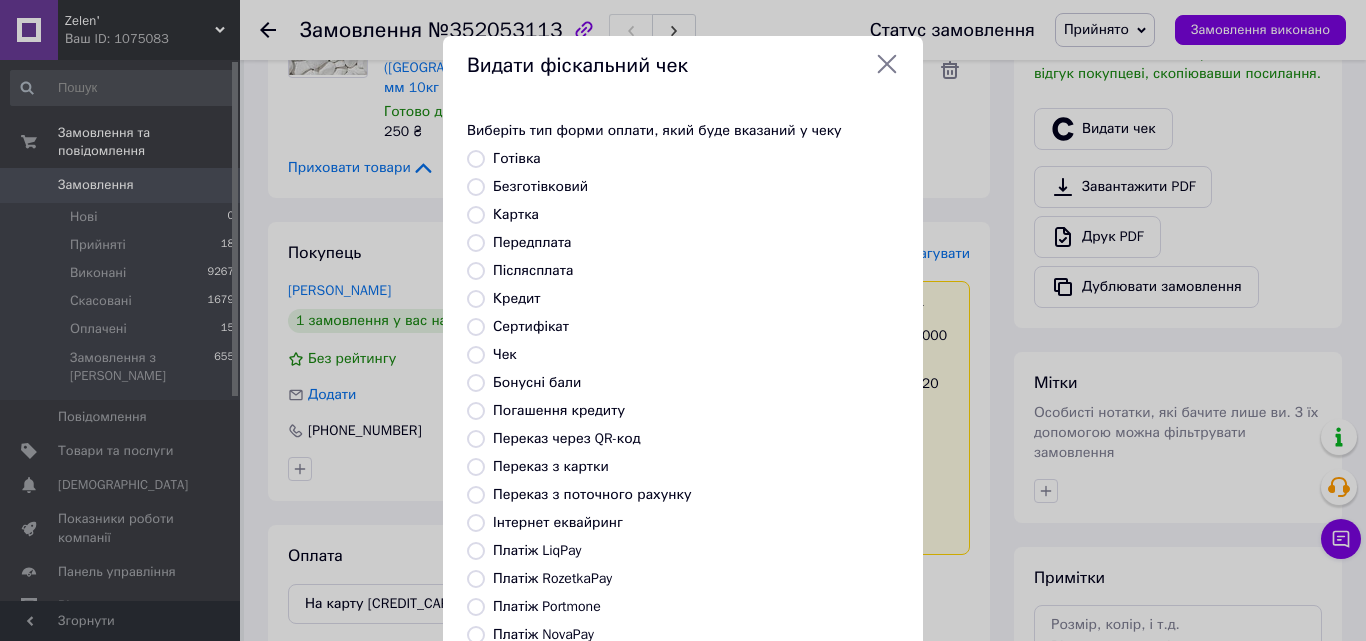 click on "Виберіть тип форми оплати, який буде вказаний у чеку Готівка Безготівковий Картка Передплата Післясплата Кредит Сертифікат Чек Бонусні бали Погашення кредиту Переказ через QR-код Переказ з картки Переказ з поточного рахунку Інтернет еквайринг Платіж LiqPay Платіж RozetkaPay Платіж Portmone Платіж NovaPay Або додайте посилання на фіскальний чек" at bounding box center (683, 427) 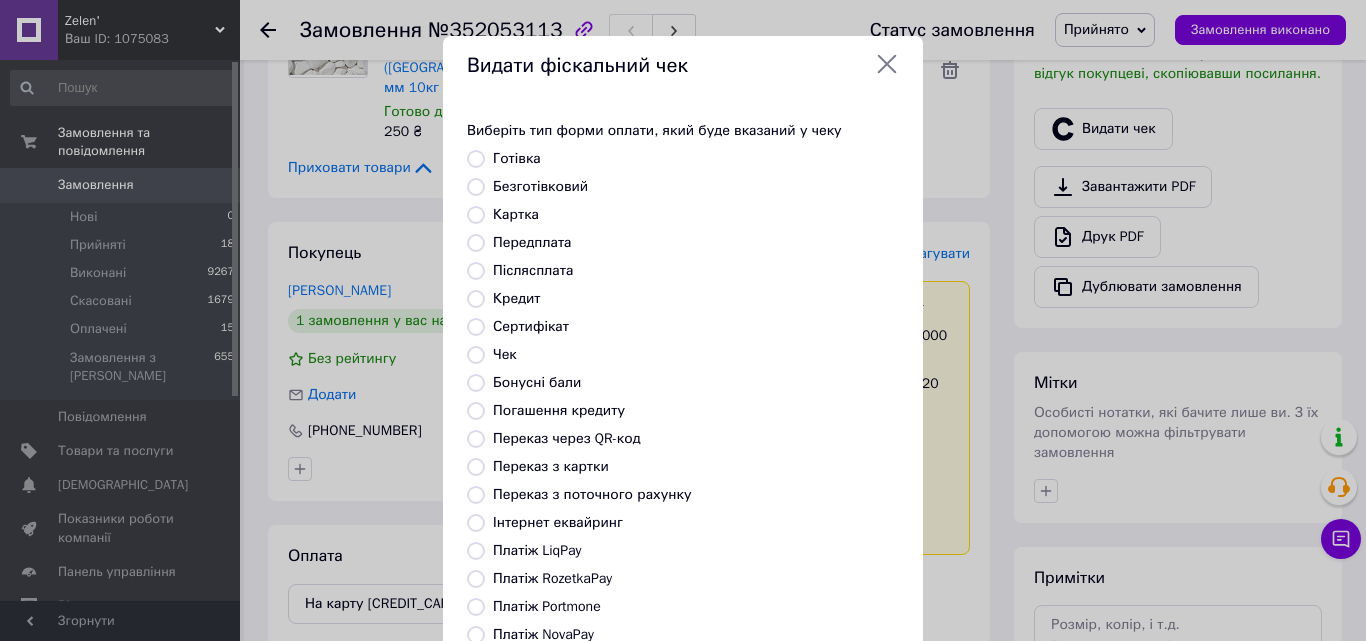 radio on "true" 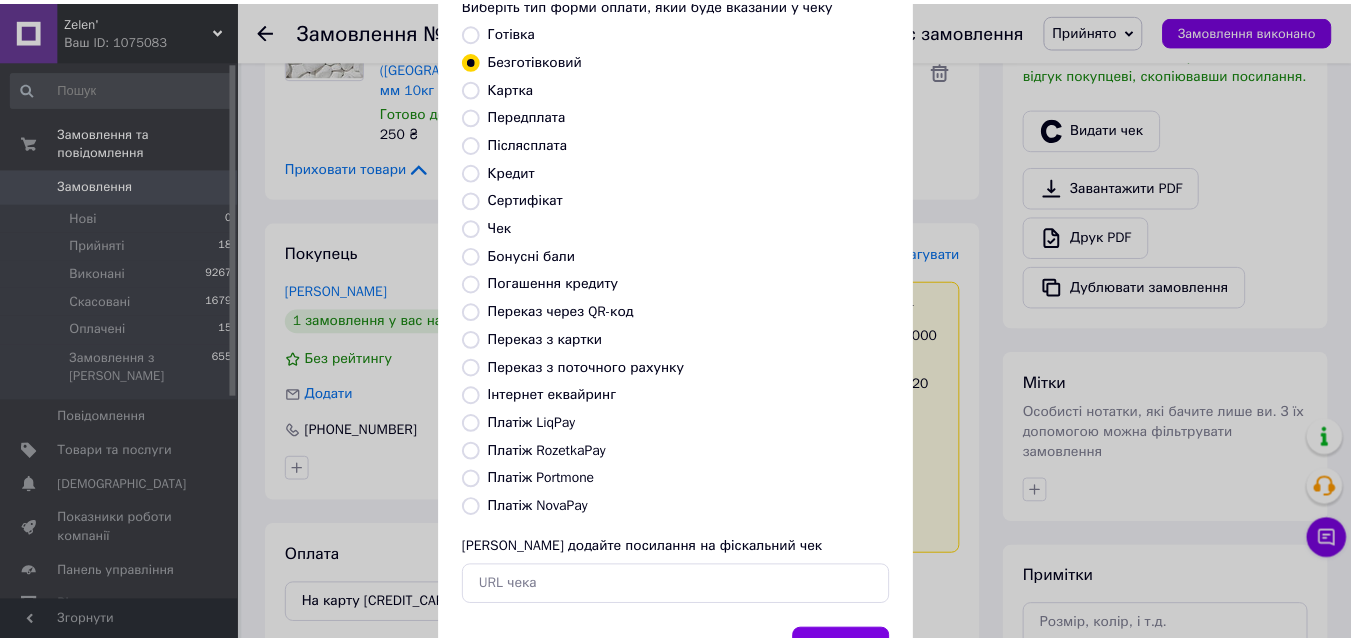 scroll, scrollTop: 218, scrollLeft: 0, axis: vertical 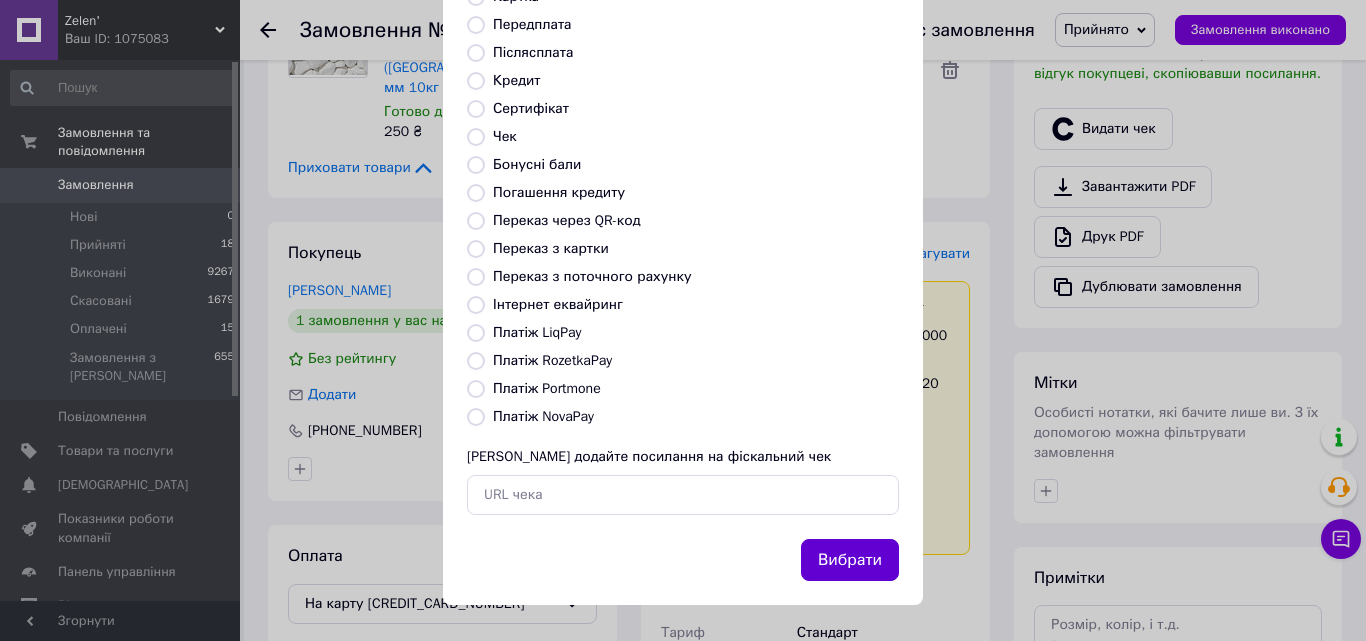 click on "Вибрати" at bounding box center (850, 560) 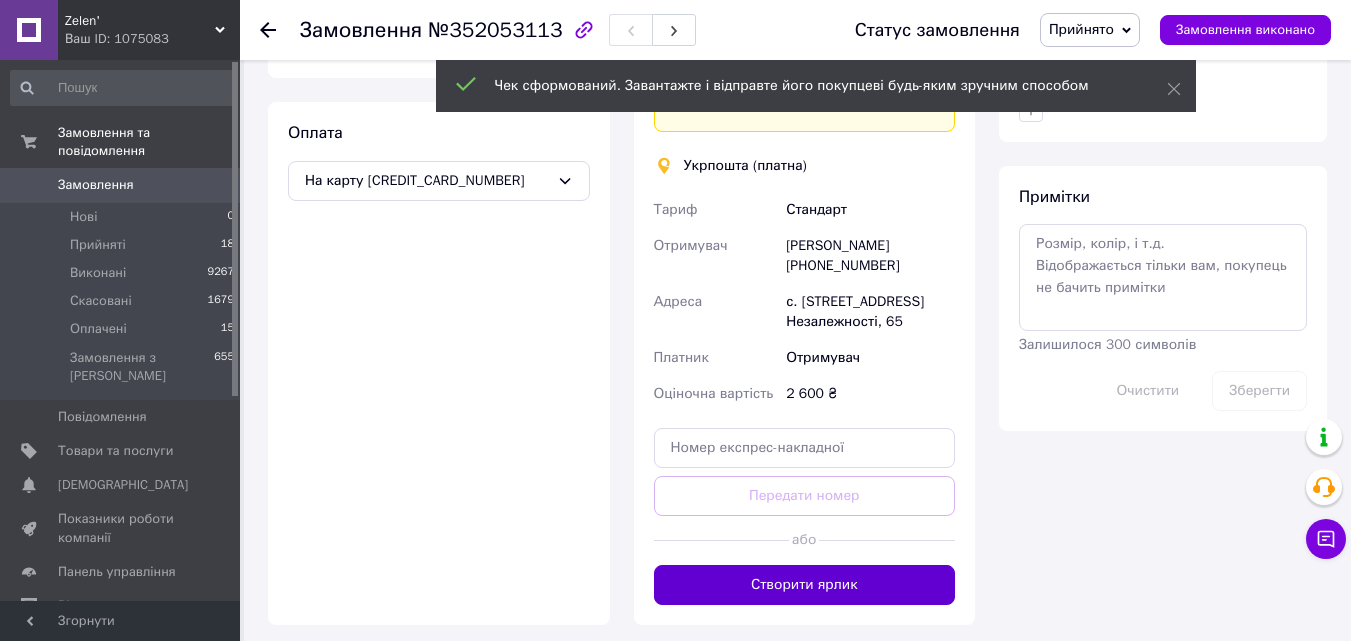 scroll, scrollTop: 973, scrollLeft: 0, axis: vertical 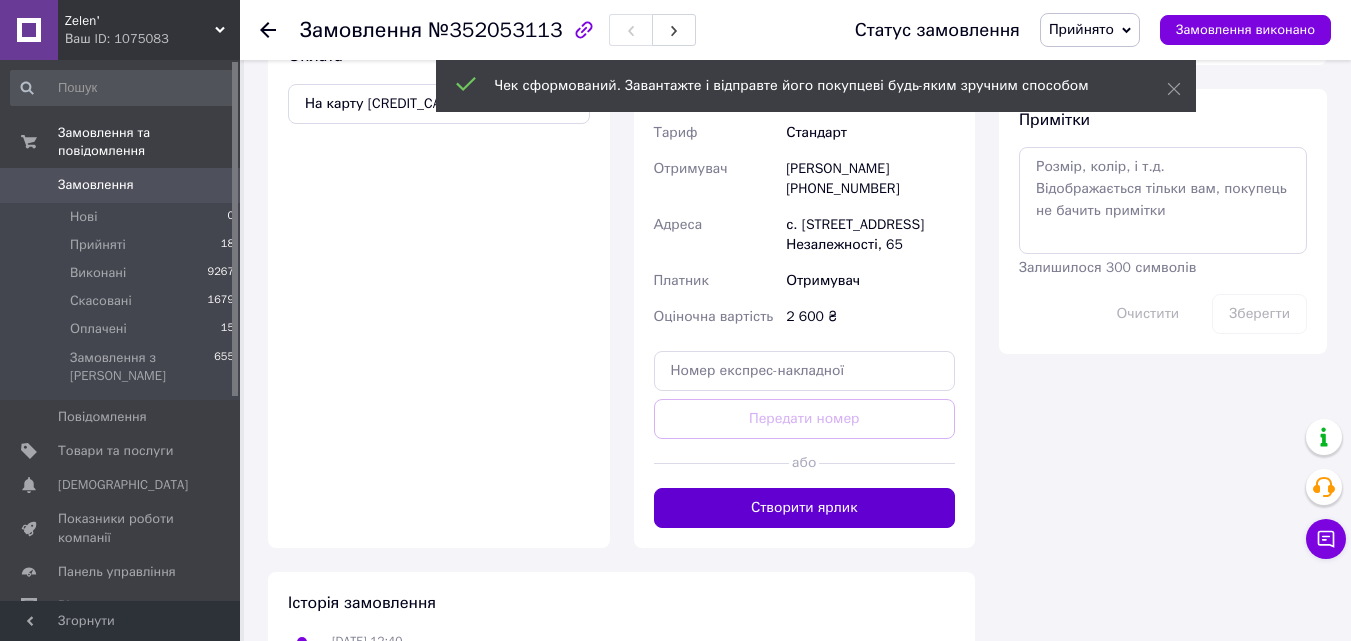 click on "Створити ярлик" at bounding box center [805, 508] 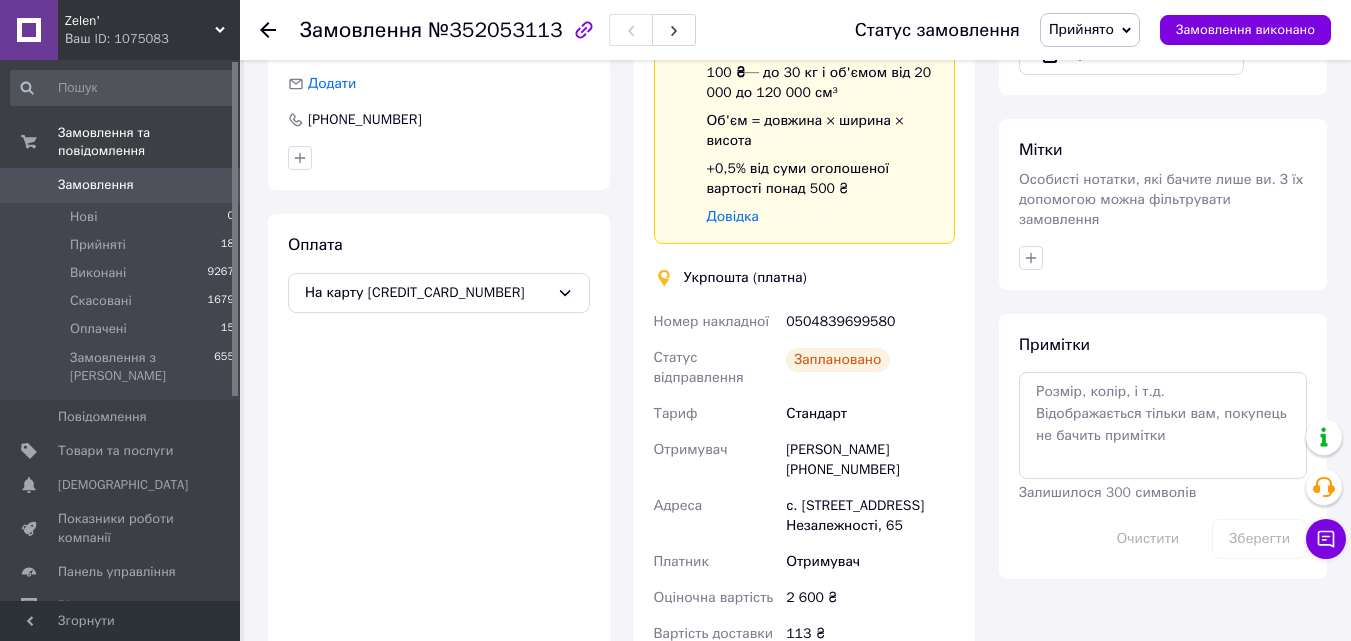 scroll, scrollTop: 800, scrollLeft: 0, axis: vertical 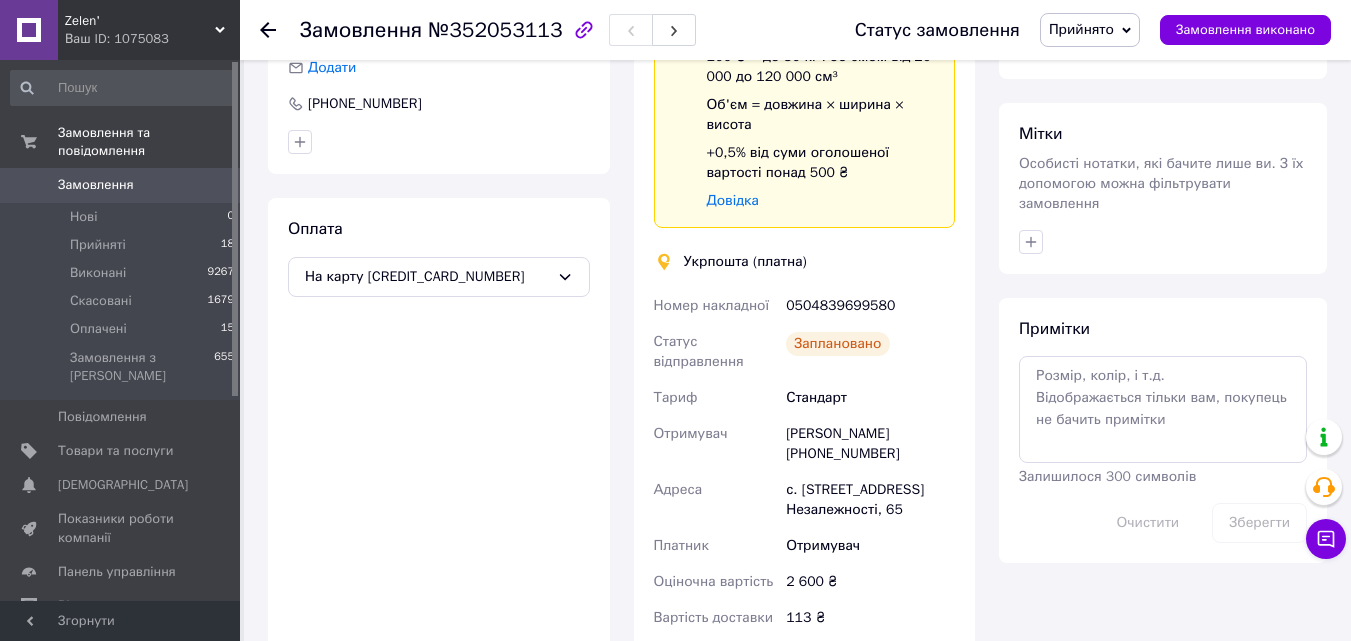 click on "Замовлення" at bounding box center (121, 185) 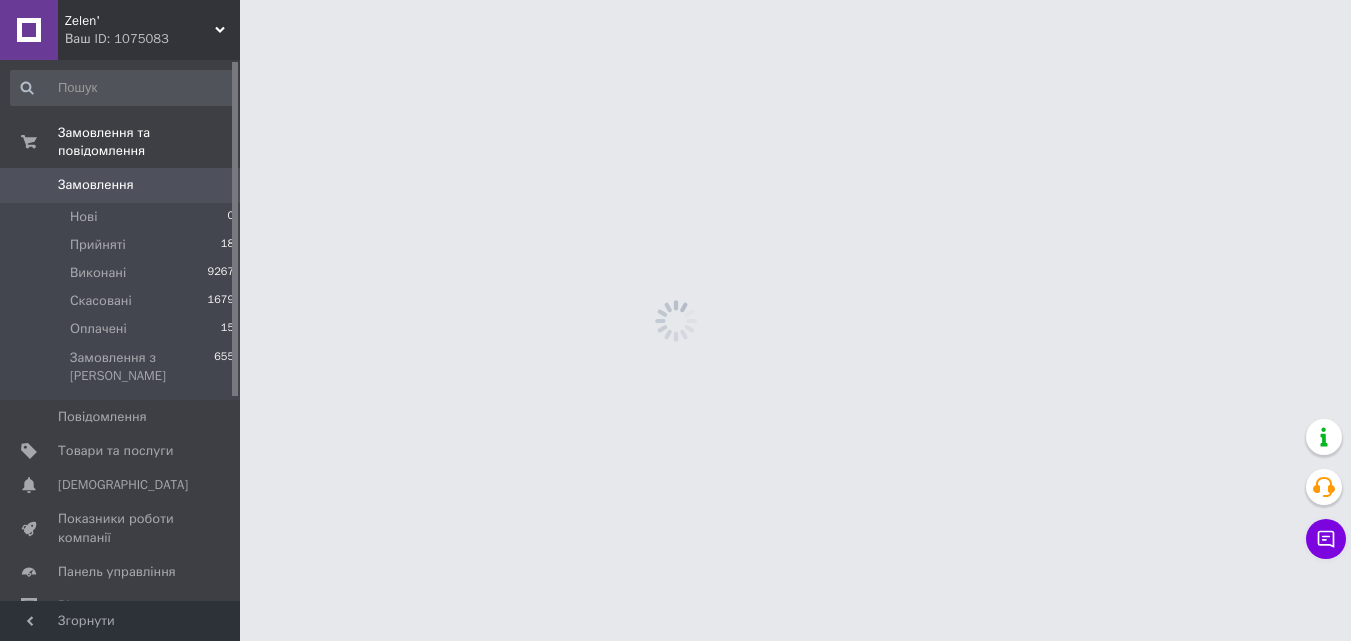 scroll, scrollTop: 0, scrollLeft: 0, axis: both 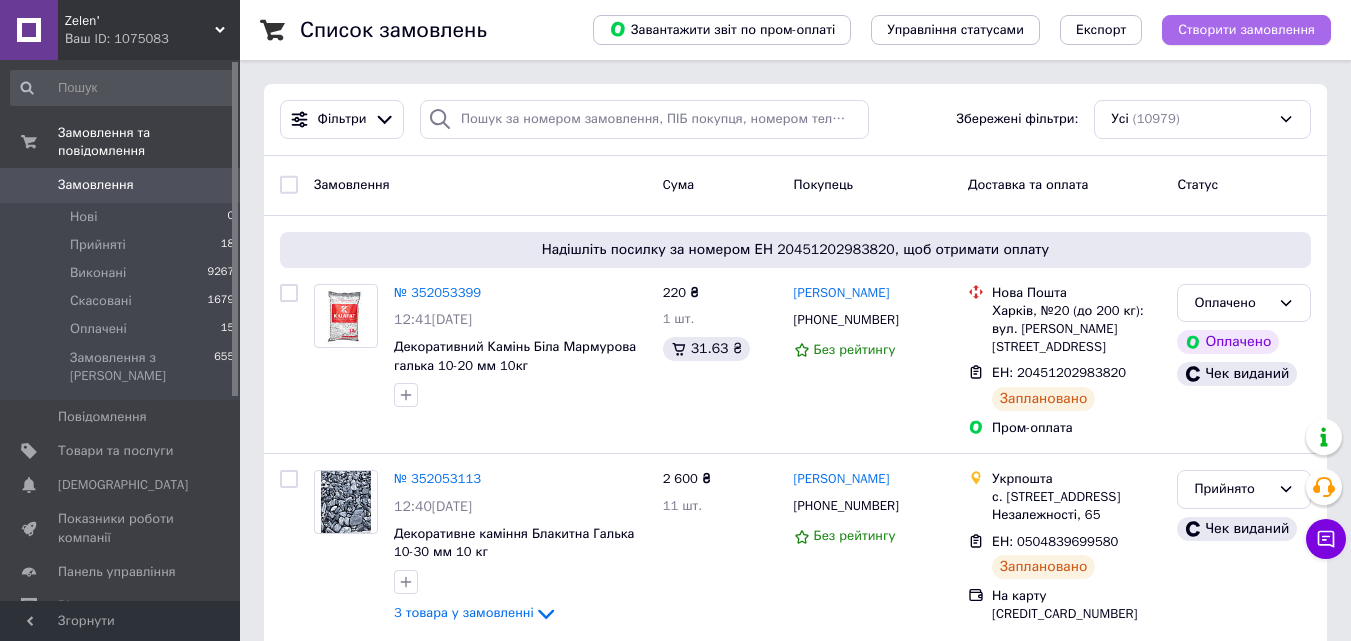 click on "Створити замовлення" at bounding box center [1246, 30] 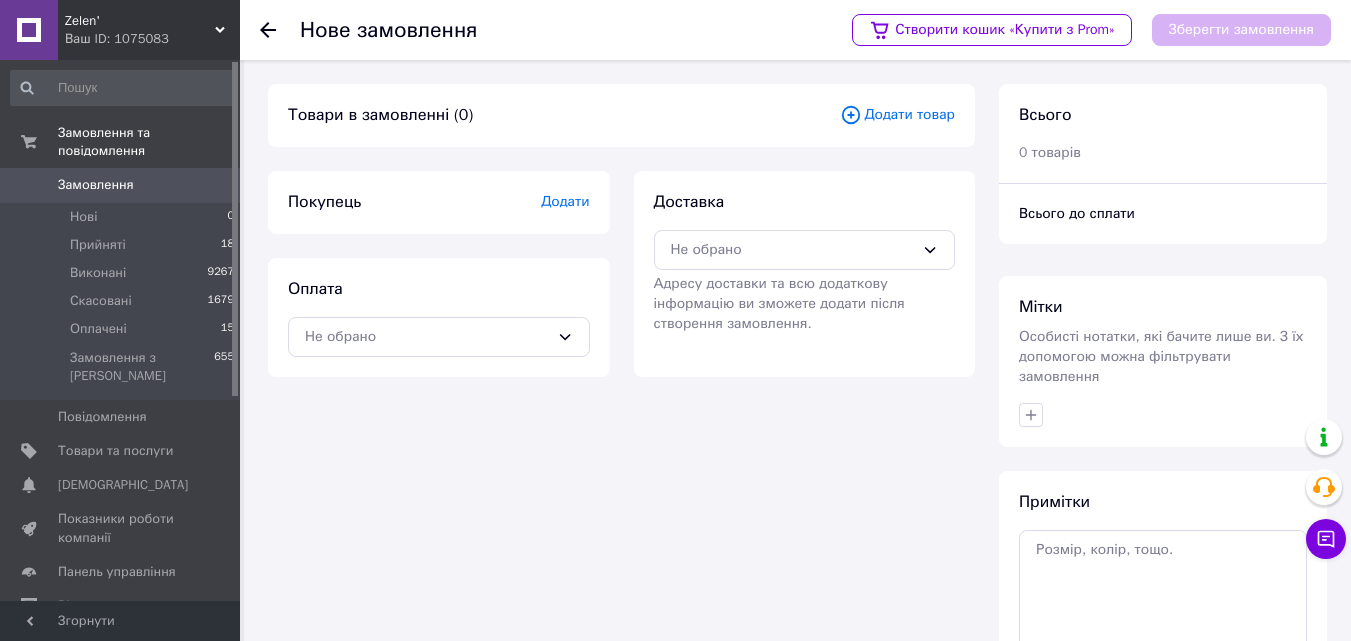 click on "Додати товар" at bounding box center [897, 115] 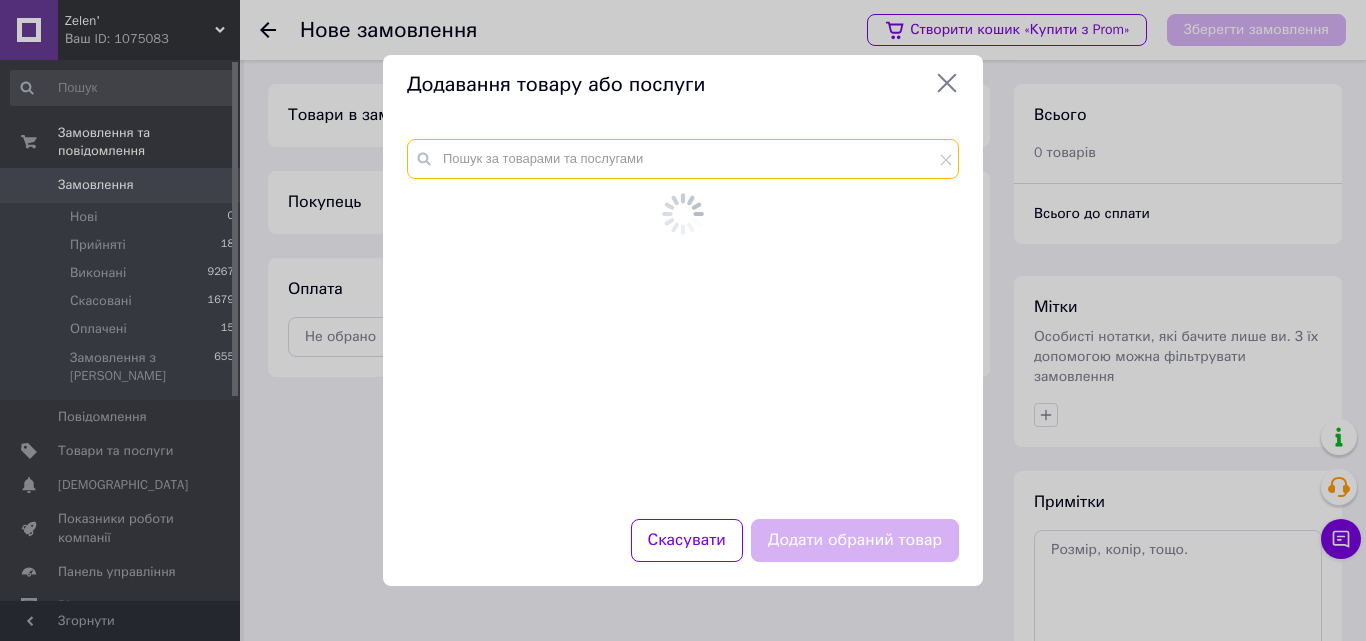 click at bounding box center [683, 159] 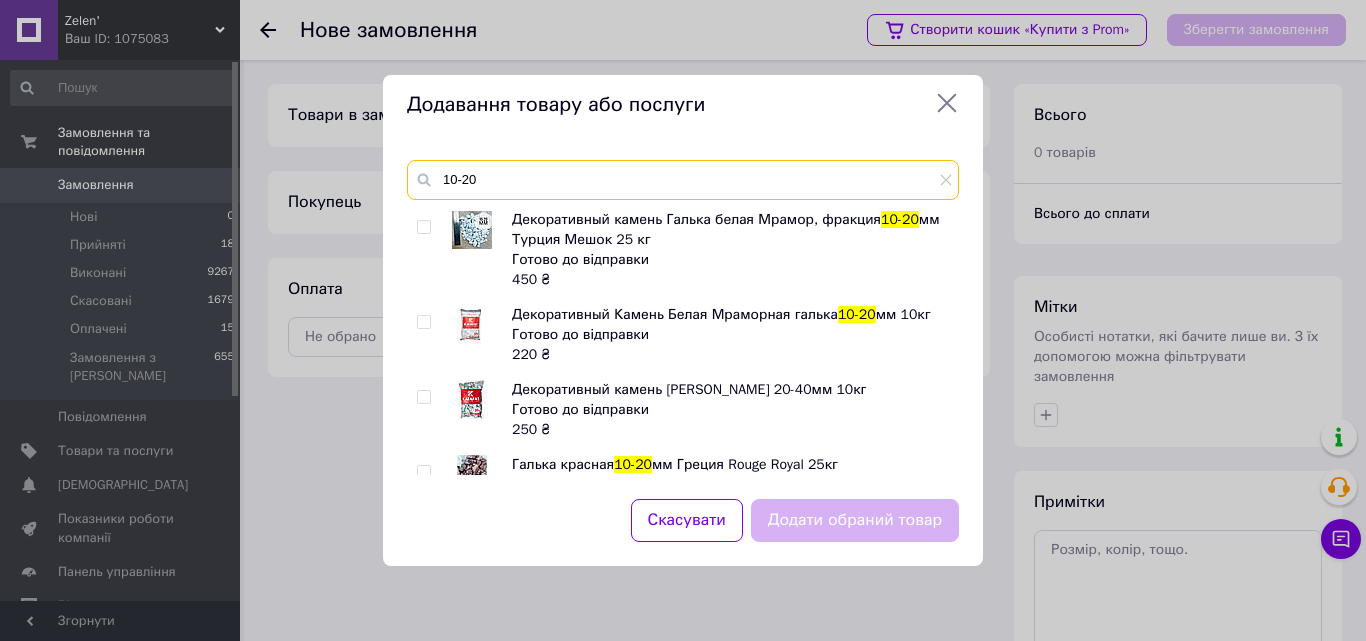 type on "10-20" 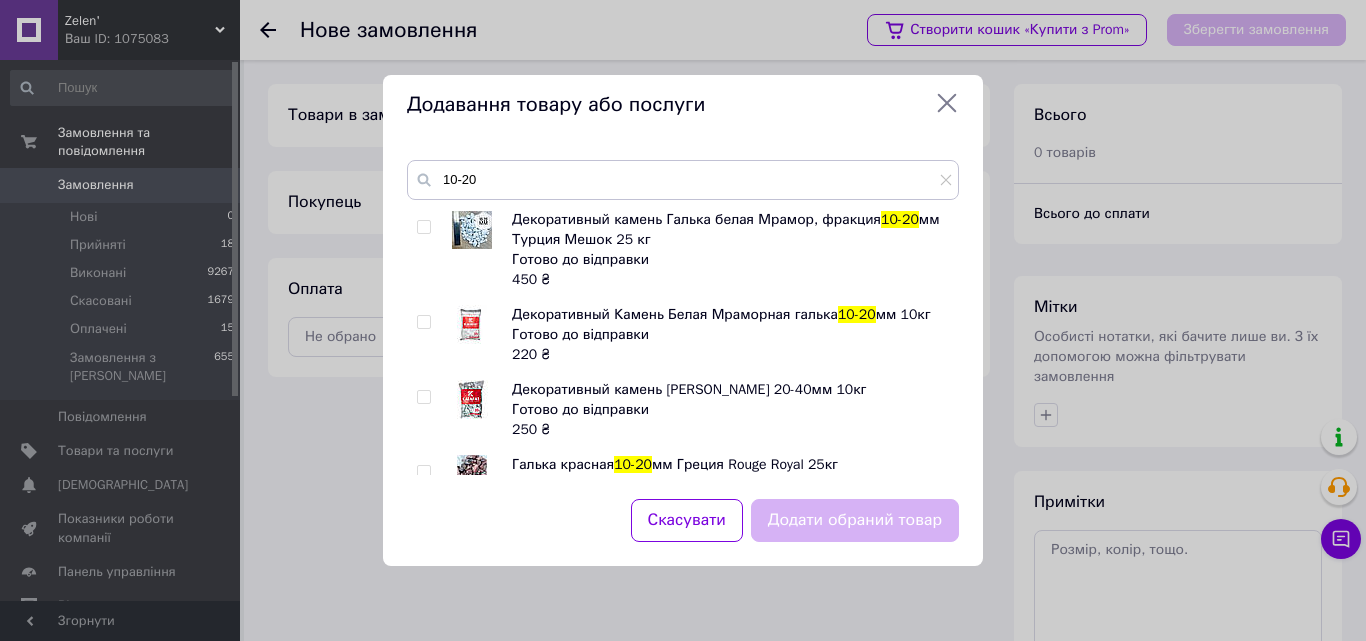 click on "Готово до відправки" at bounding box center (730, 335) 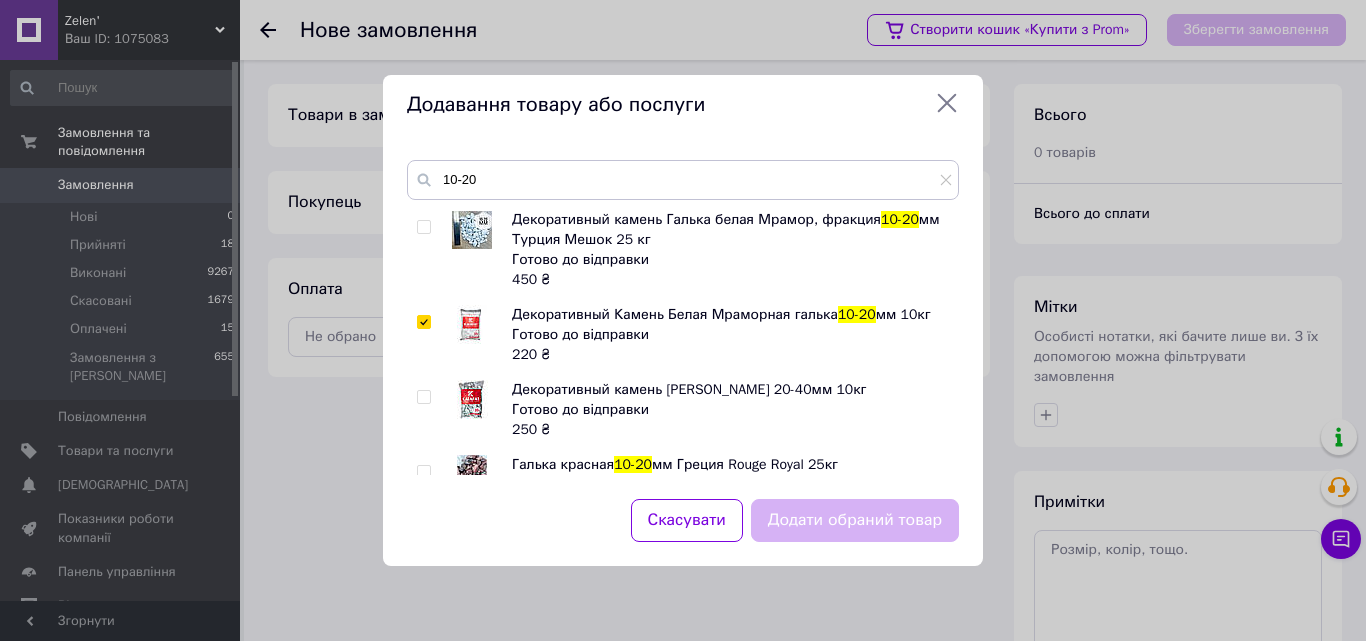 checkbox on "true" 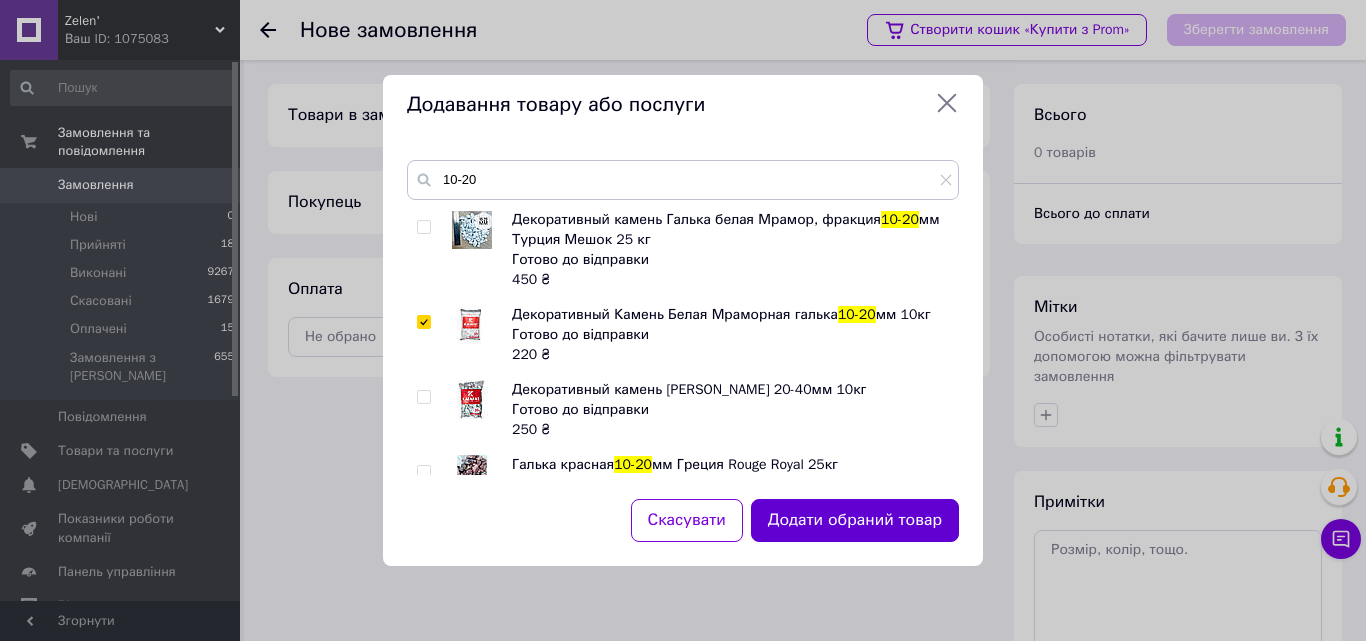 click on "Додати обраний товар" at bounding box center [855, 520] 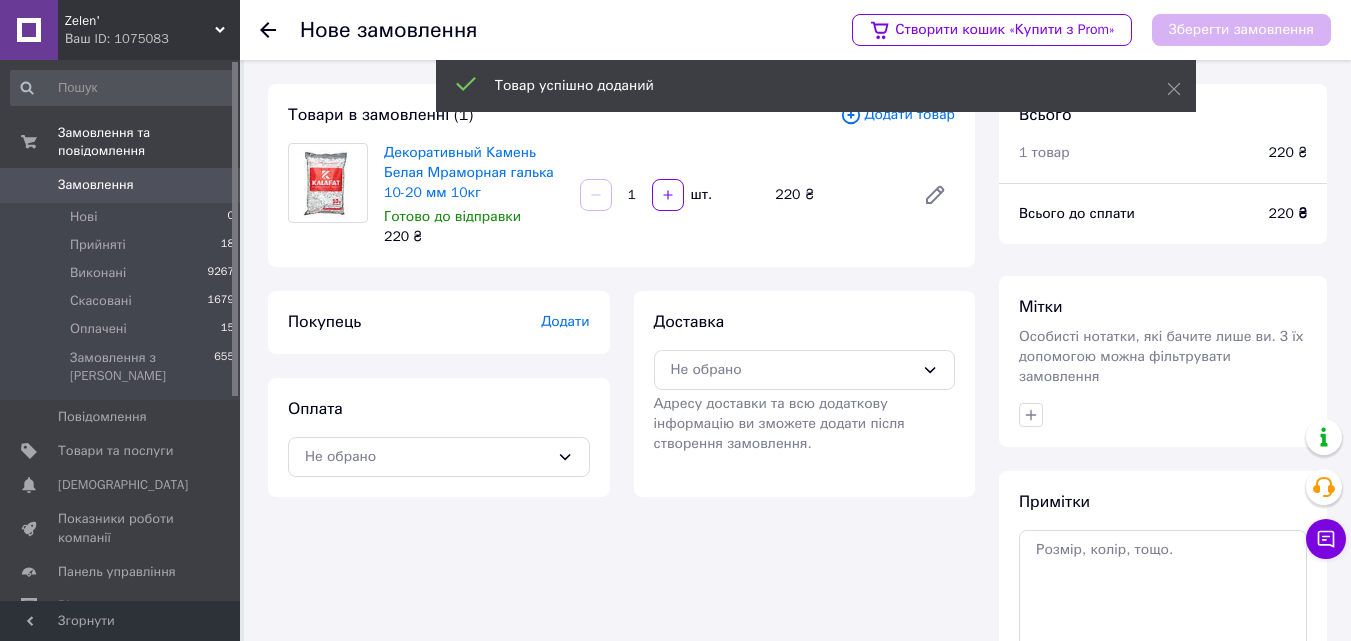 click on "Додати" at bounding box center [565, 321] 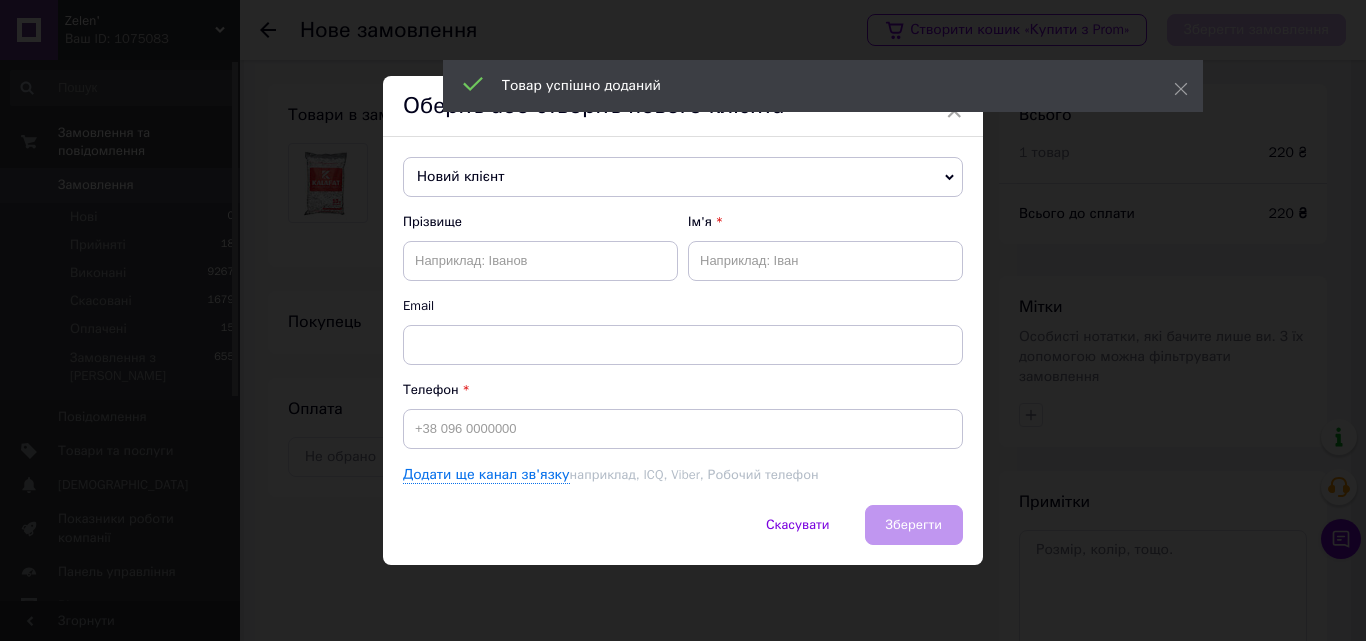 click on "Новий клієнт" at bounding box center [683, 177] 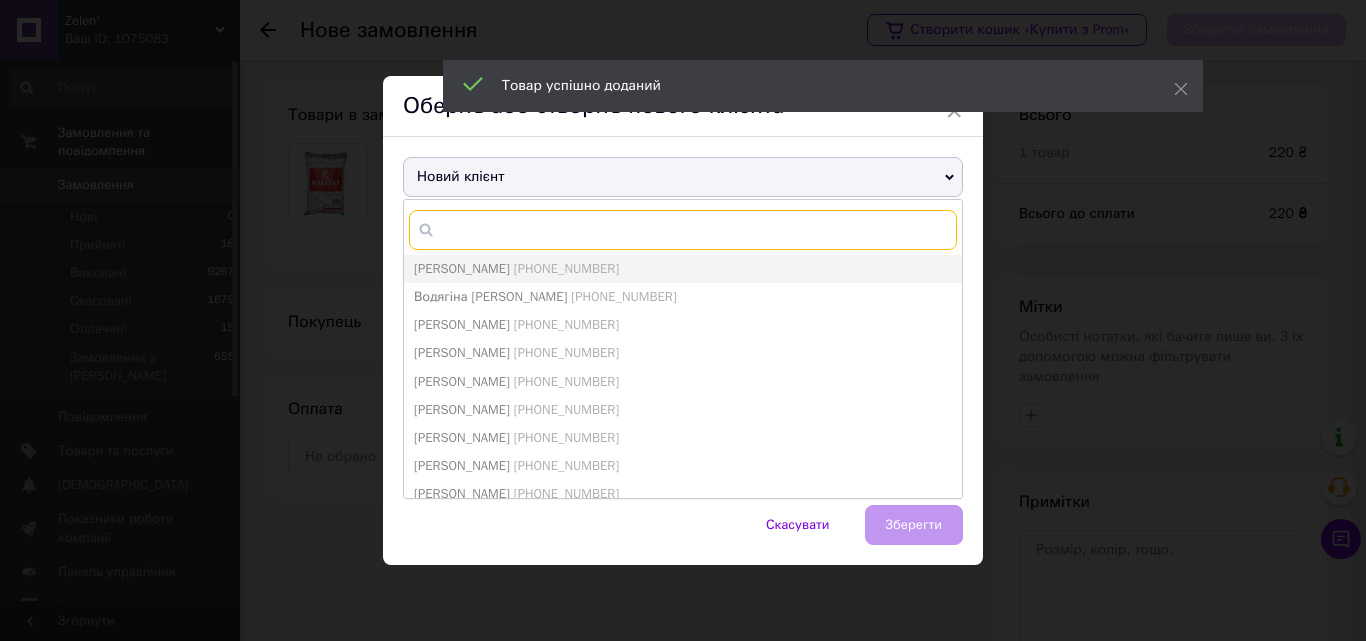 type on "с" 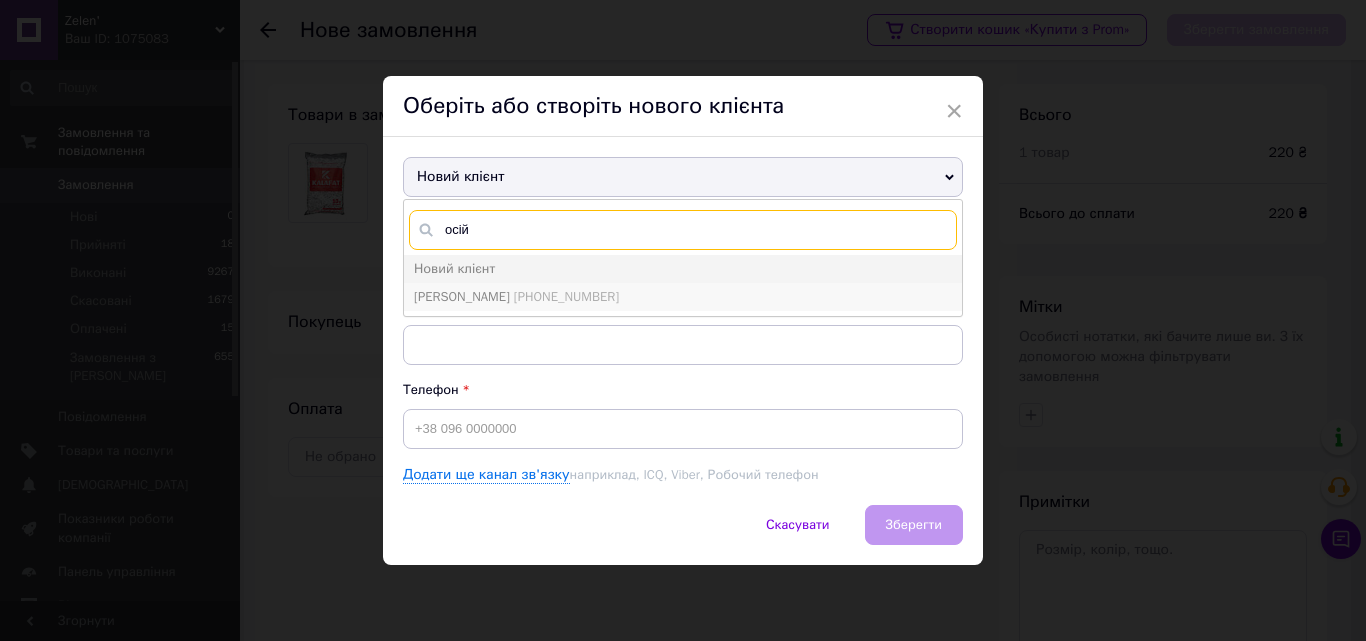 type on "осій" 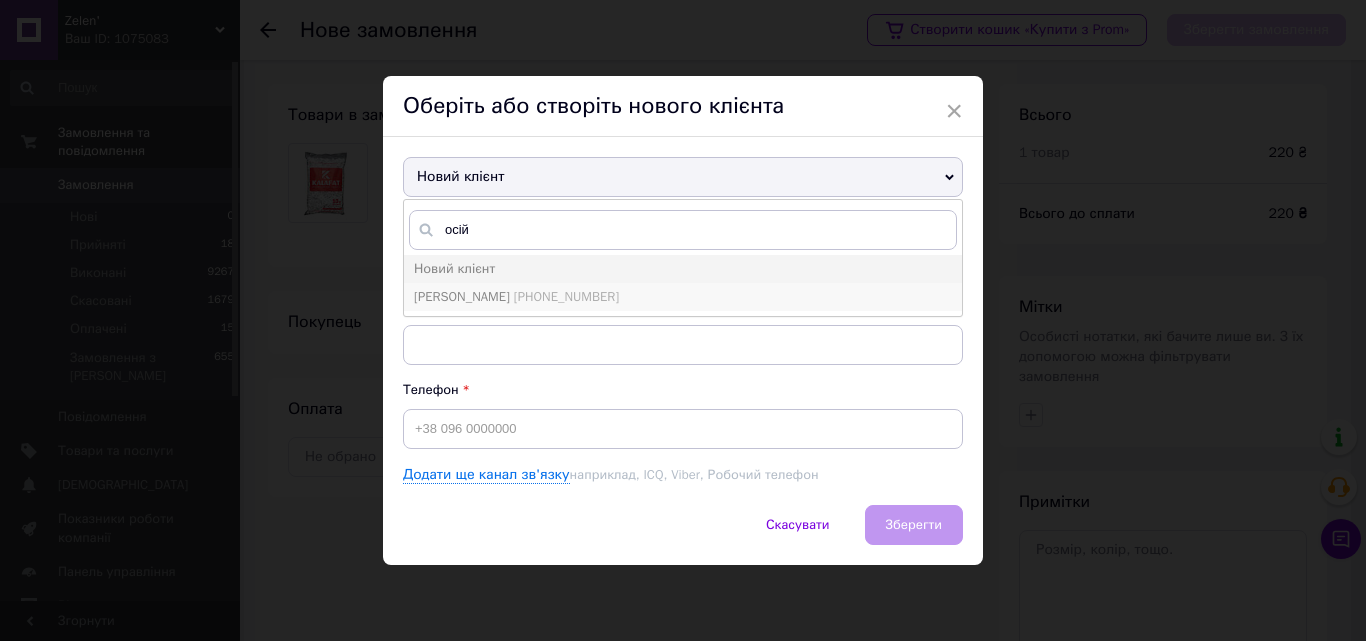 click on "[PHONE_NUMBER]" at bounding box center (566, 296) 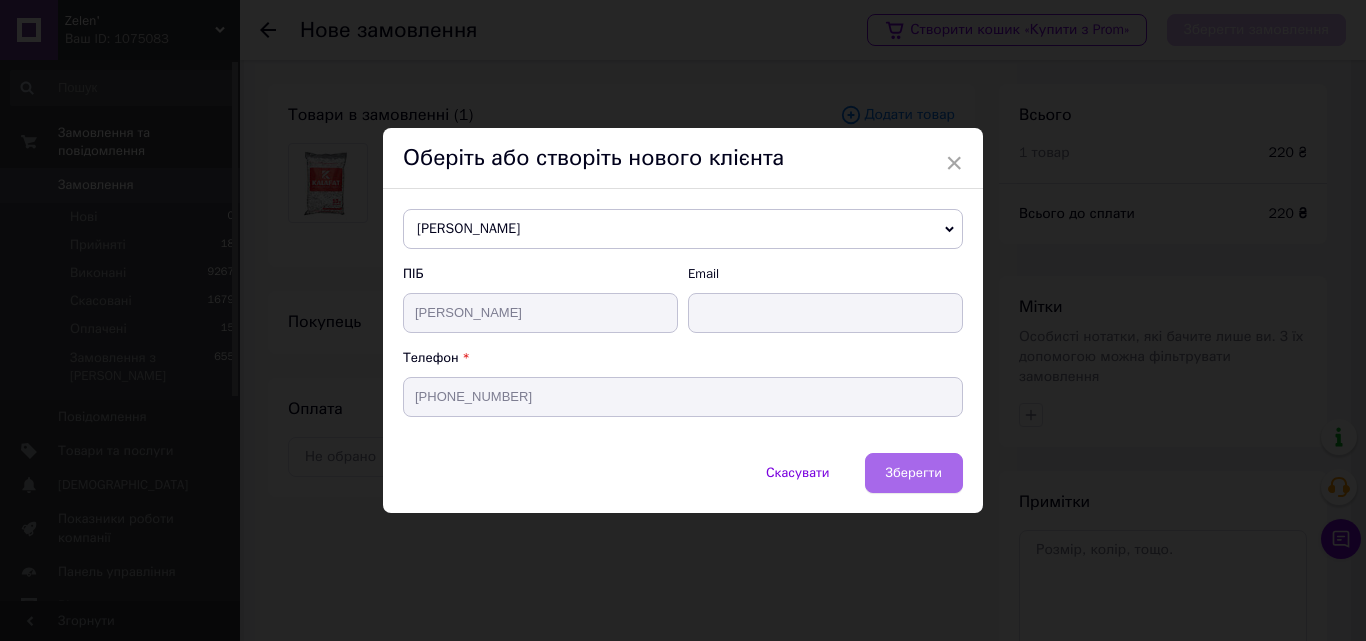 click on "Зберегти" at bounding box center [914, 472] 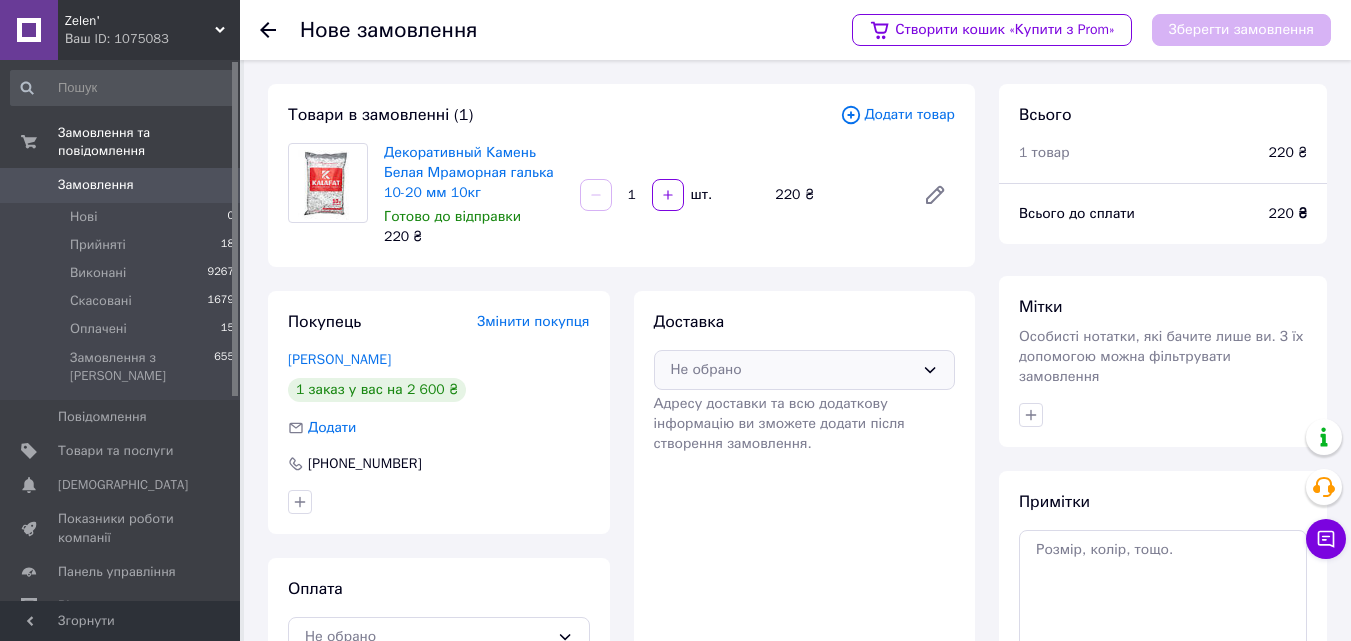 click on "Не обрано" at bounding box center [793, 370] 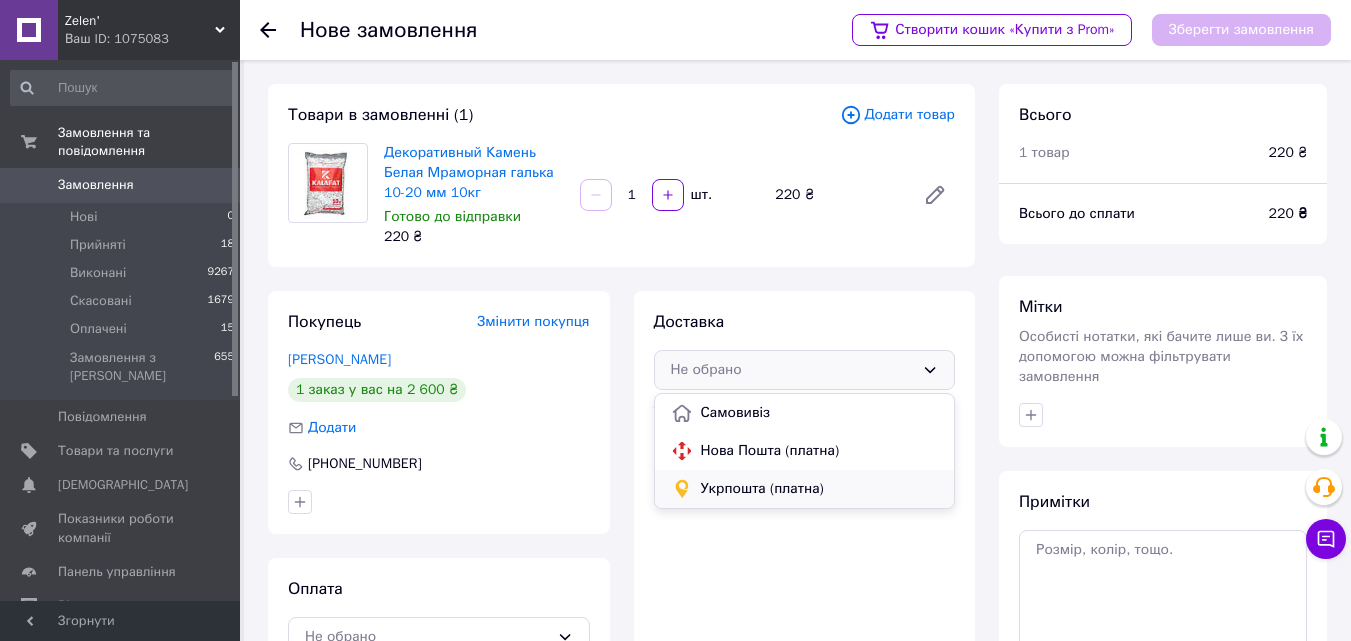 click on "Укрпошта (платна)" at bounding box center [820, 489] 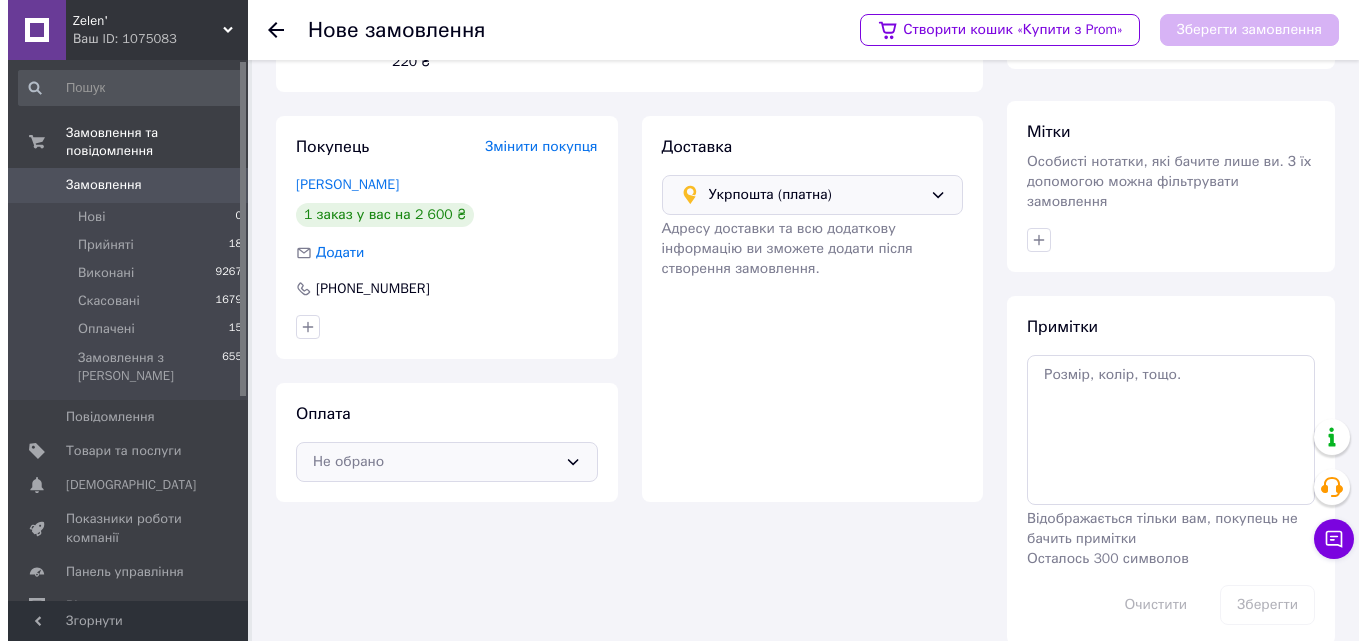 scroll, scrollTop: 183, scrollLeft: 0, axis: vertical 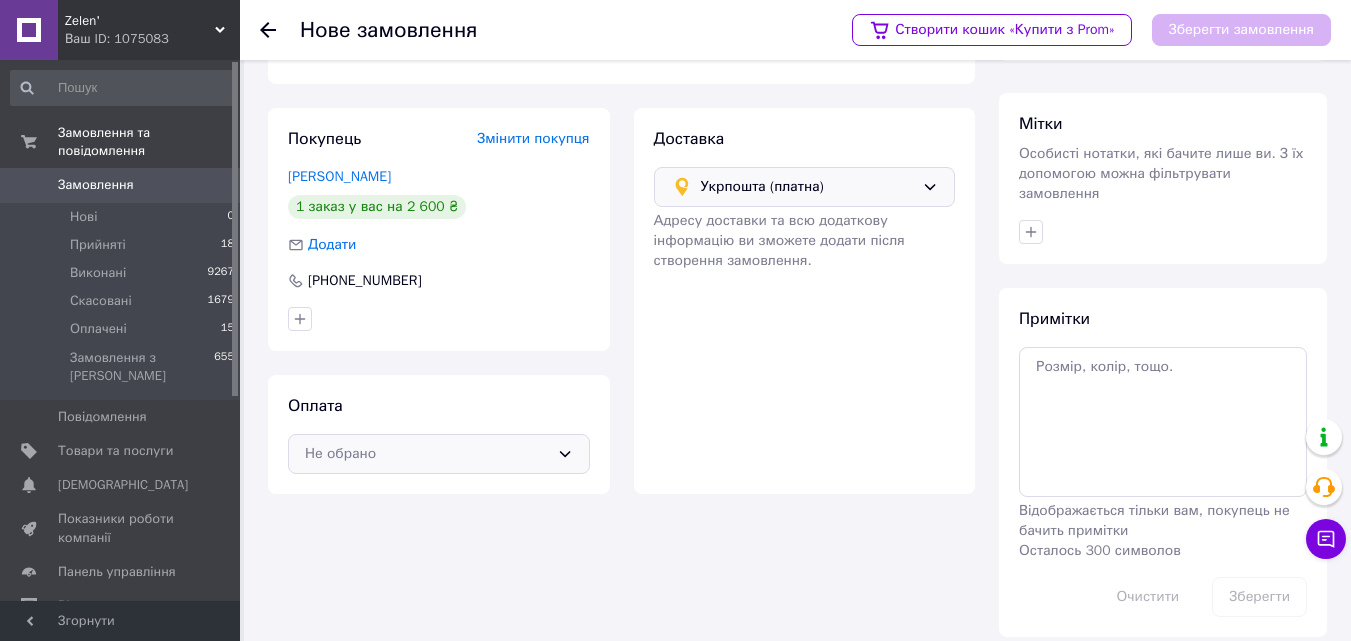 click on "Не обрано" at bounding box center [439, 454] 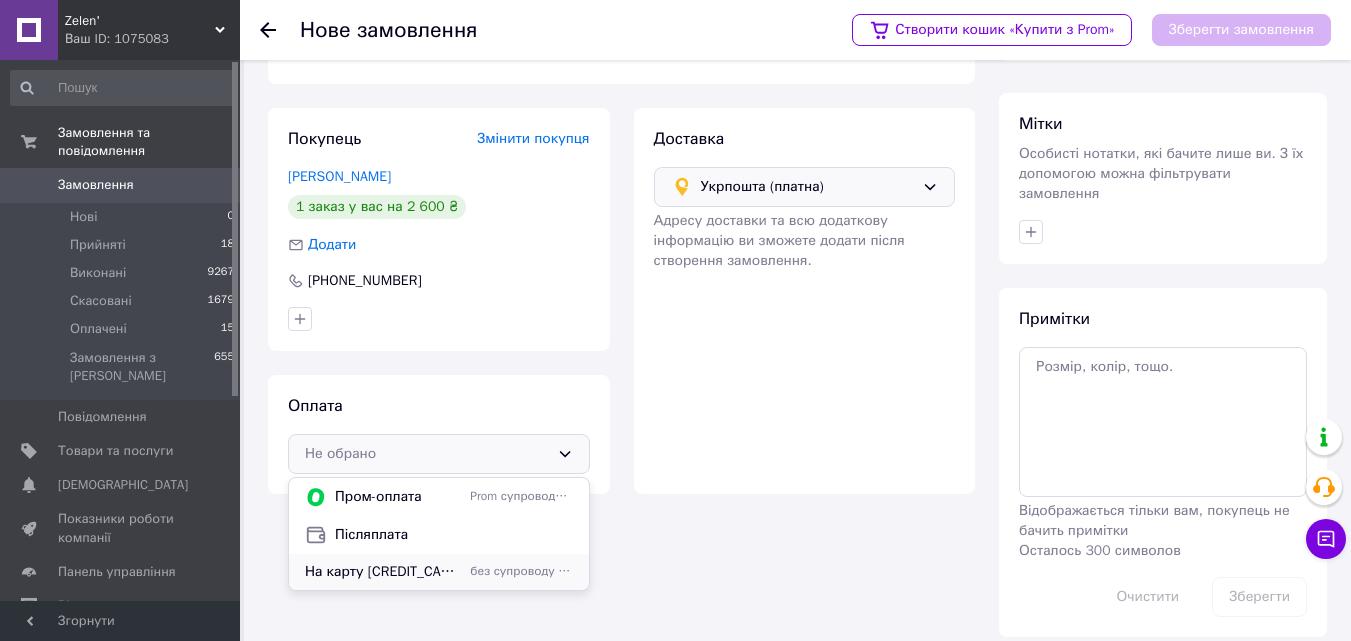 click on "без супроводу Prom" at bounding box center (521, 571) 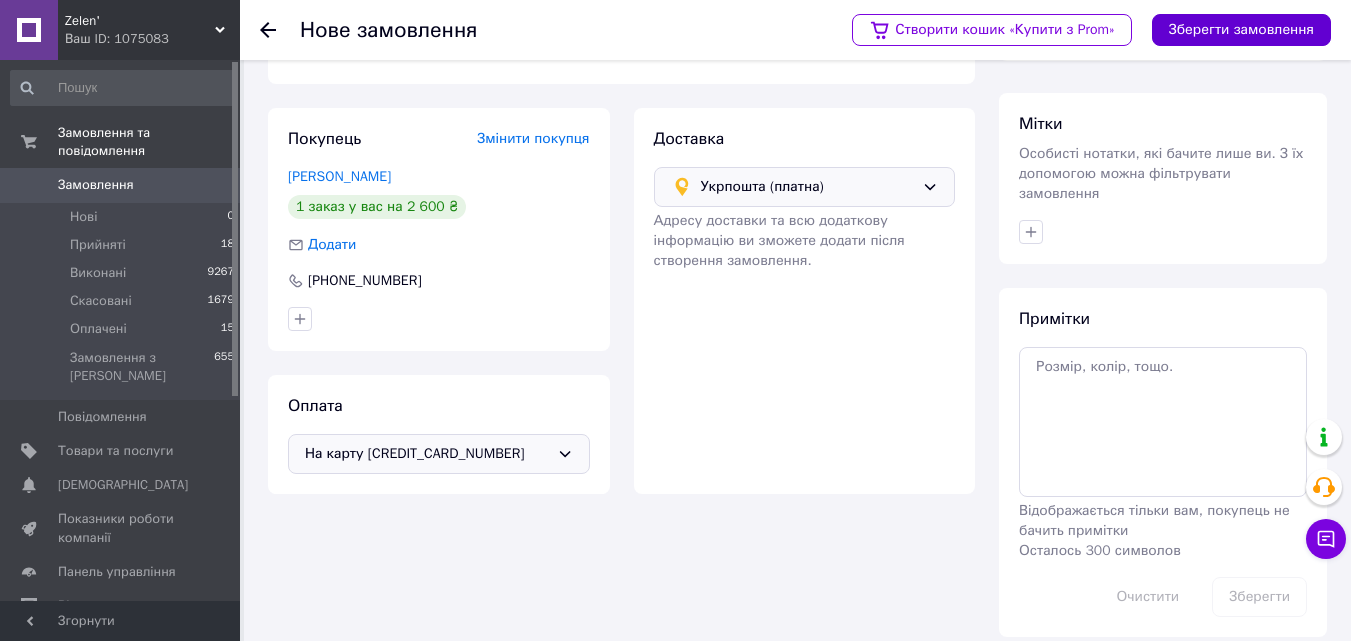 click on "Зберегти замовлення" at bounding box center (1241, 30) 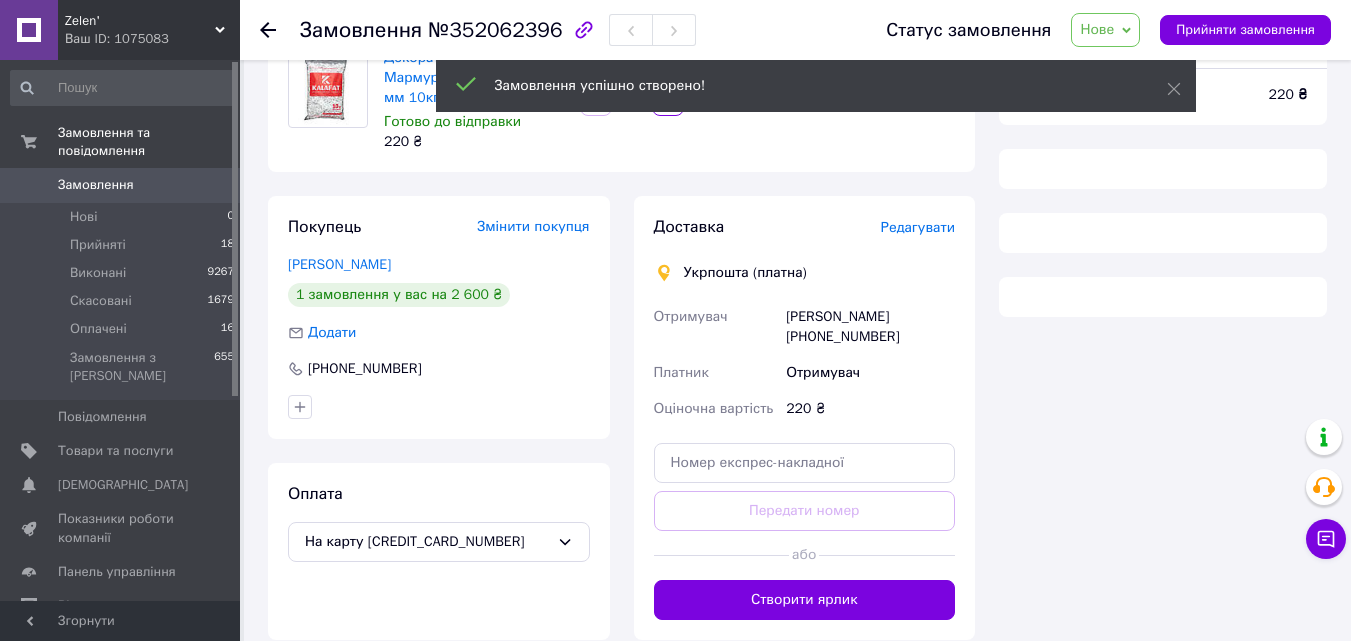 click on "Нове" at bounding box center (1097, 29) 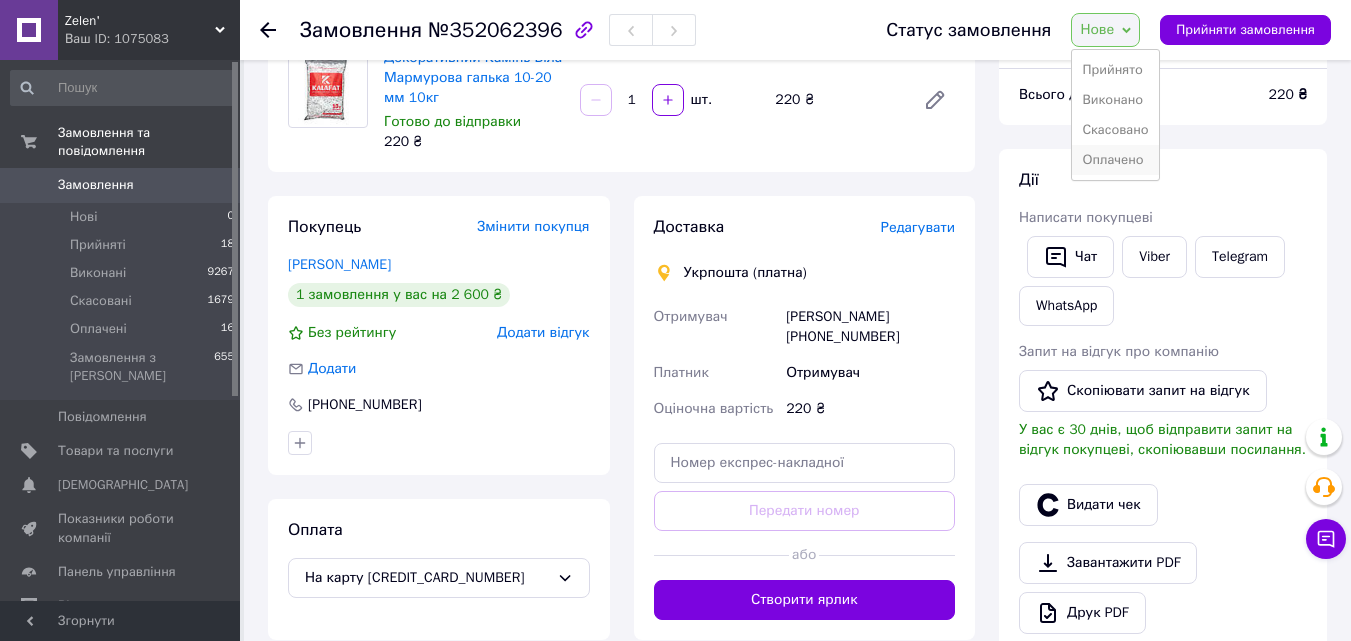 click on "Оплачено" at bounding box center (1115, 160) 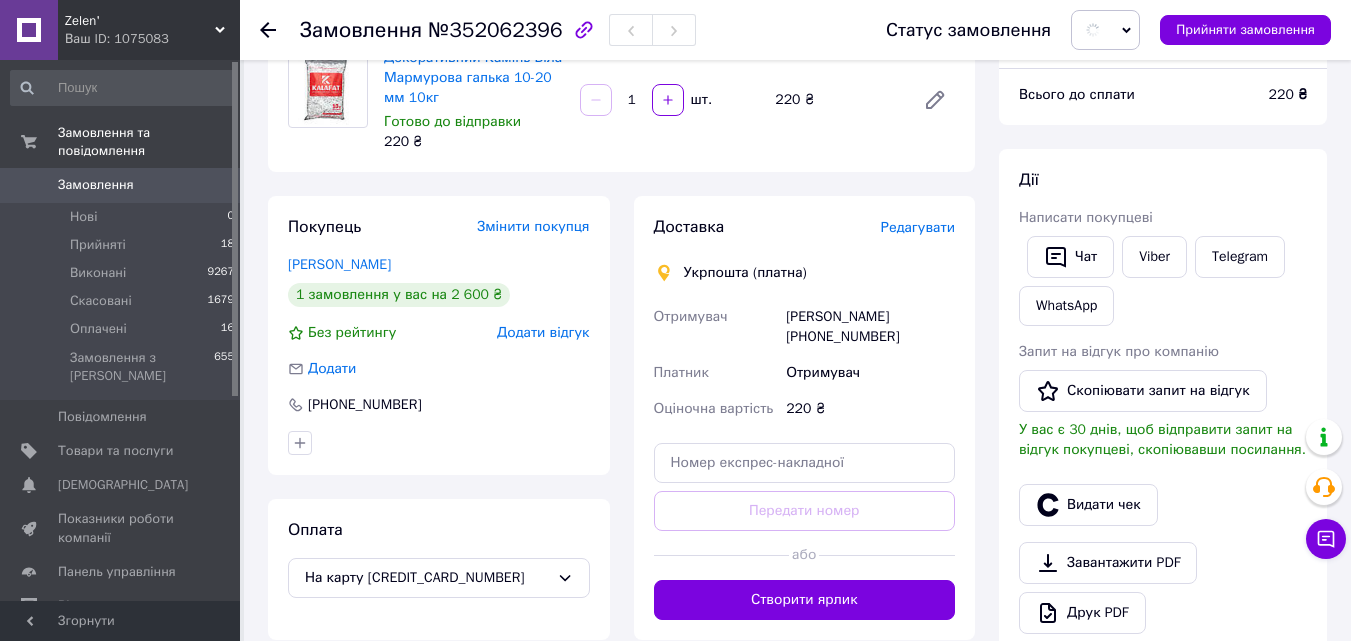 click on "Редагувати" at bounding box center (918, 227) 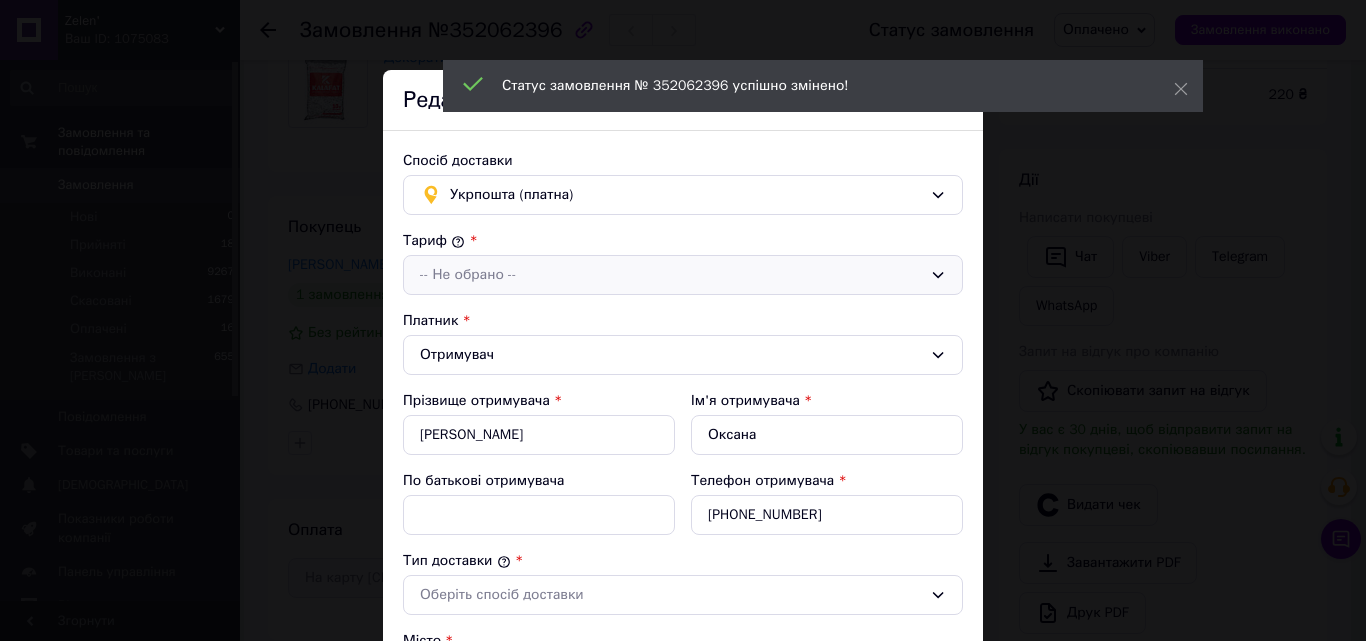 click on "-- Не обрано --" at bounding box center [683, 275] 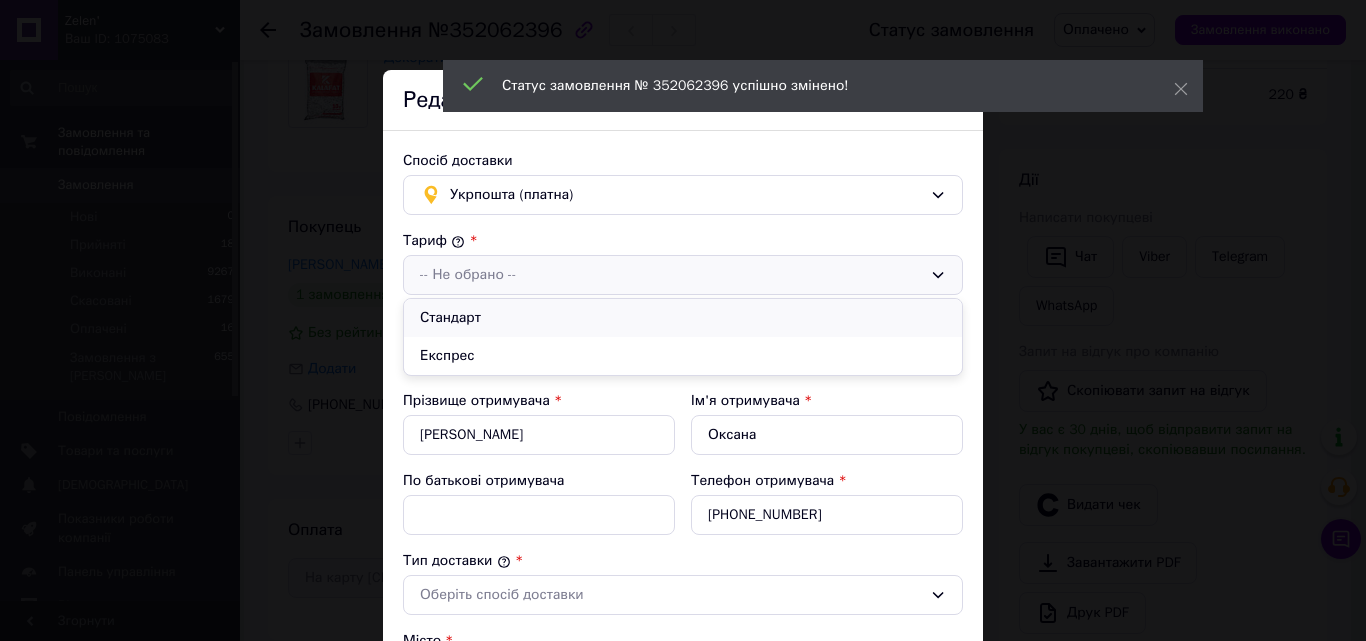 click on "Стандарт" at bounding box center (683, 318) 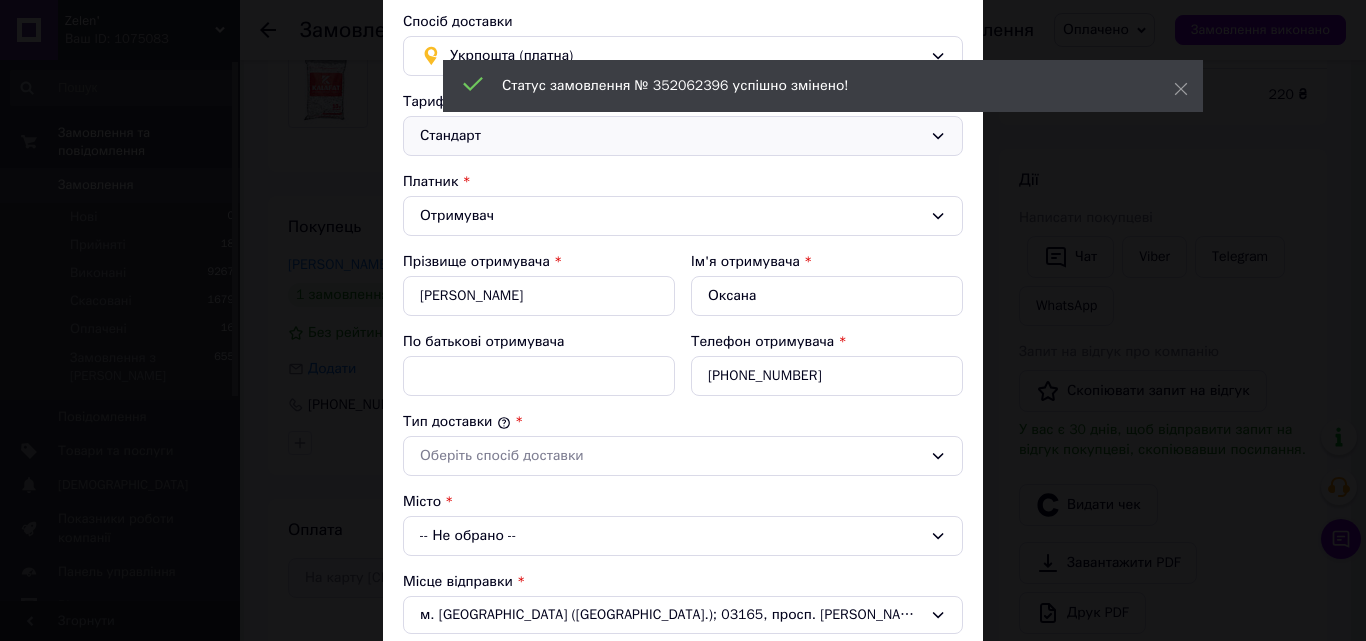 scroll, scrollTop: 400, scrollLeft: 0, axis: vertical 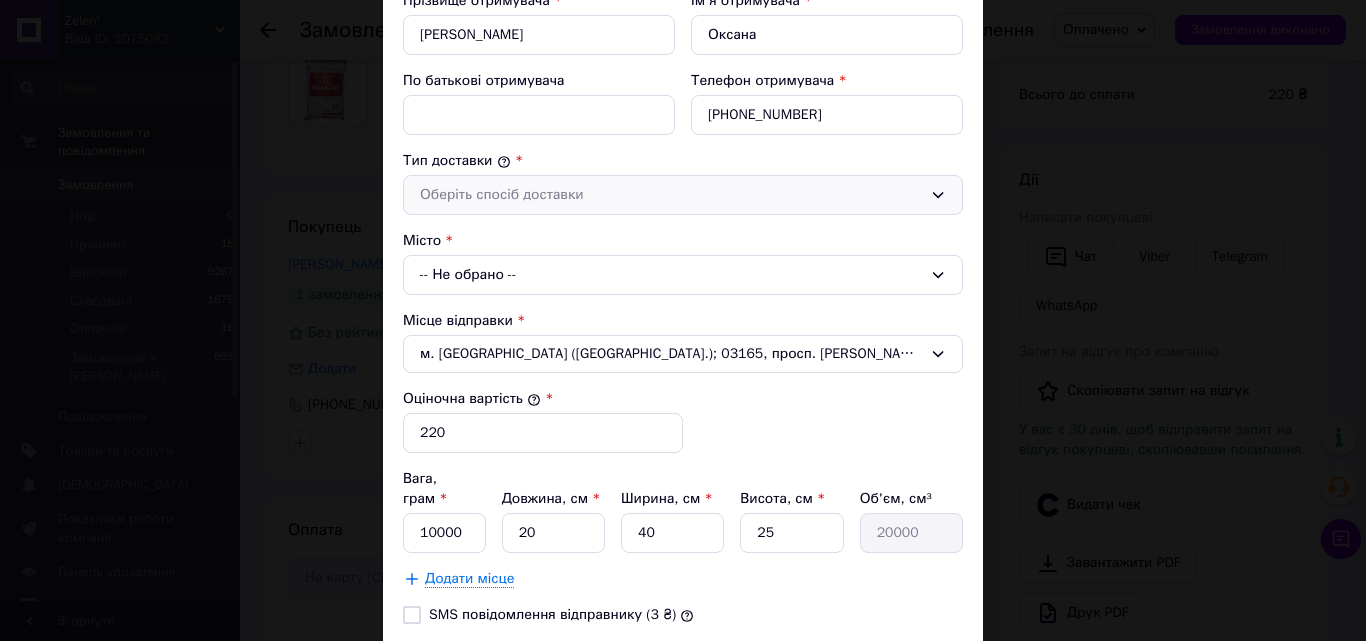 click on "Оберіть спосіб доставки" at bounding box center (671, 195) 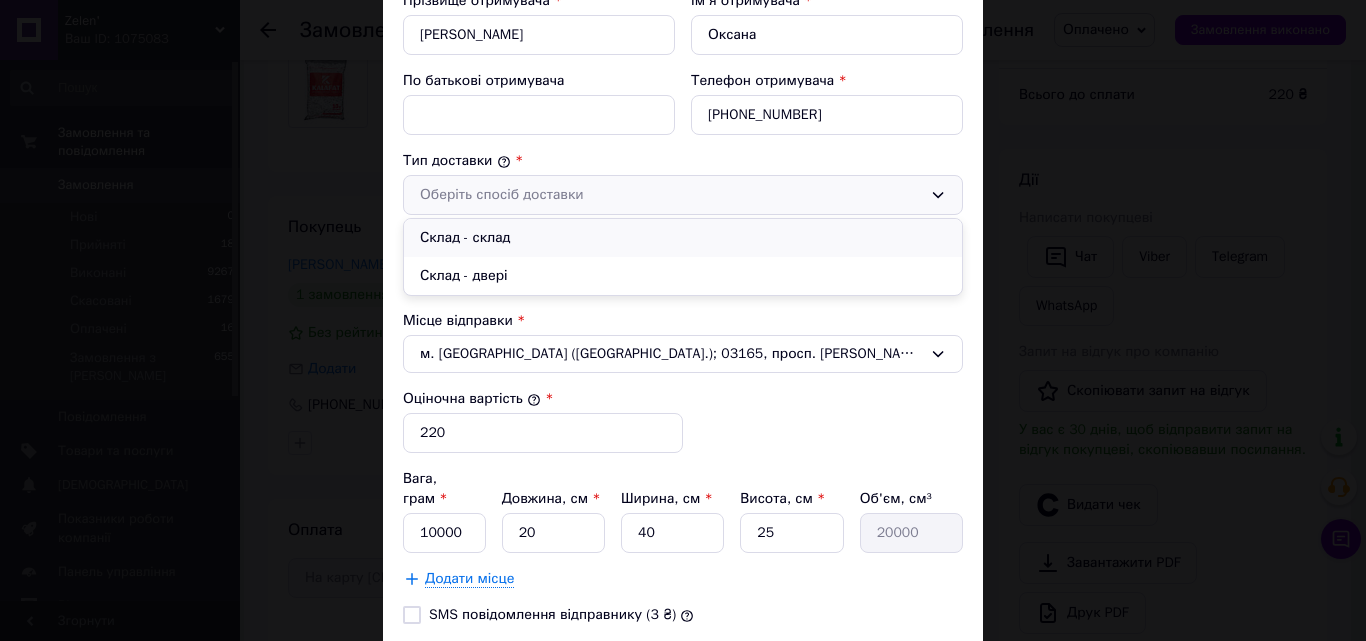 click on "Склад - склад" at bounding box center (683, 238) 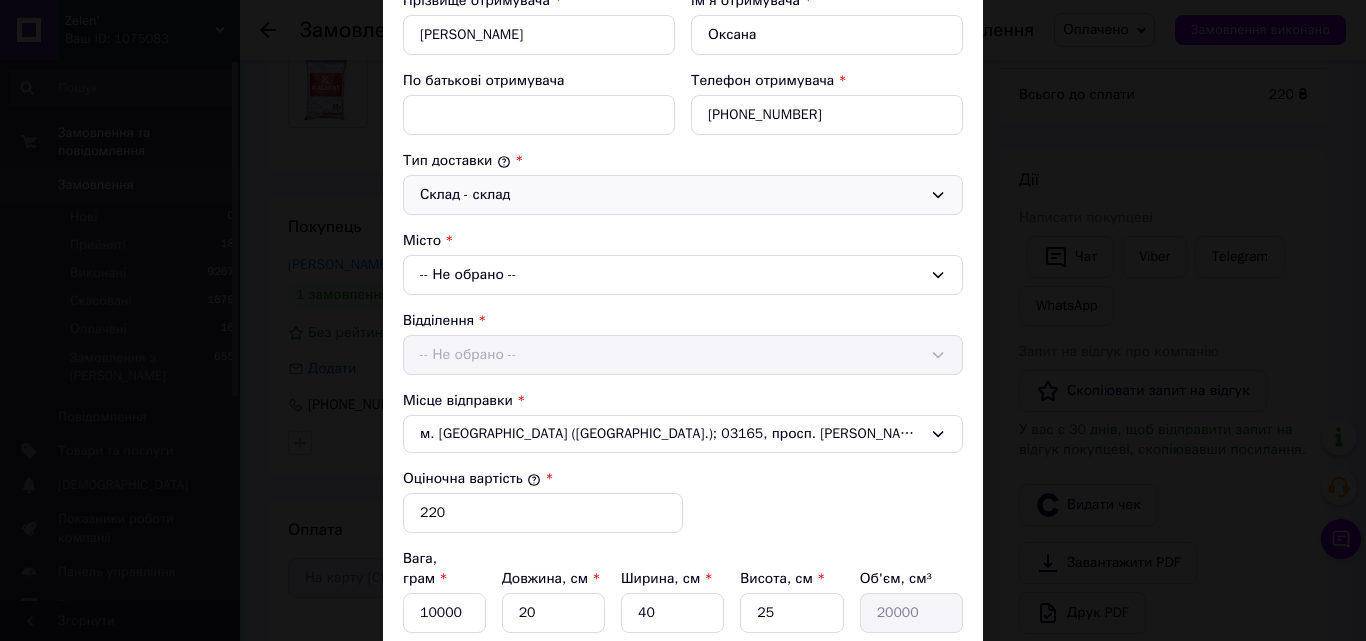 click on "-- Не обрано --" at bounding box center (683, 275) 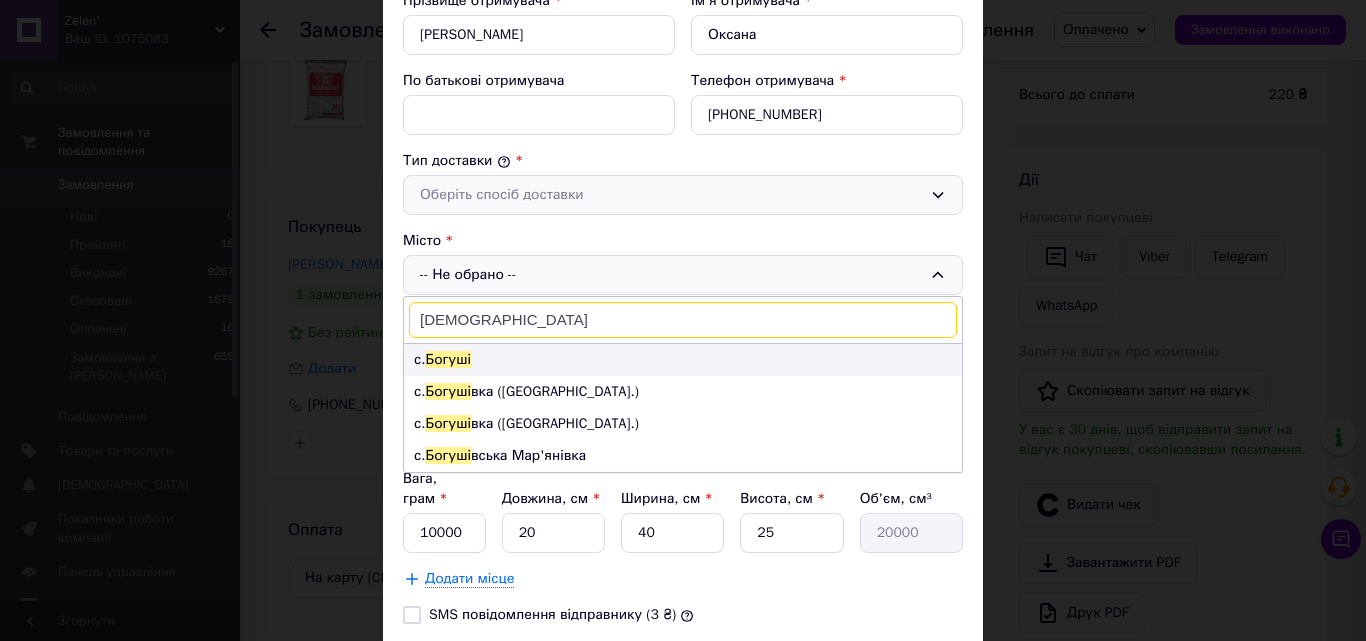 type on "[DEMOGRAPHIC_DATA]" 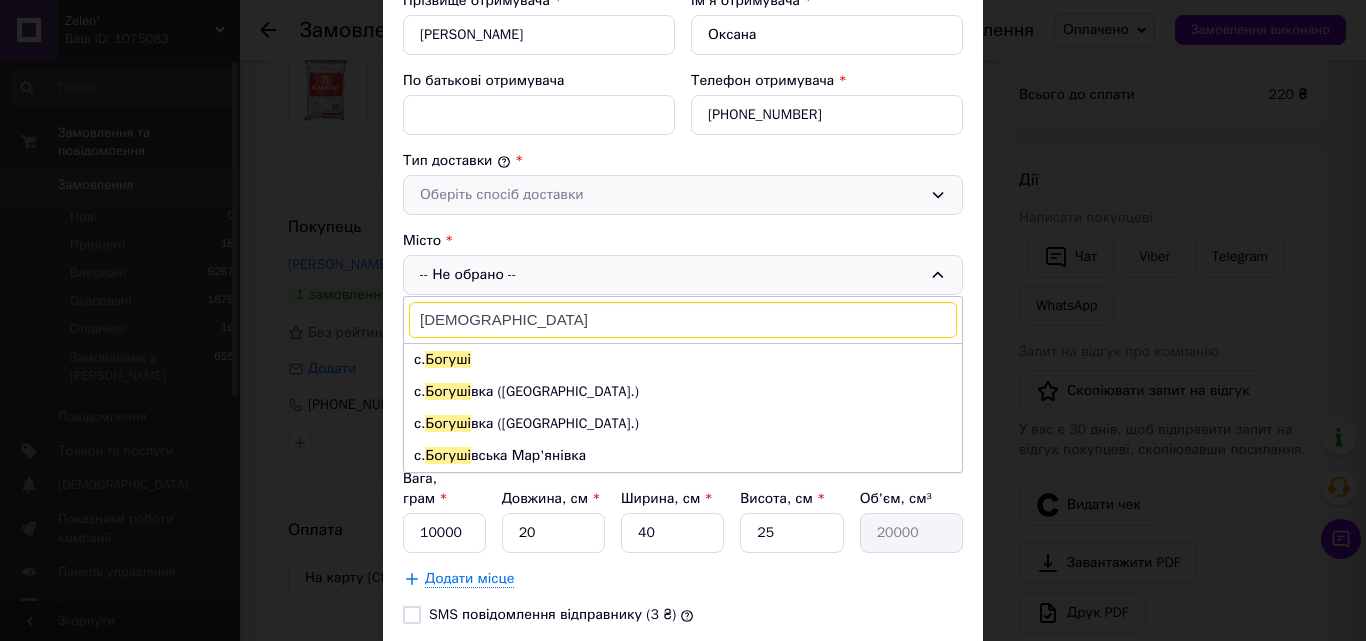 click on "с.  [GEOGRAPHIC_DATA]" at bounding box center [683, 360] 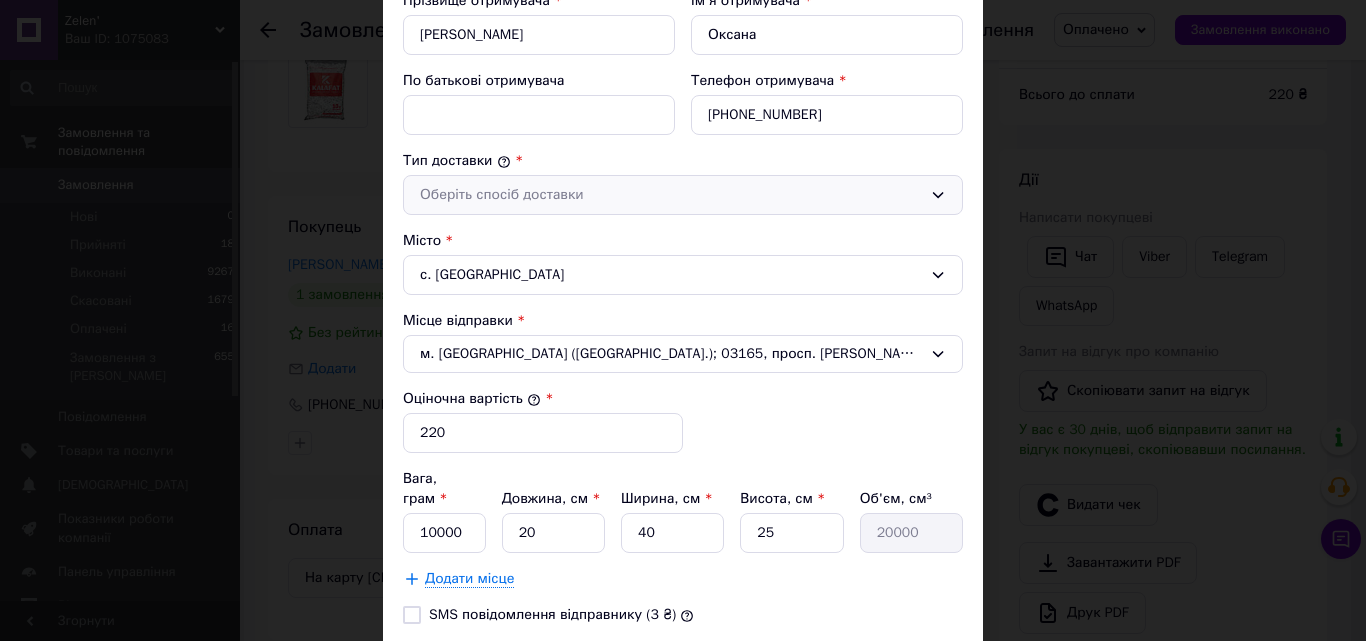 click on "Оберіть спосіб доставки" at bounding box center [671, 195] 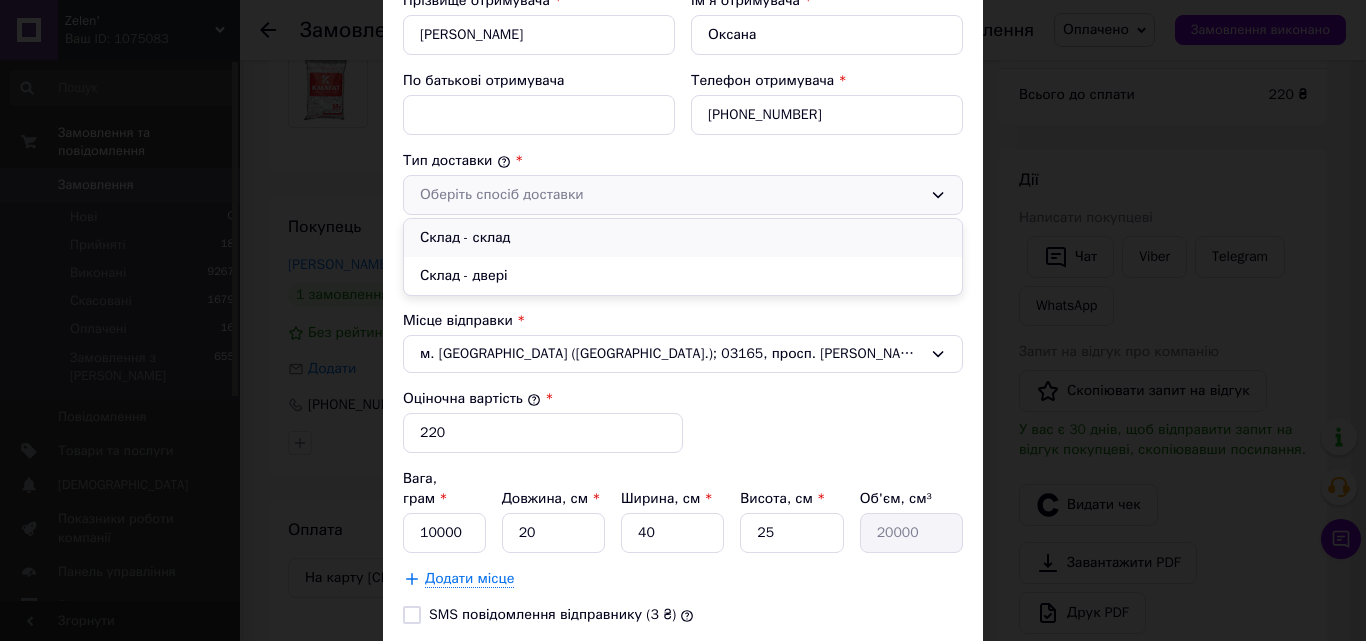 click on "Склад - склад" at bounding box center [683, 238] 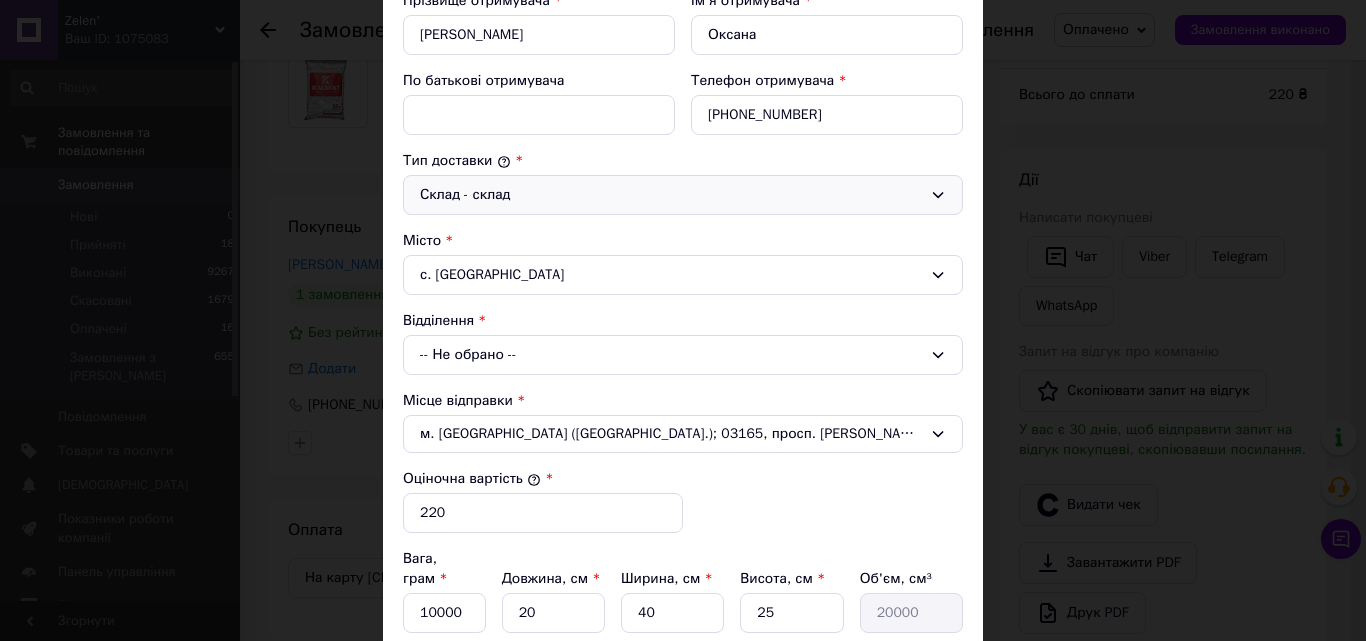 click on "-- Не обрано --" at bounding box center (683, 355) 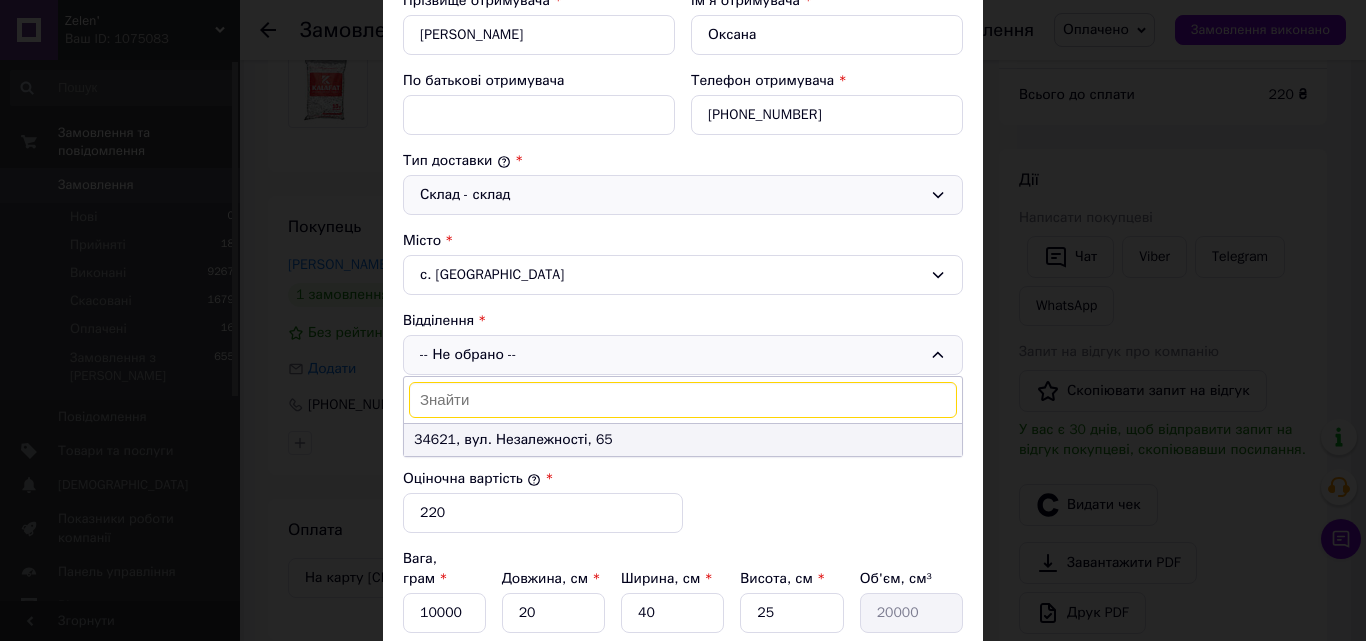 click on "34621, вул. Незалежності, 65" at bounding box center (683, 440) 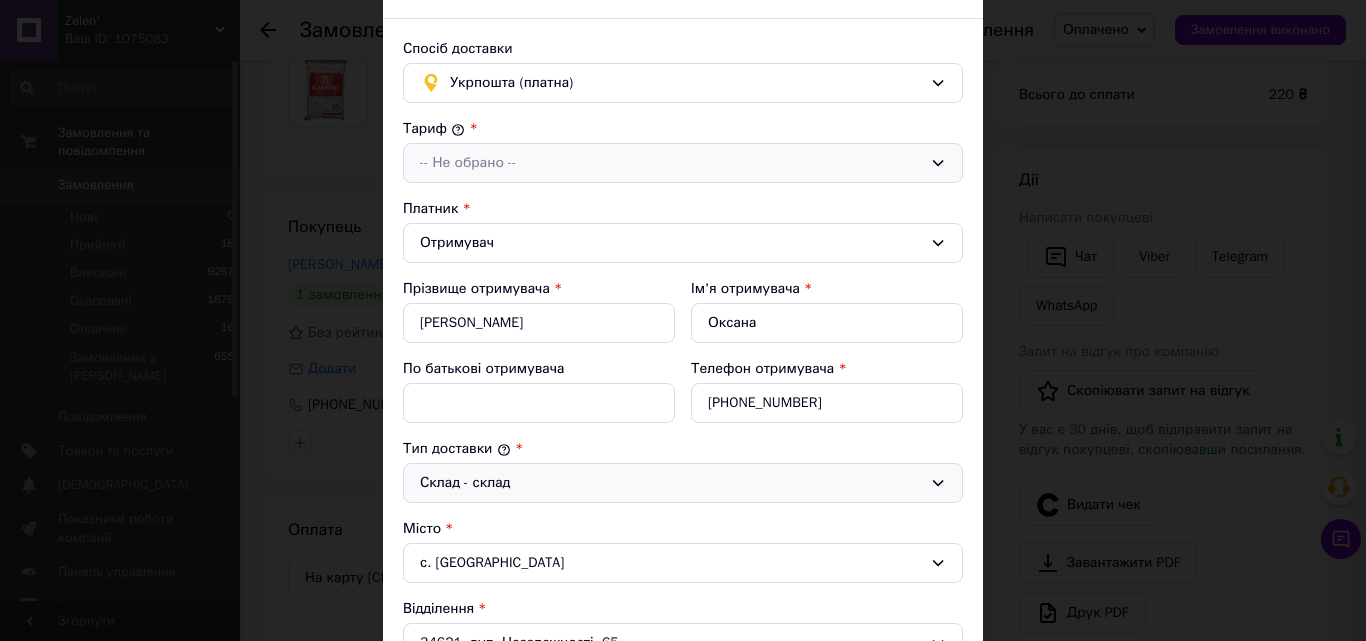 scroll, scrollTop: 100, scrollLeft: 0, axis: vertical 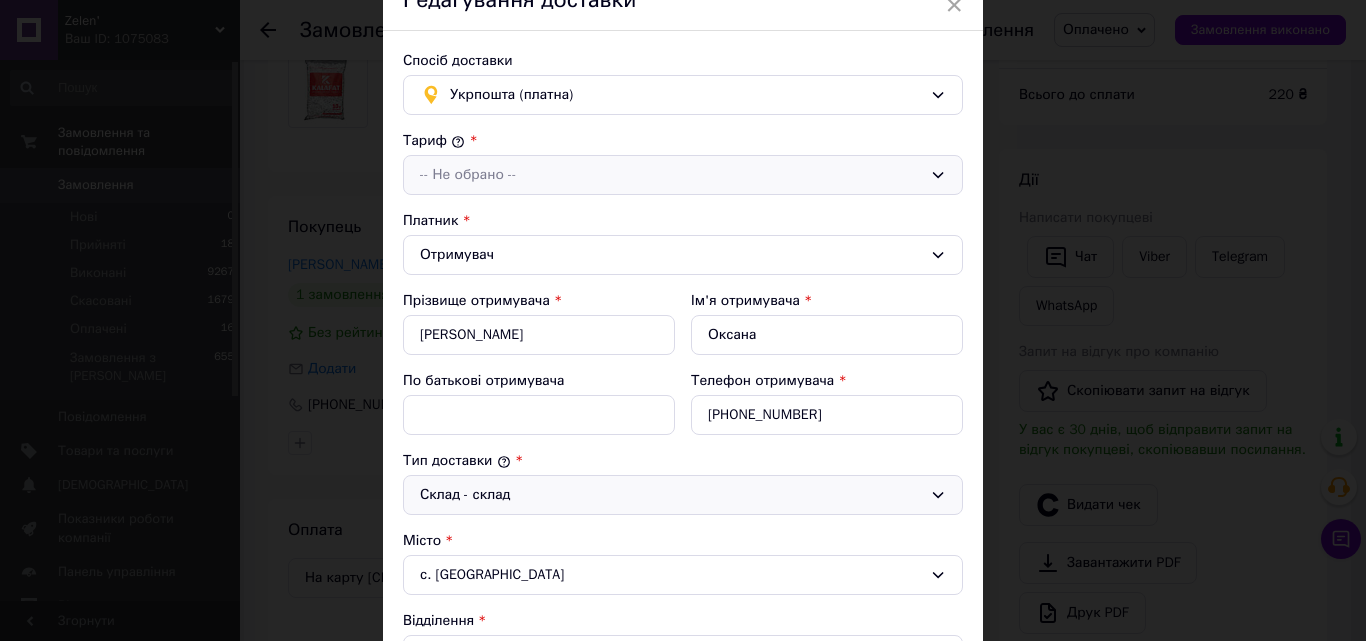click on "-- Не обрано --" at bounding box center (683, 175) 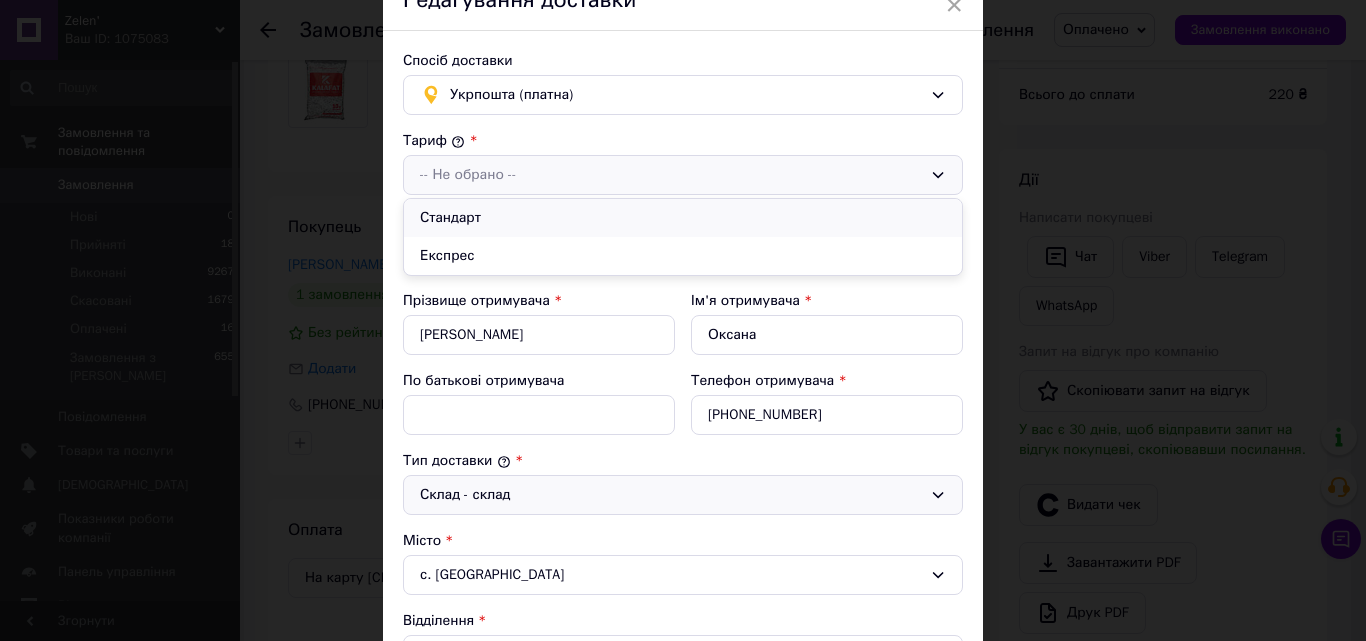 click on "Стандарт" at bounding box center [683, 218] 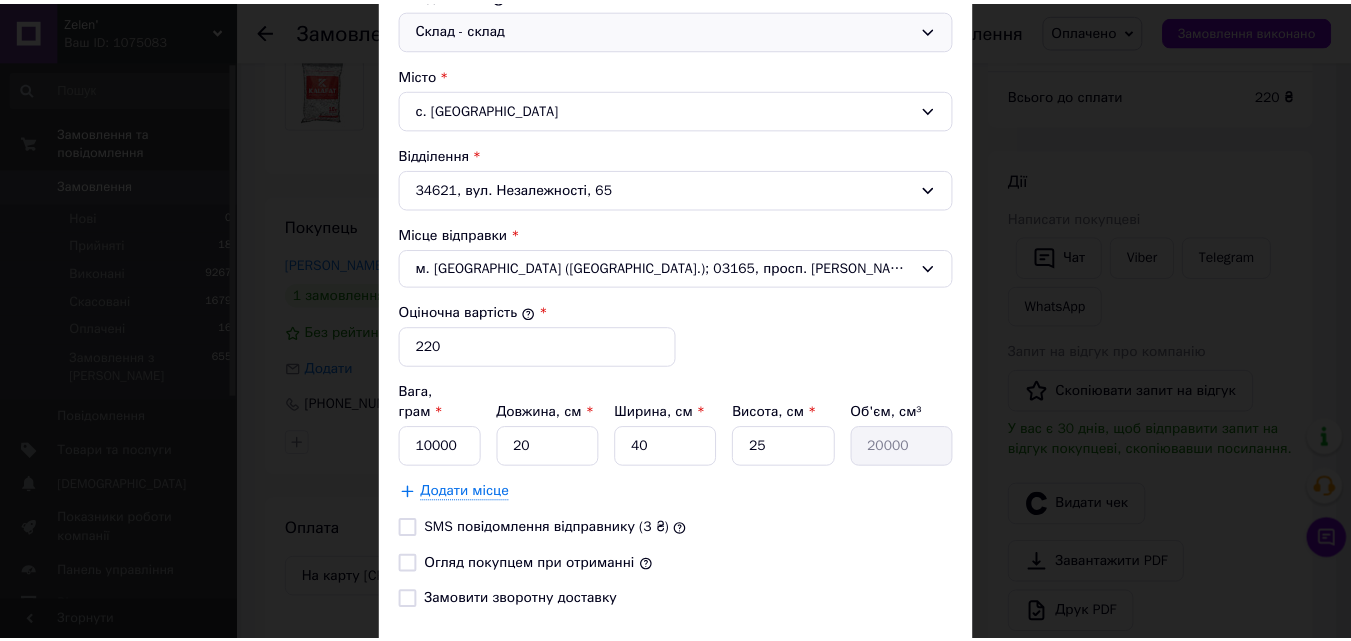 scroll, scrollTop: 600, scrollLeft: 0, axis: vertical 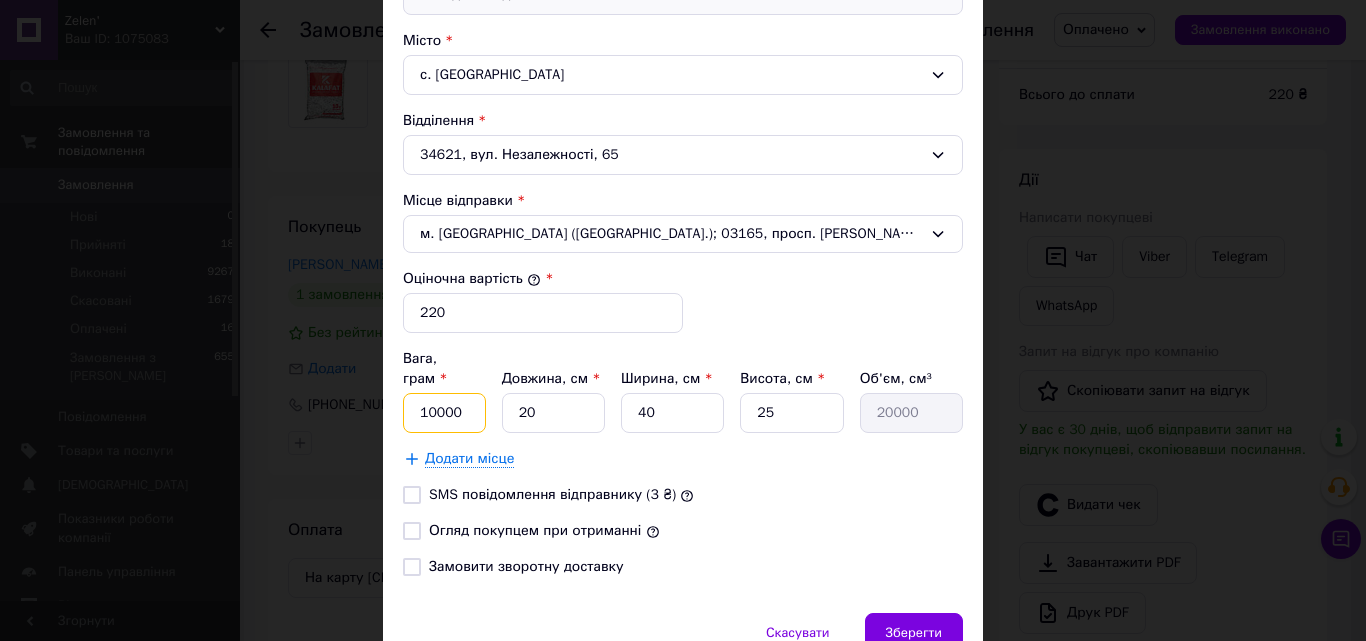 click on "10000" at bounding box center (444, 413) 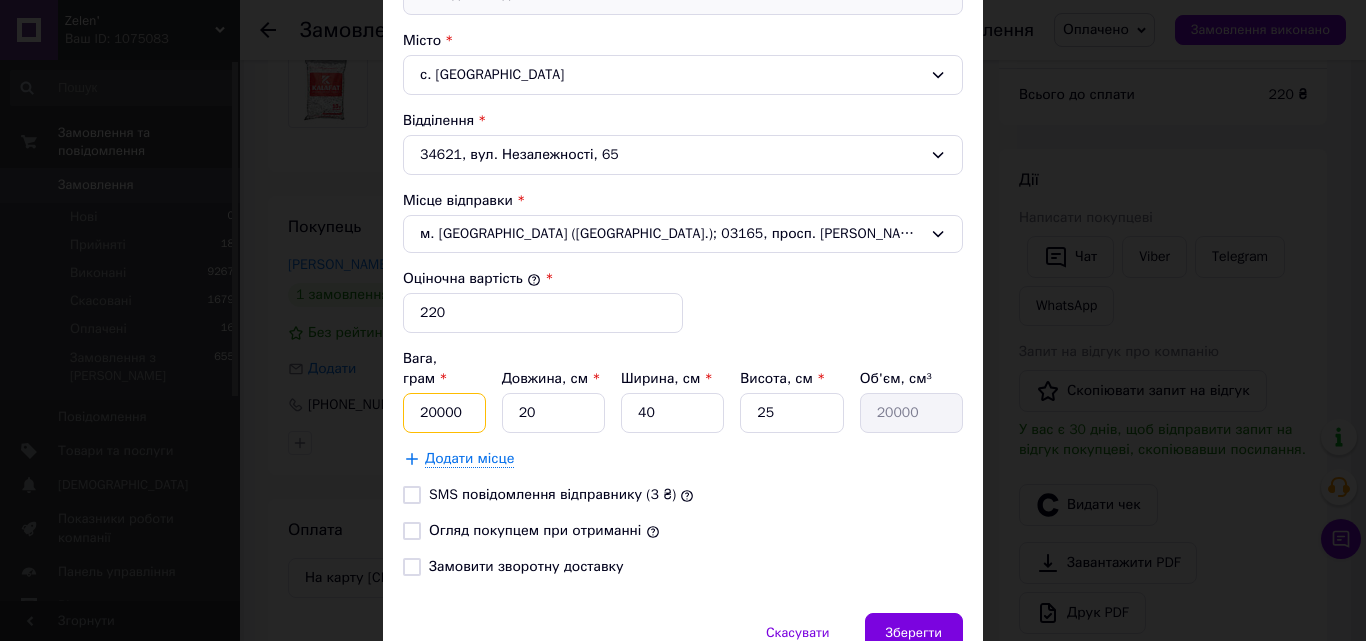 type on "20000" 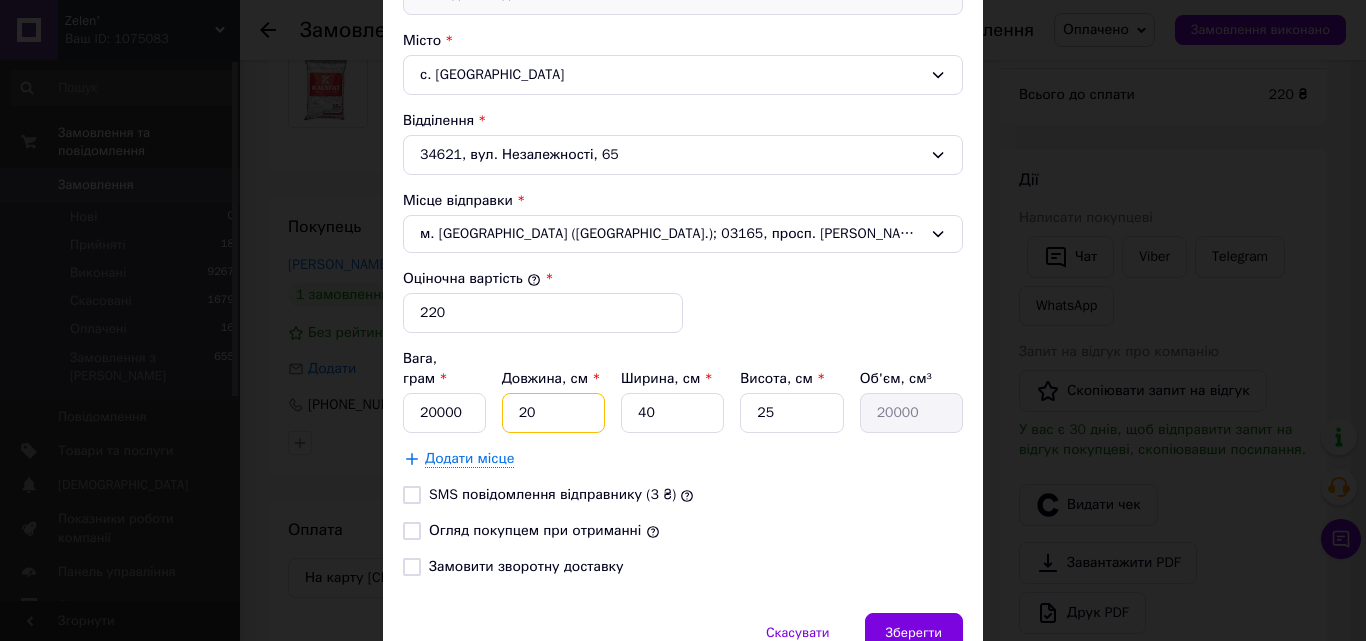 click on "20" at bounding box center [553, 413] 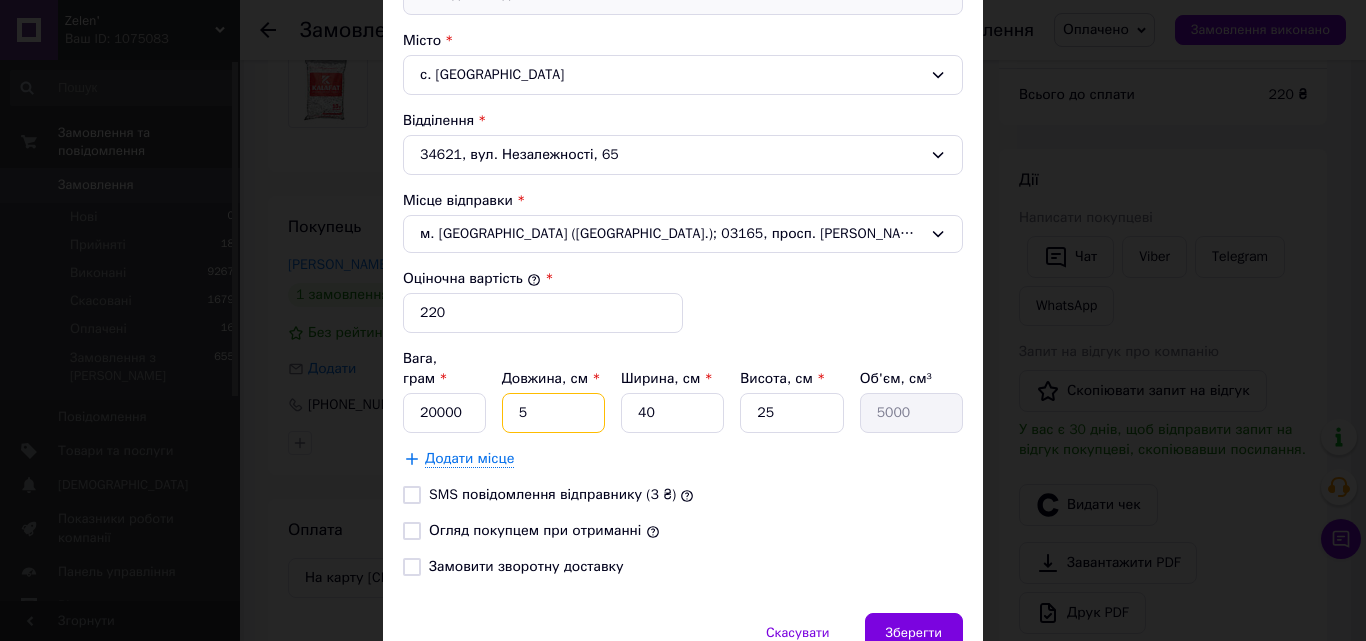 type on "55" 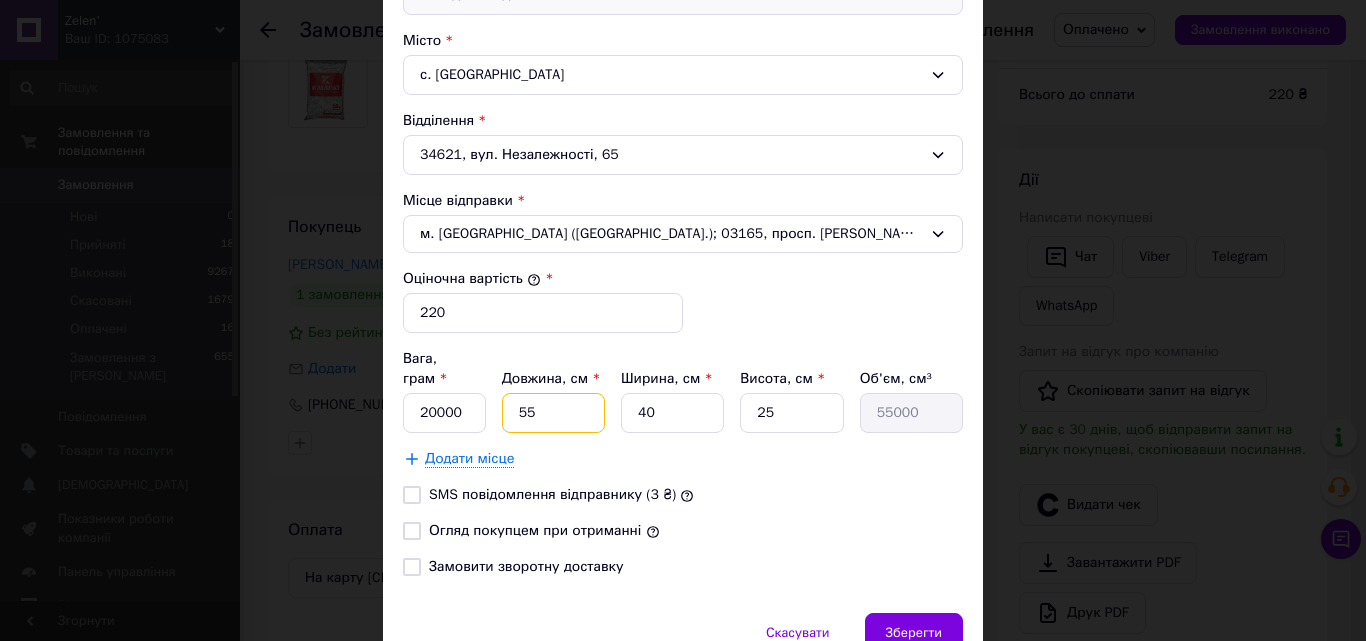 type on "55" 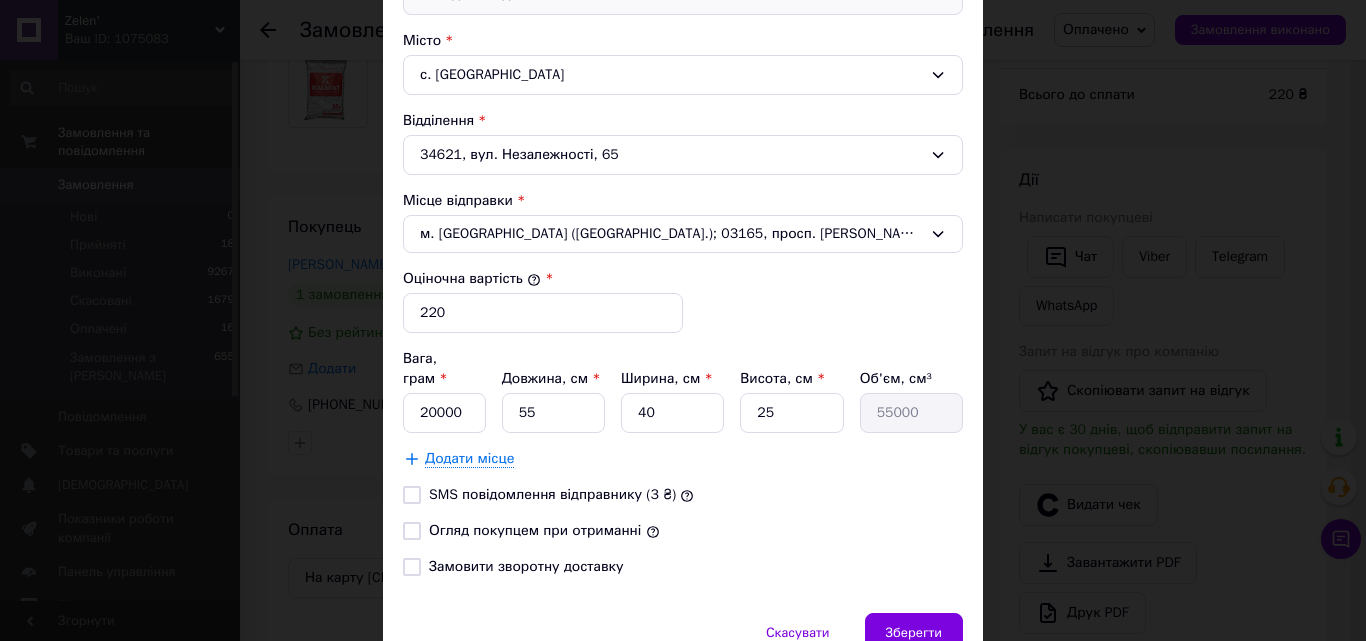 click on "Огляд покупцем при отриманні" at bounding box center (535, 530) 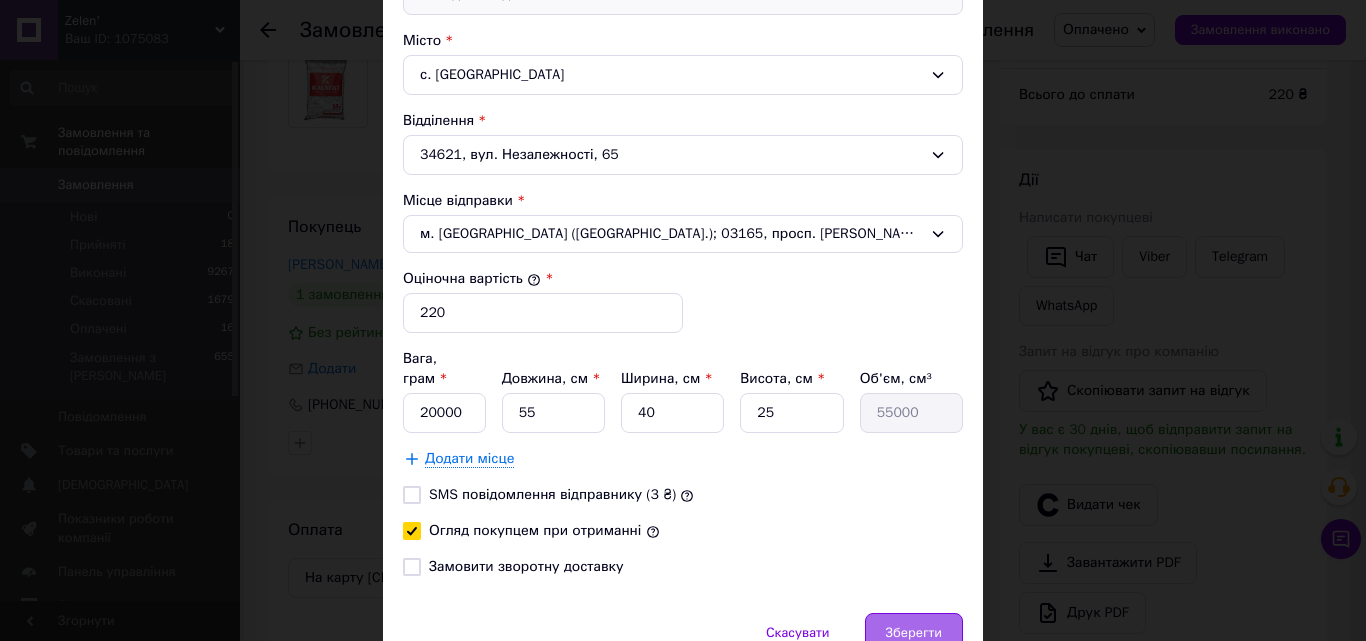 click on "Зберегти" at bounding box center (914, 633) 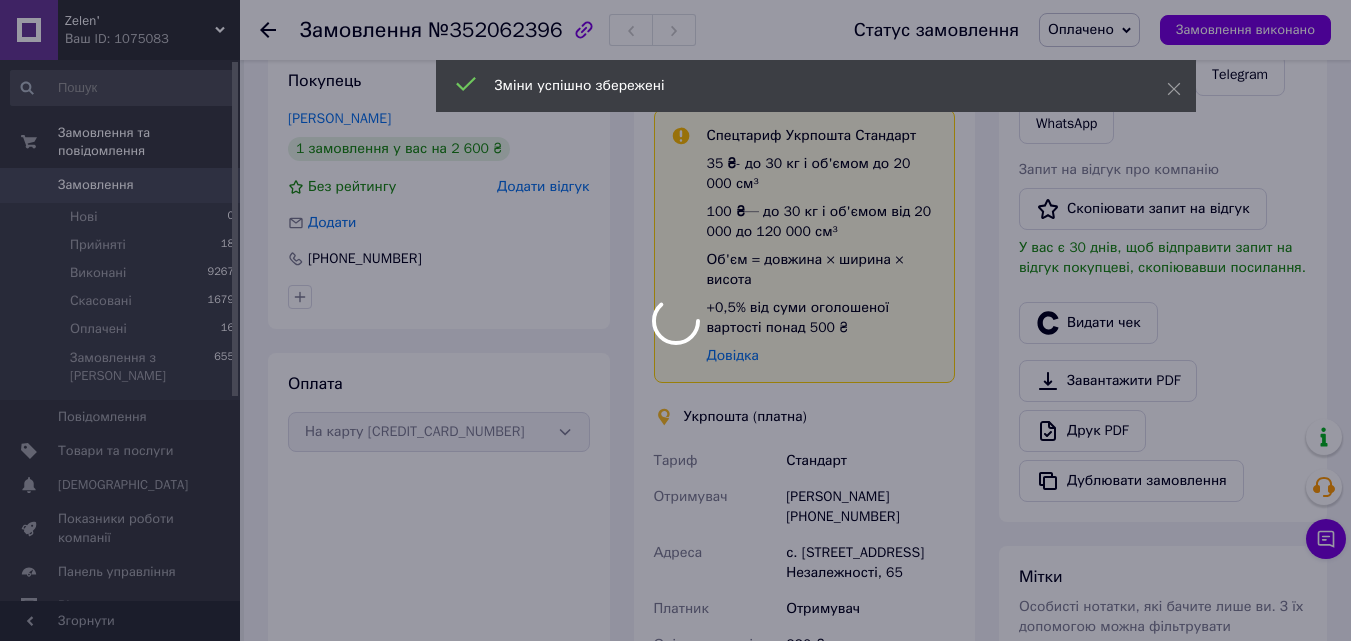 scroll, scrollTop: 583, scrollLeft: 0, axis: vertical 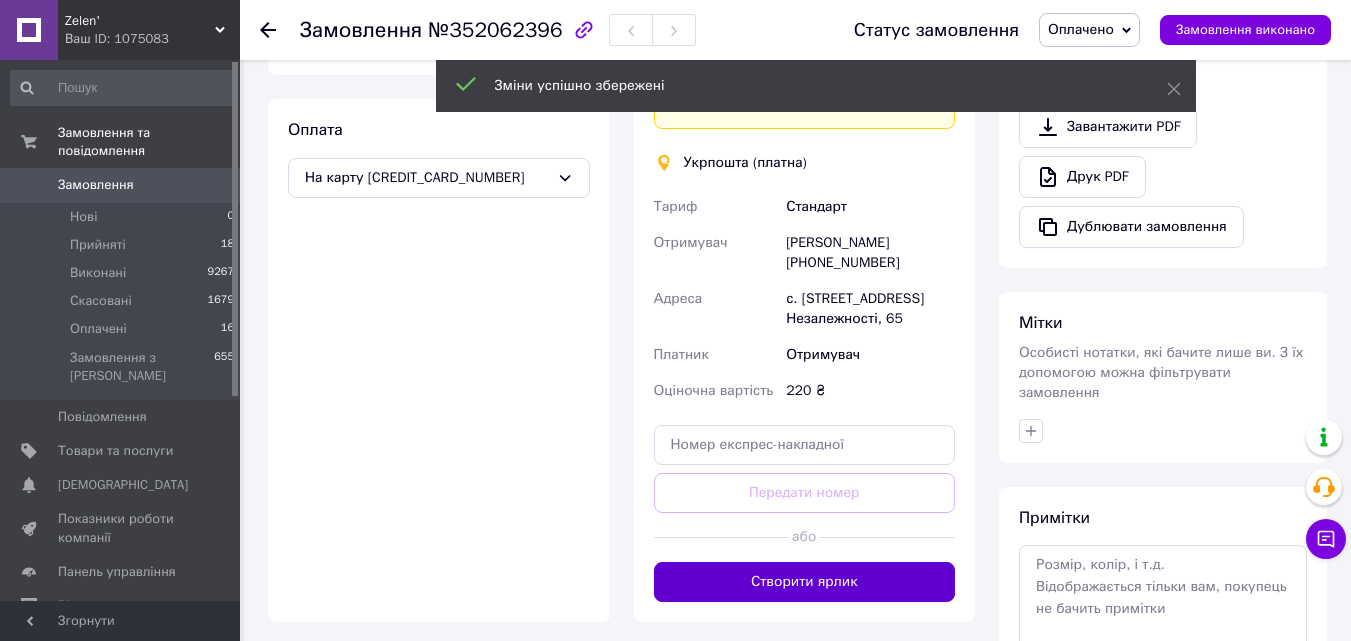 click on "Створити ярлик" at bounding box center (805, 582) 